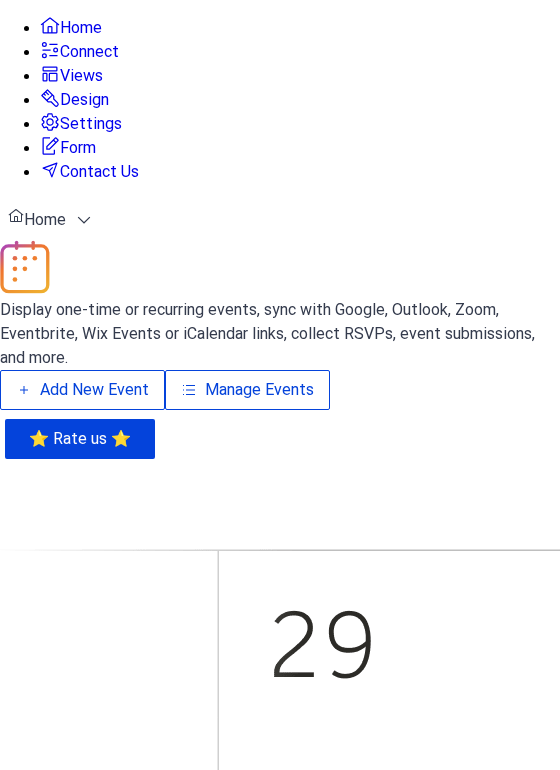 scroll, scrollTop: 0, scrollLeft: 0, axis: both 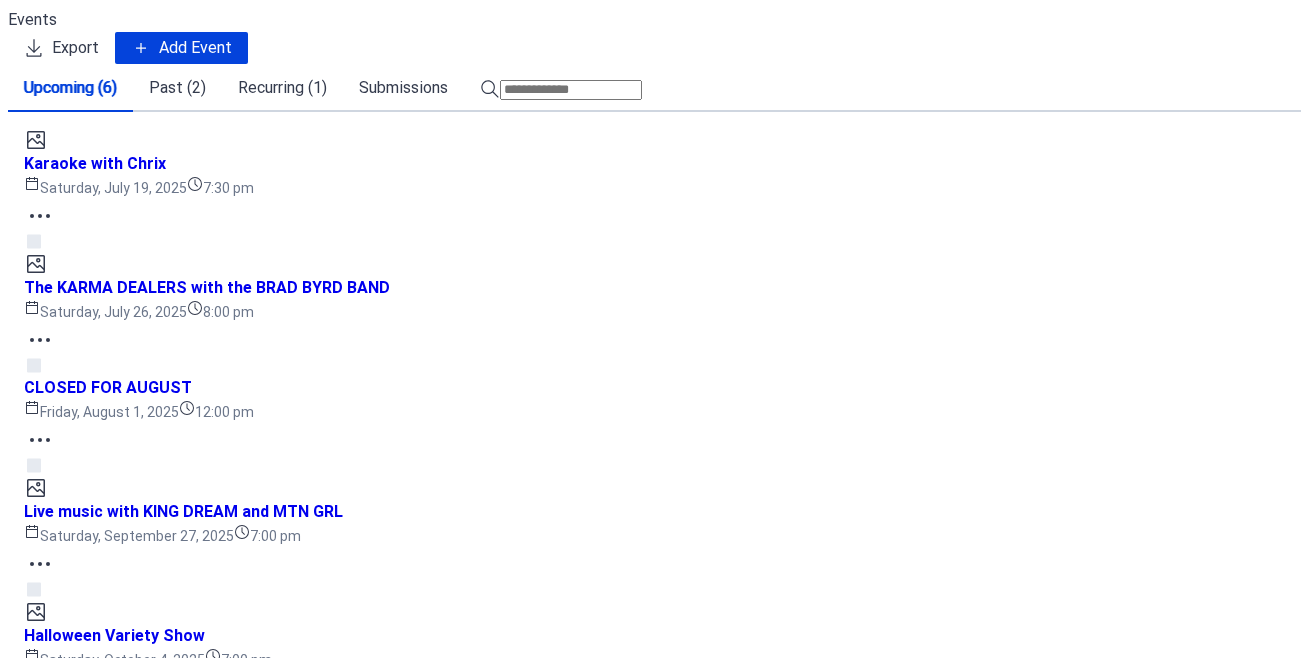 click on "Grey Hill's Open Mic" at bounding box center [1005, 1314] 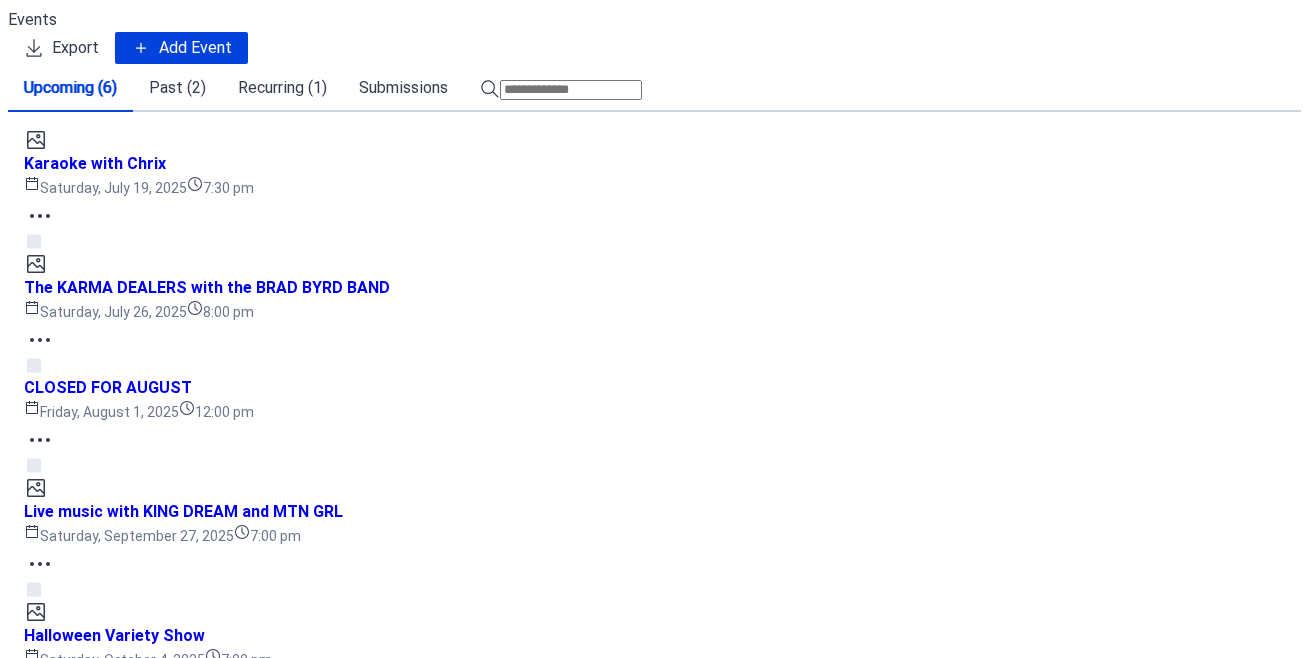 scroll, scrollTop: 294, scrollLeft: 0, axis: vertical 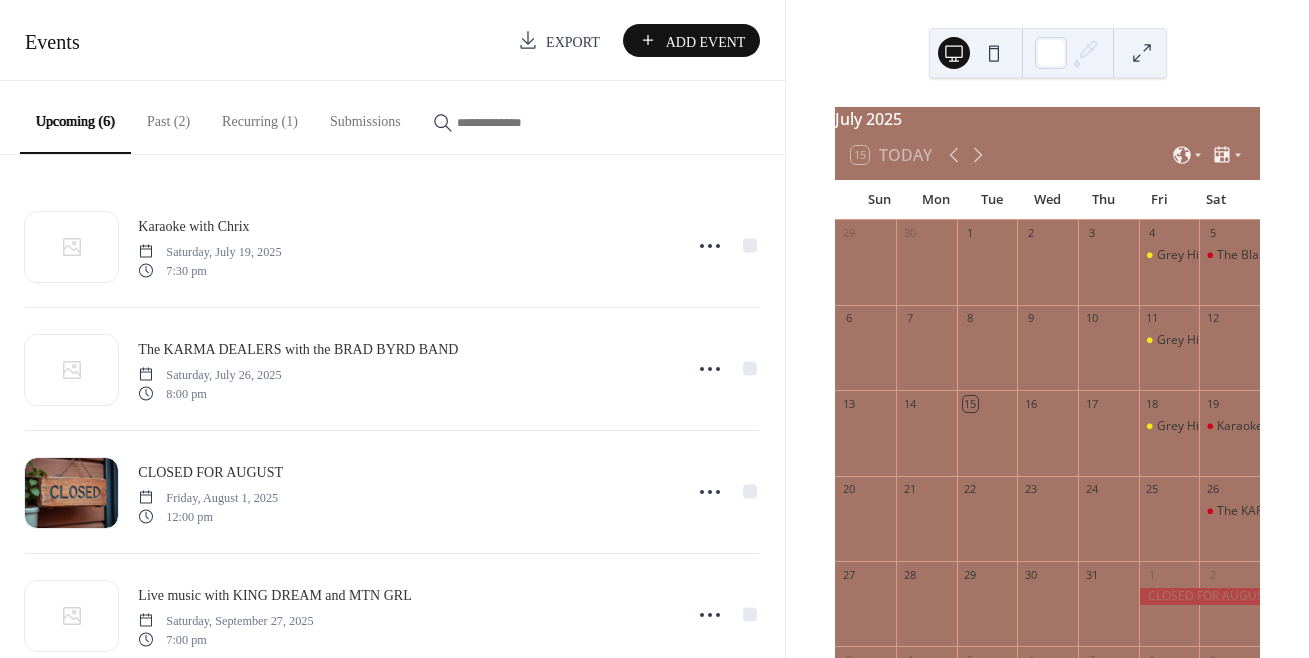 click on "Recurring (1)" at bounding box center [260, 116] 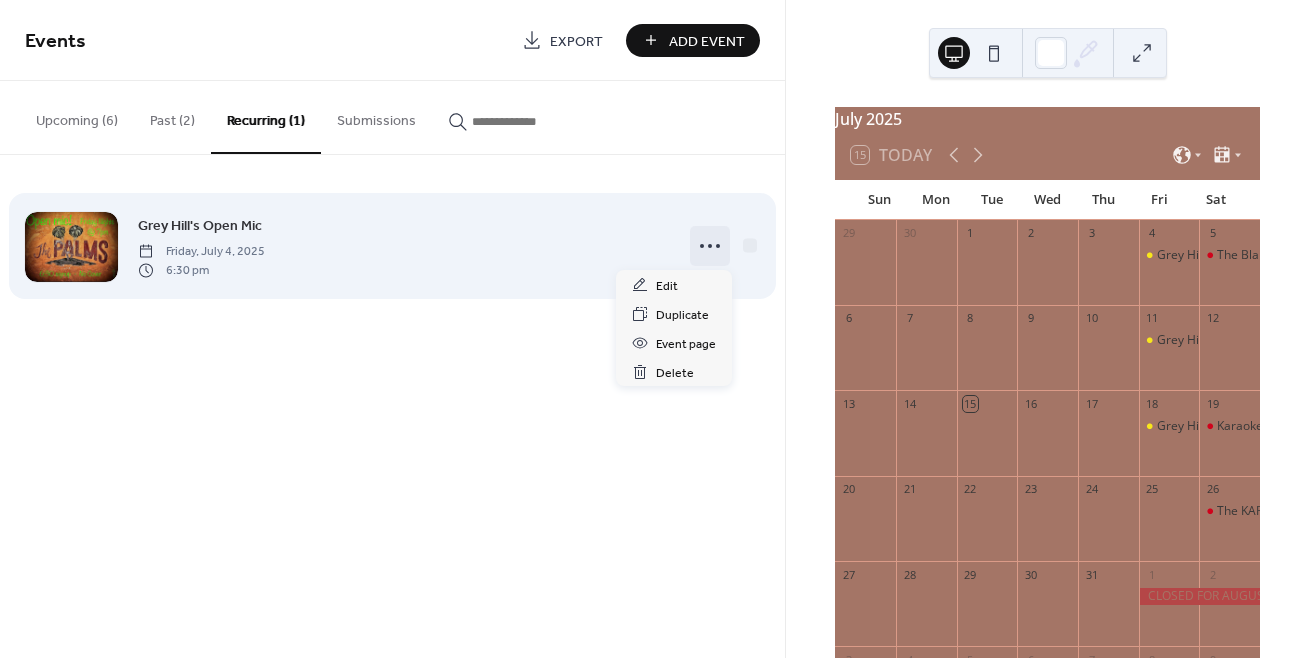 click 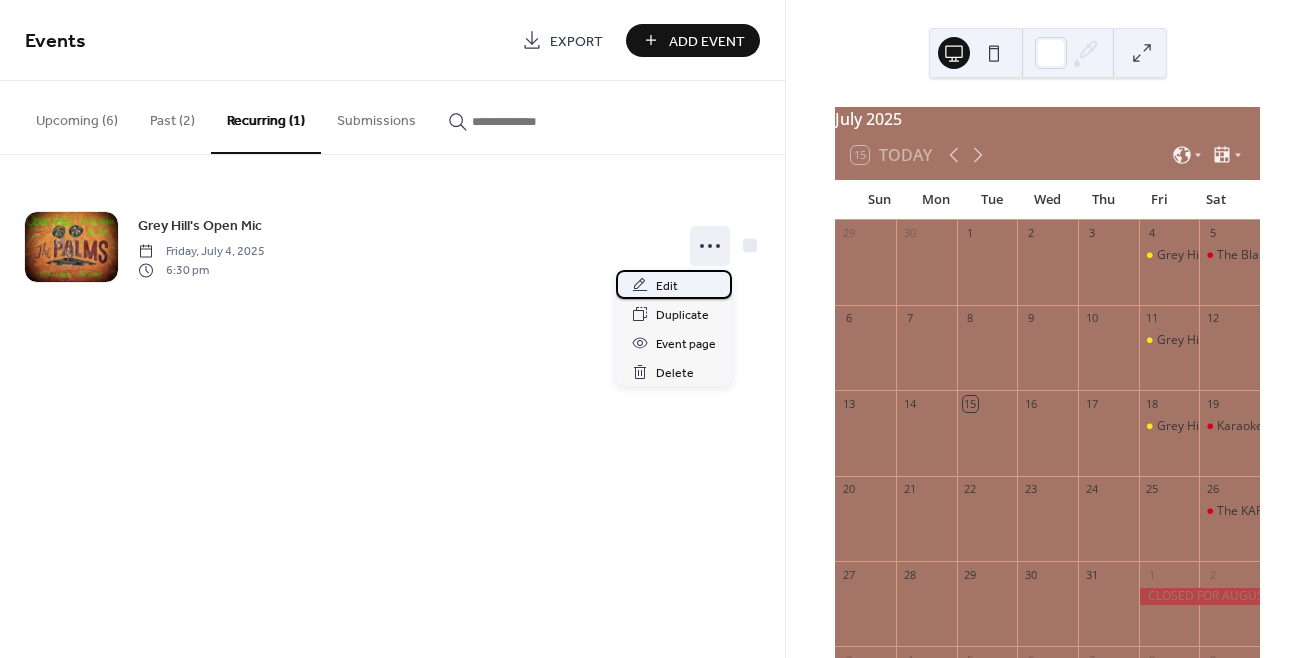 click on "Edit" at bounding box center [674, 284] 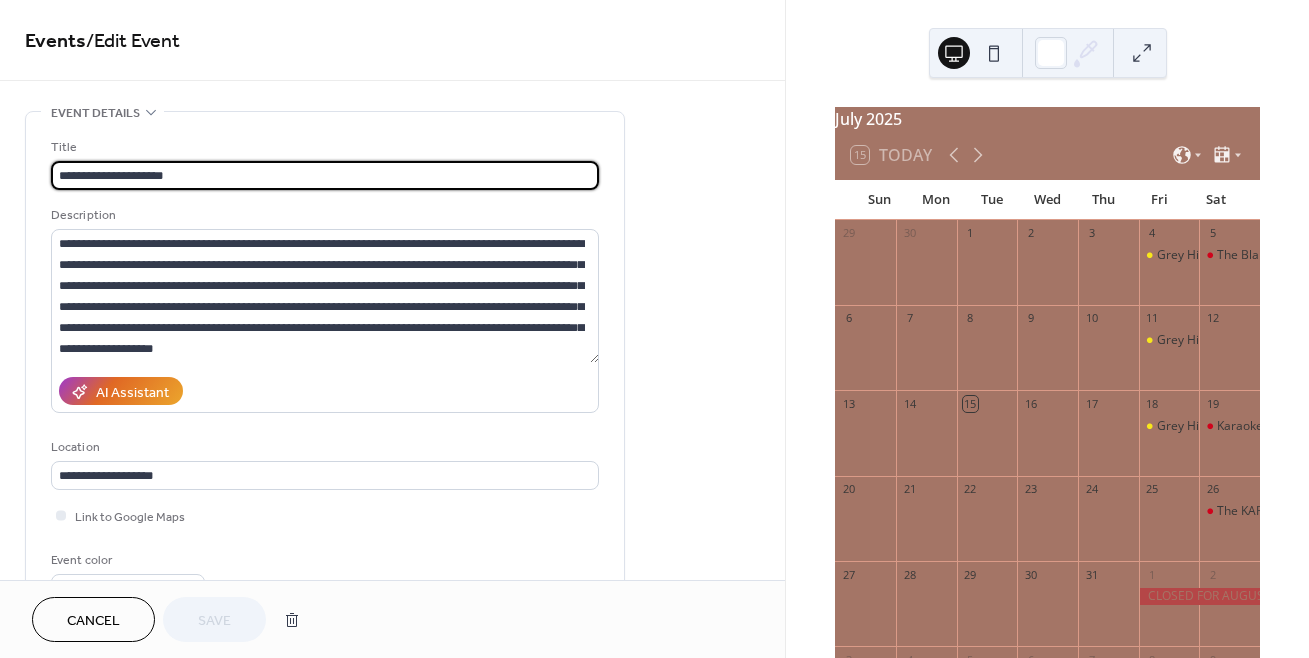 type on "**********" 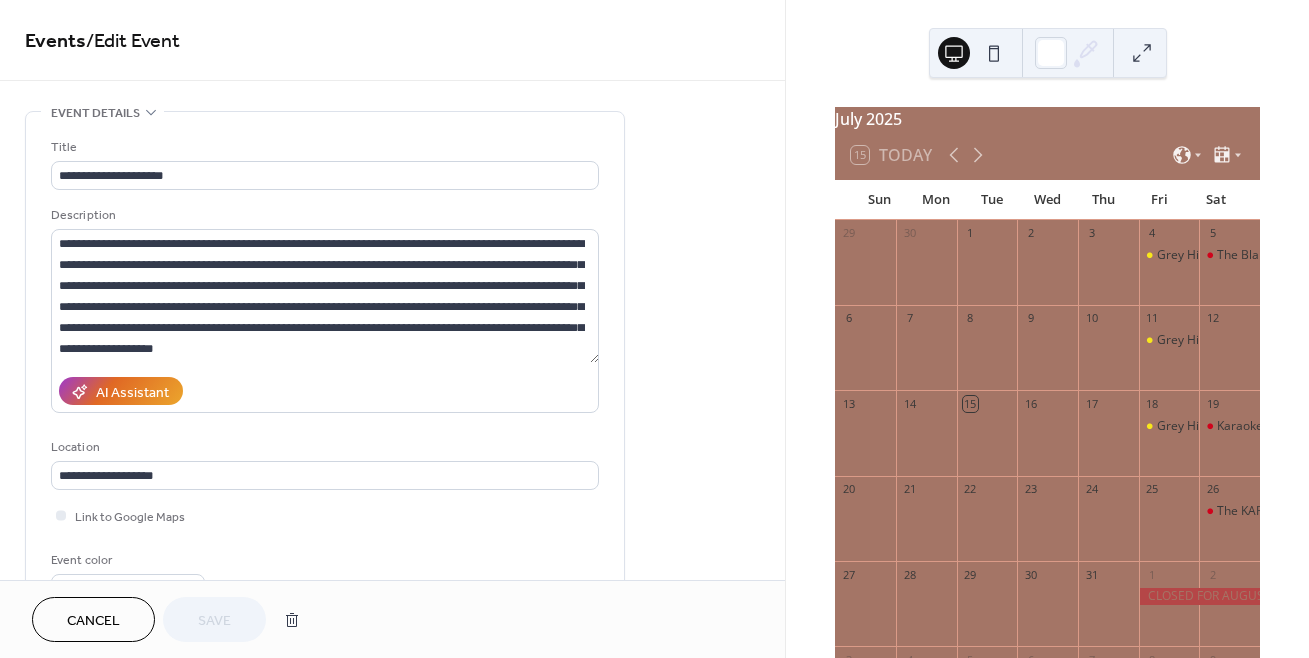 drag, startPoint x: 778, startPoint y: 177, endPoint x: 780, endPoint y: 191, distance: 14.142136 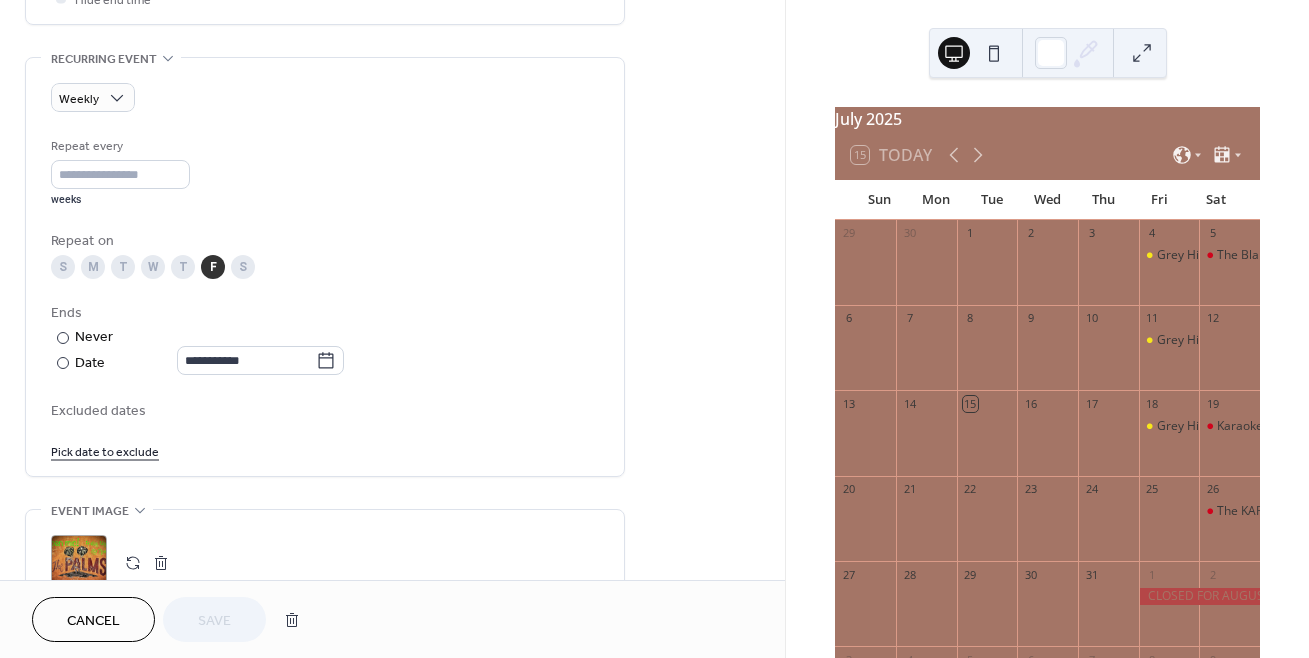 scroll, scrollTop: 835, scrollLeft: 0, axis: vertical 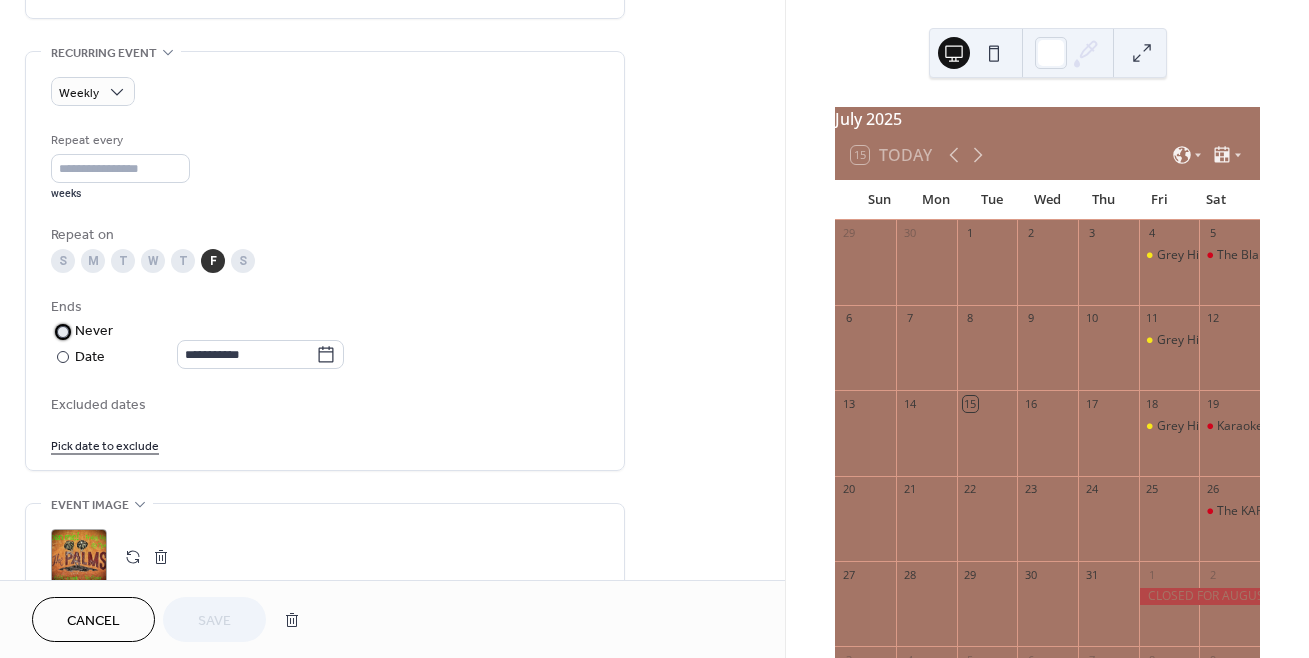click at bounding box center [63, 332] 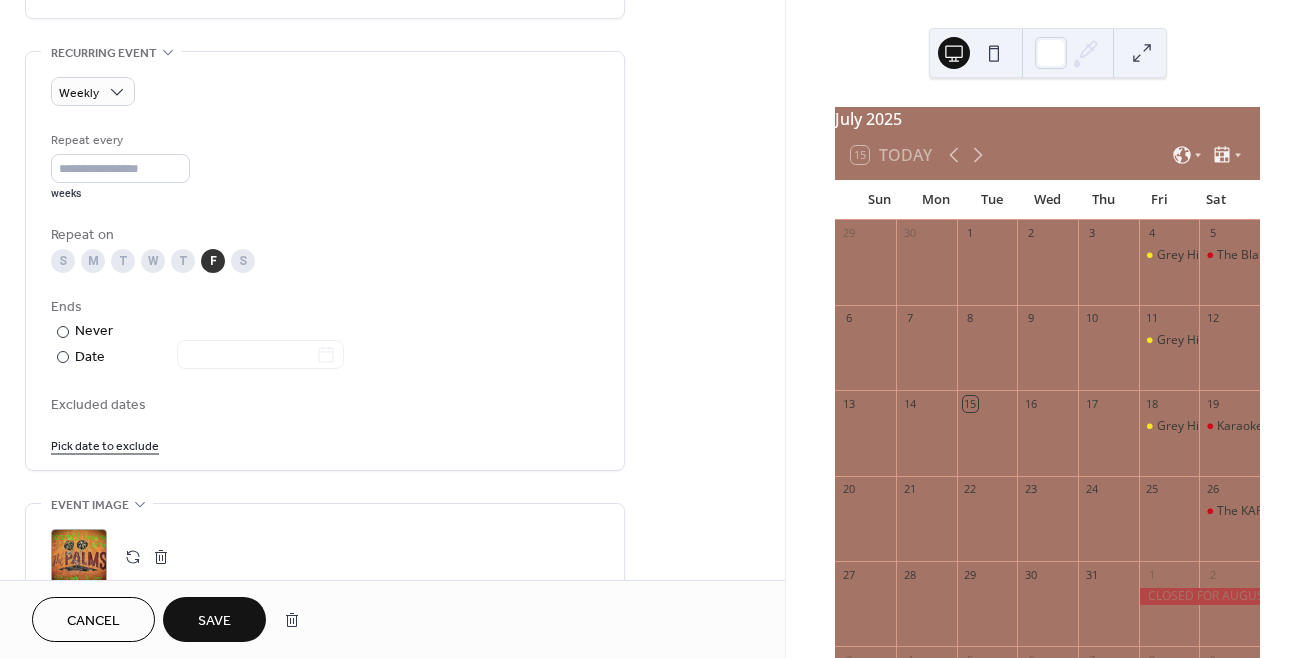 click on "Pick date to exclude" at bounding box center [105, 444] 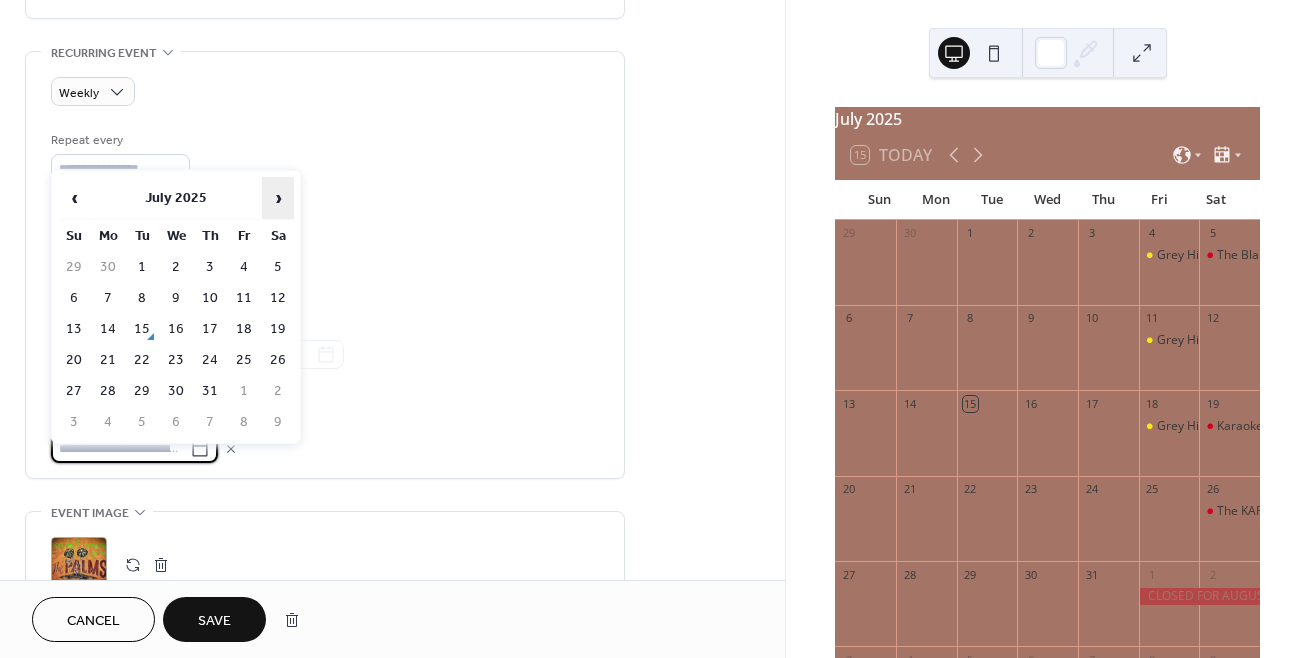 click on "›" at bounding box center (278, 198) 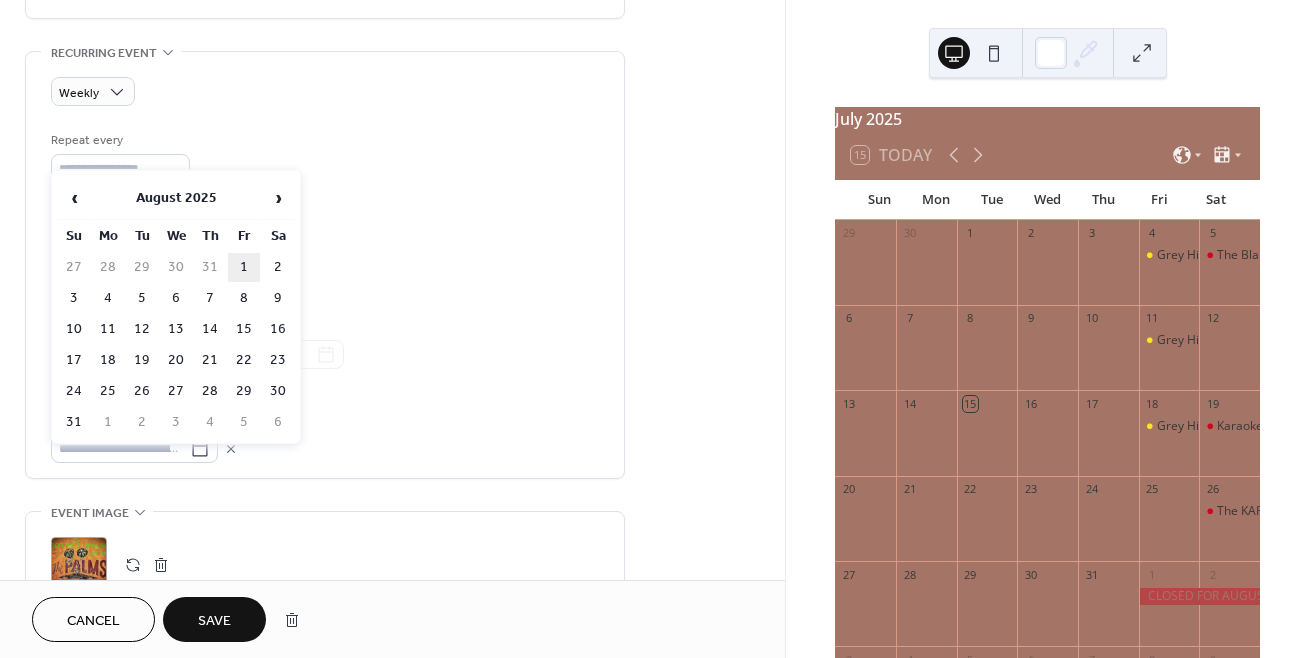 click on "1" at bounding box center (244, 267) 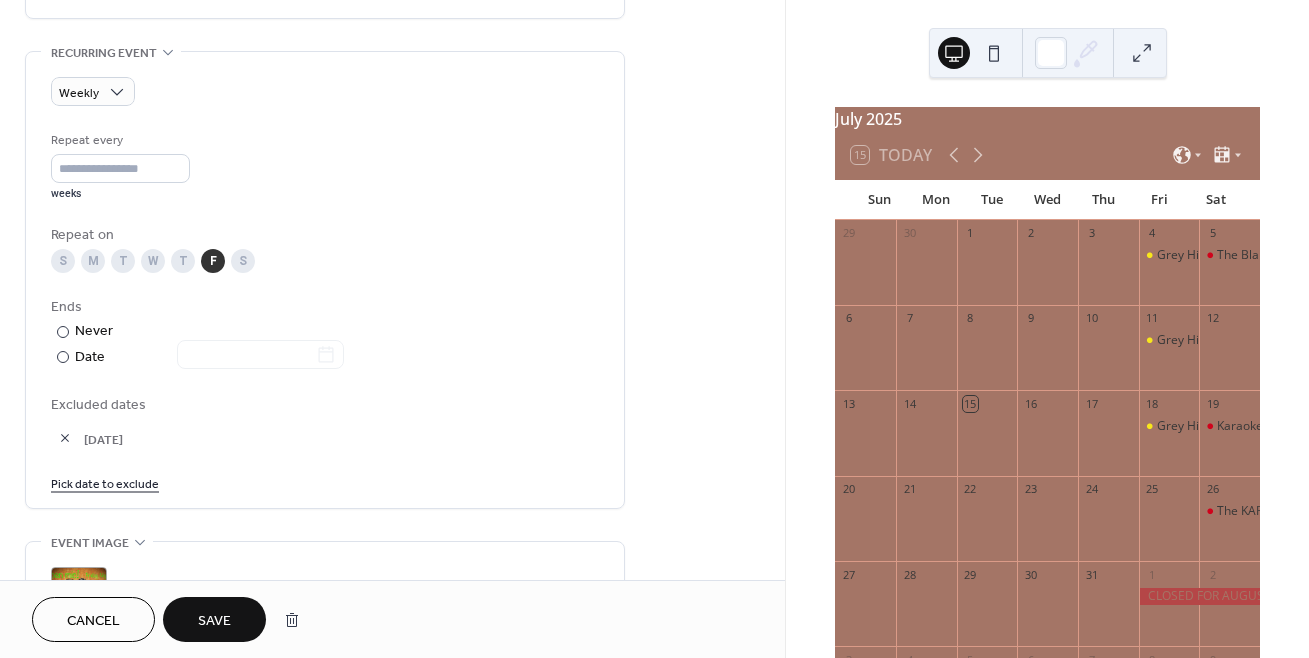 click on "Pick date to exclude" at bounding box center [105, 482] 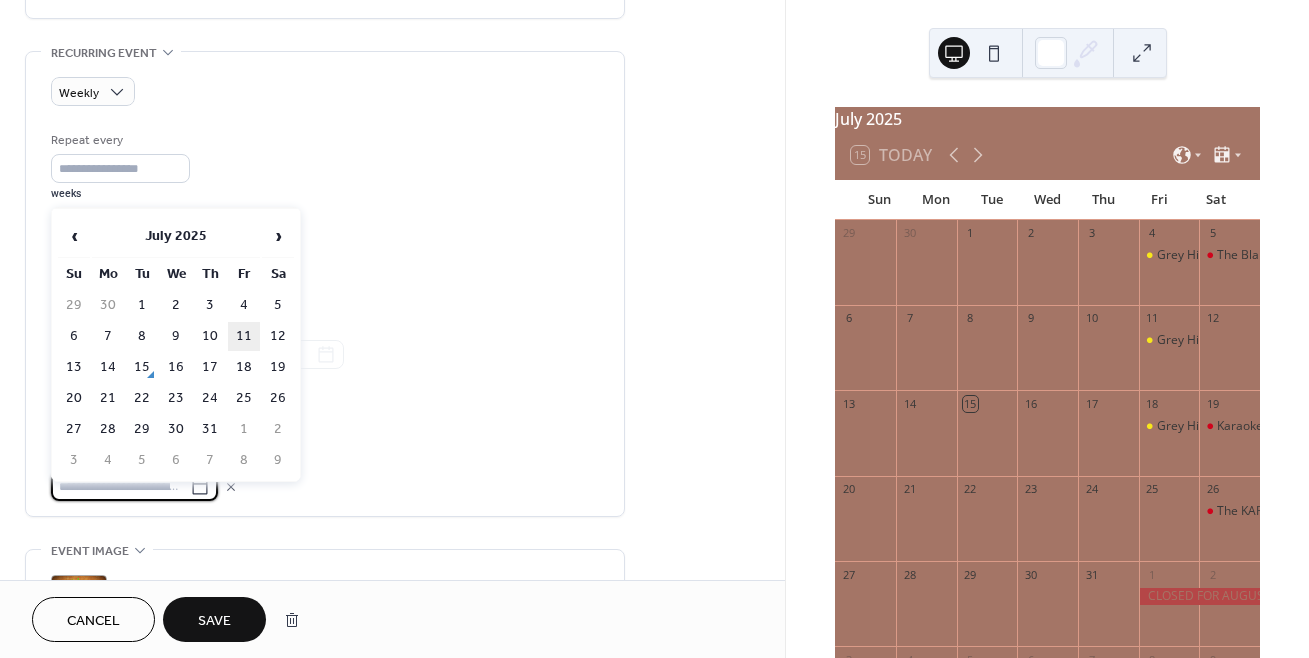 click on "11" at bounding box center [244, 336] 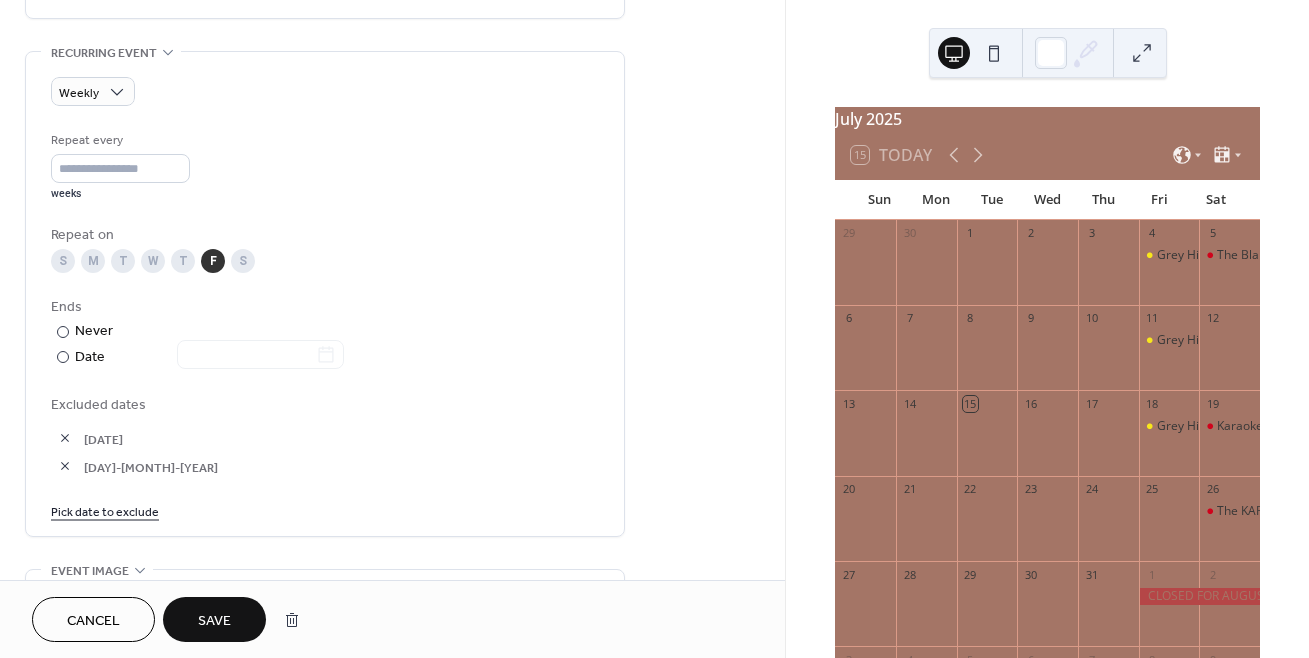 click on "Pick date to exclude" at bounding box center [105, 510] 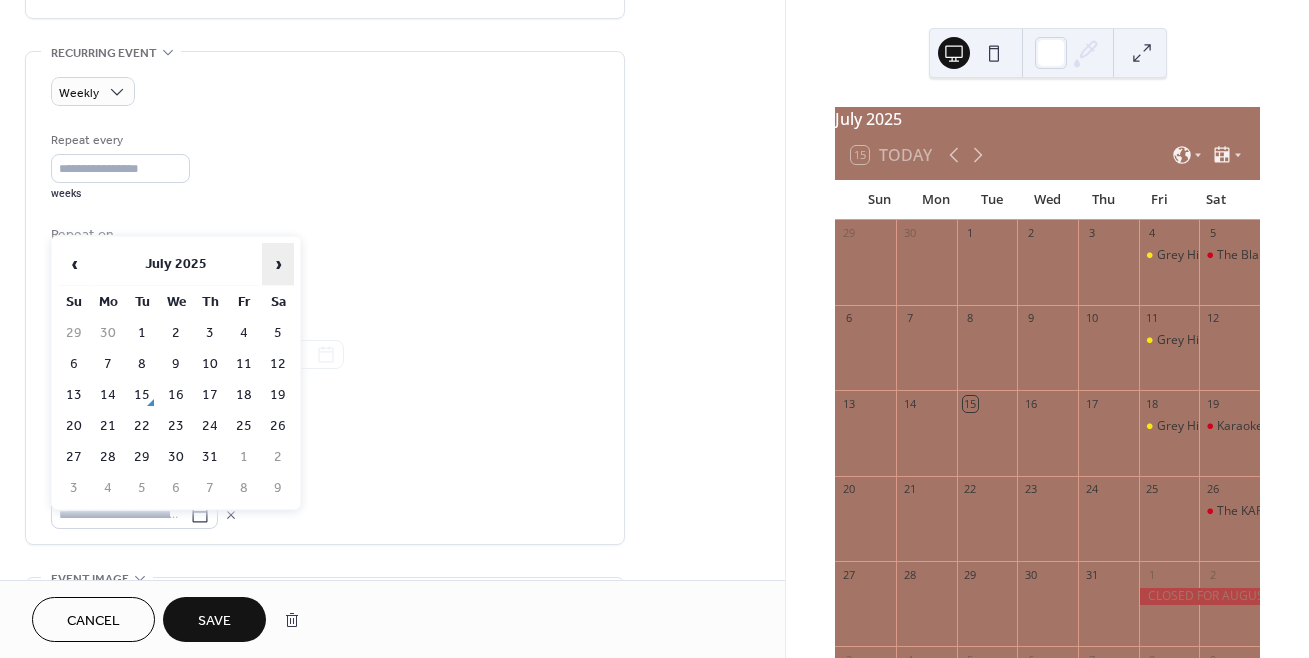 click on "›" at bounding box center (278, 264) 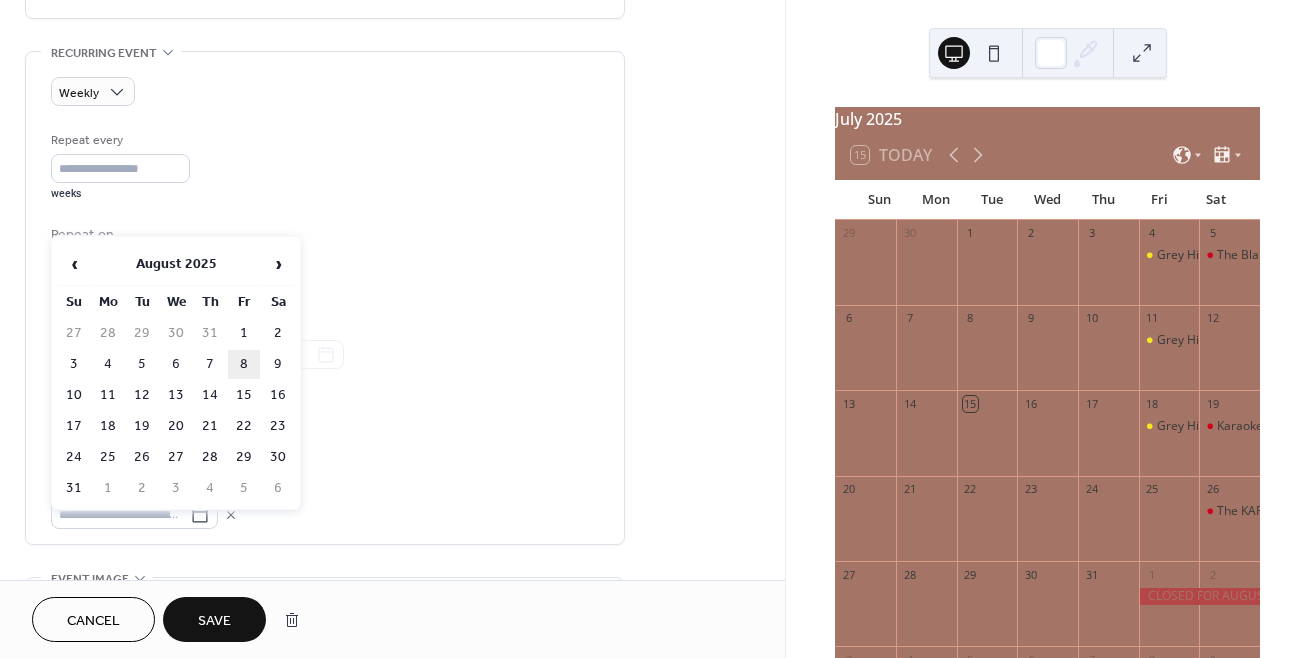 click on "8" at bounding box center (244, 364) 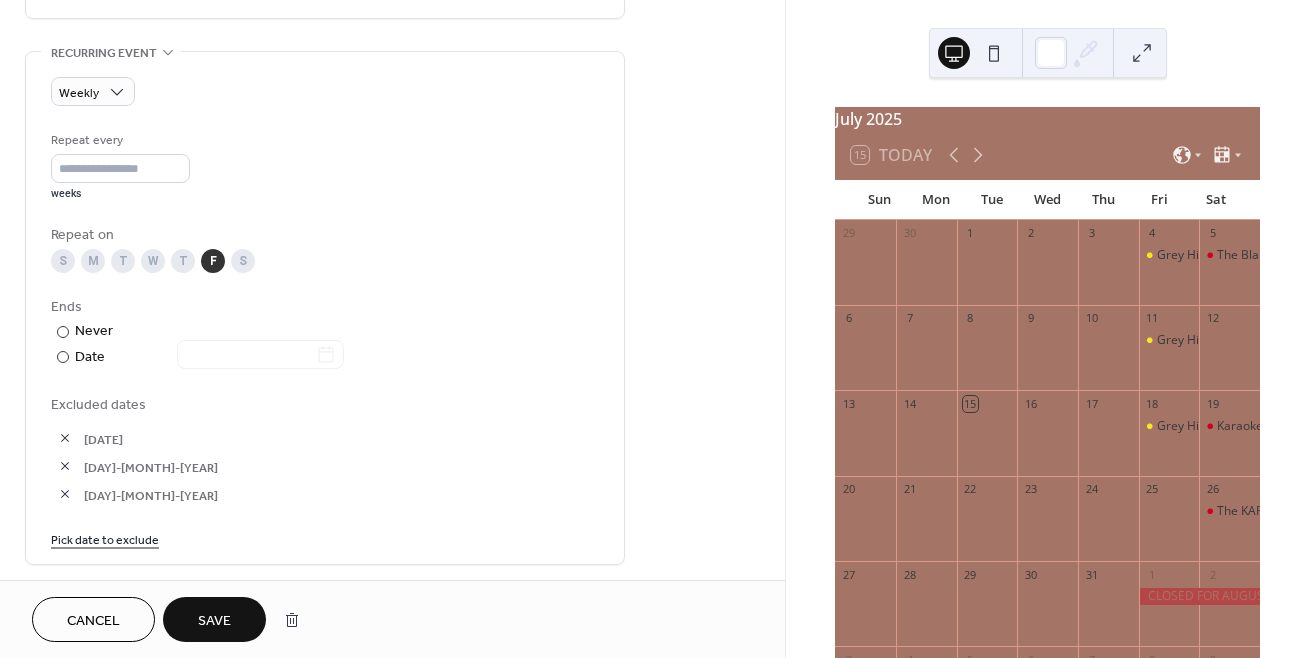 click at bounding box center (65, 466) 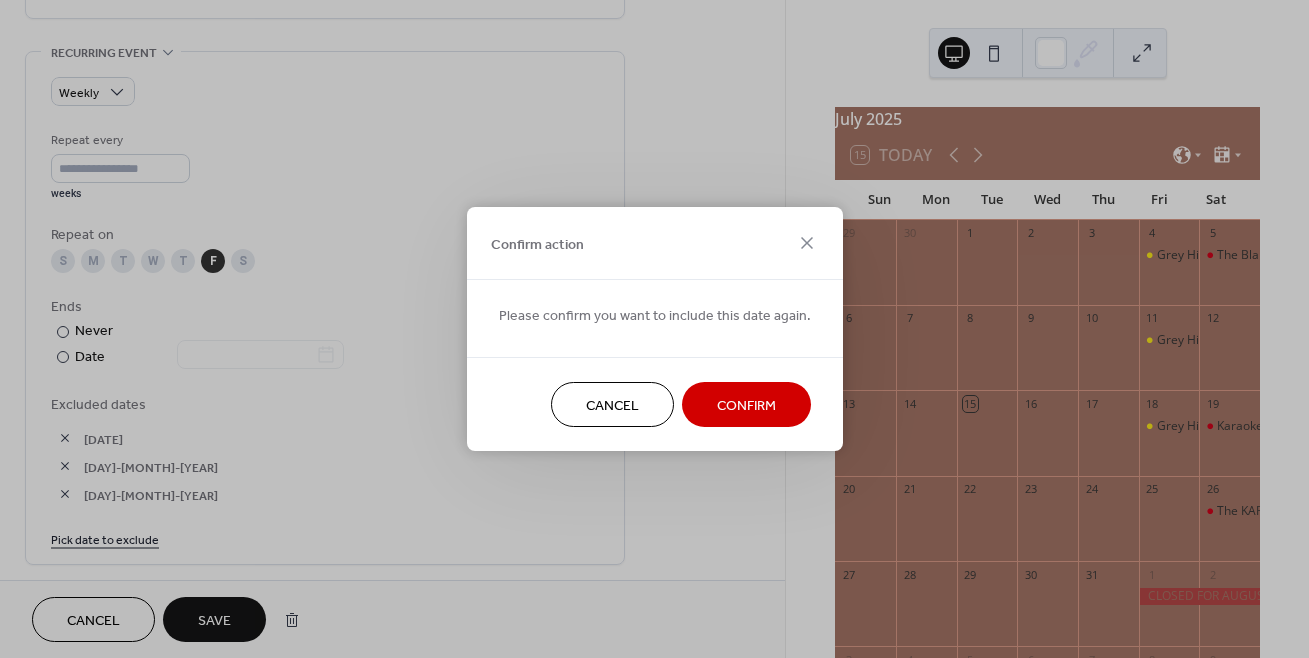 click on "Confirm" at bounding box center [746, 406] 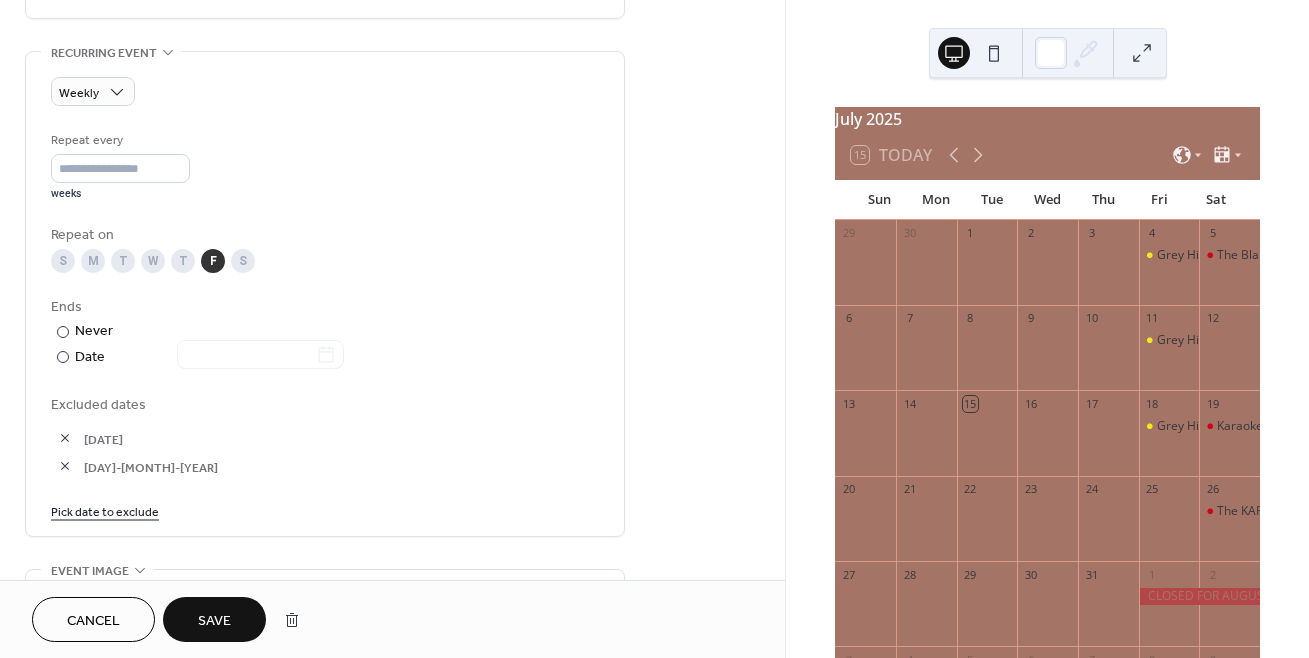 click on "Pick date to exclude" at bounding box center [105, 510] 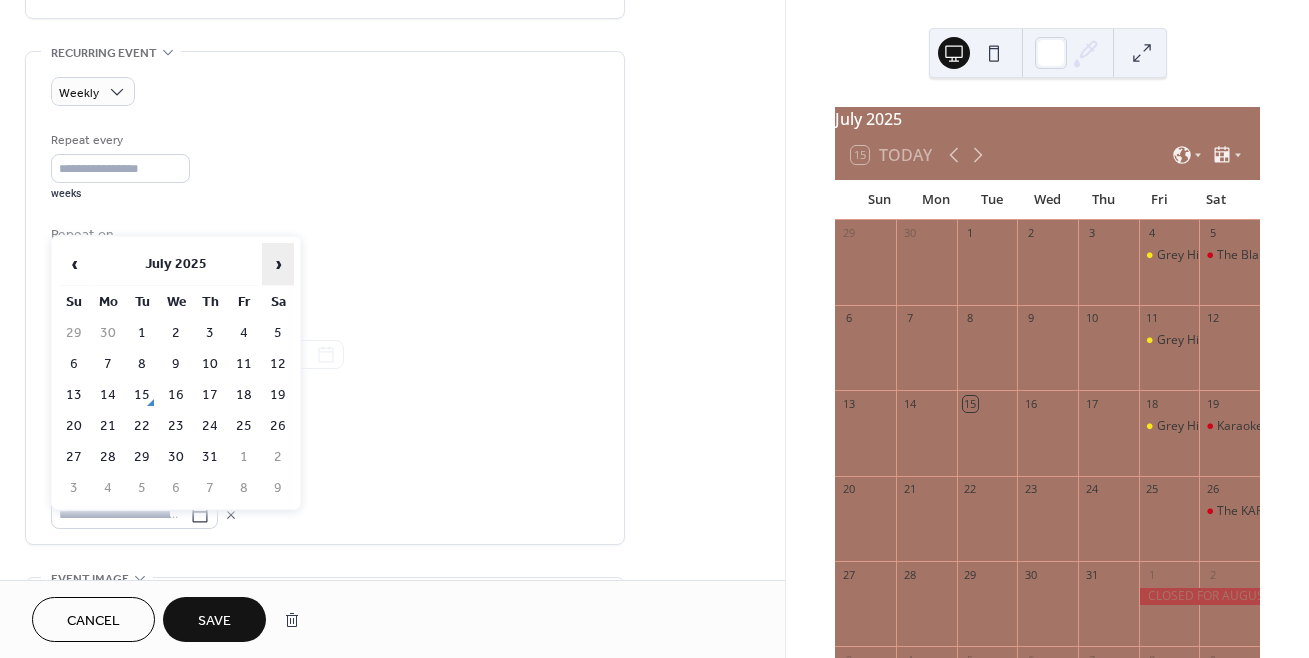 click on "›" at bounding box center (278, 264) 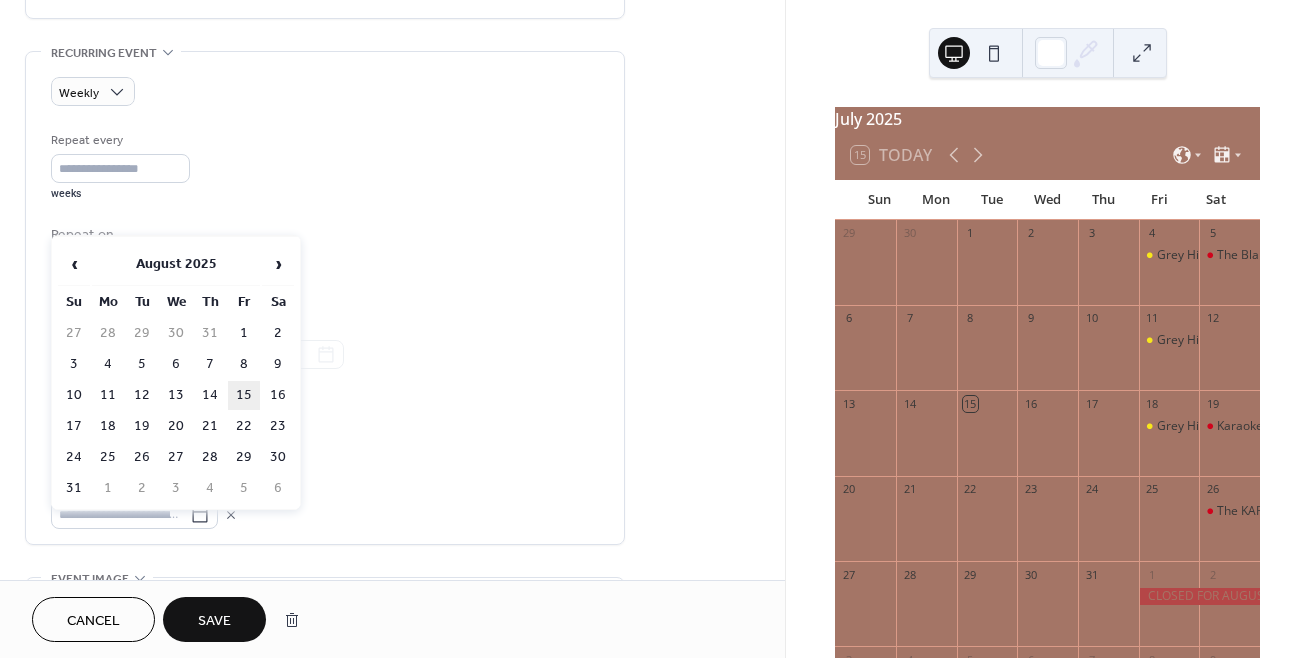 click on "15" at bounding box center (244, 395) 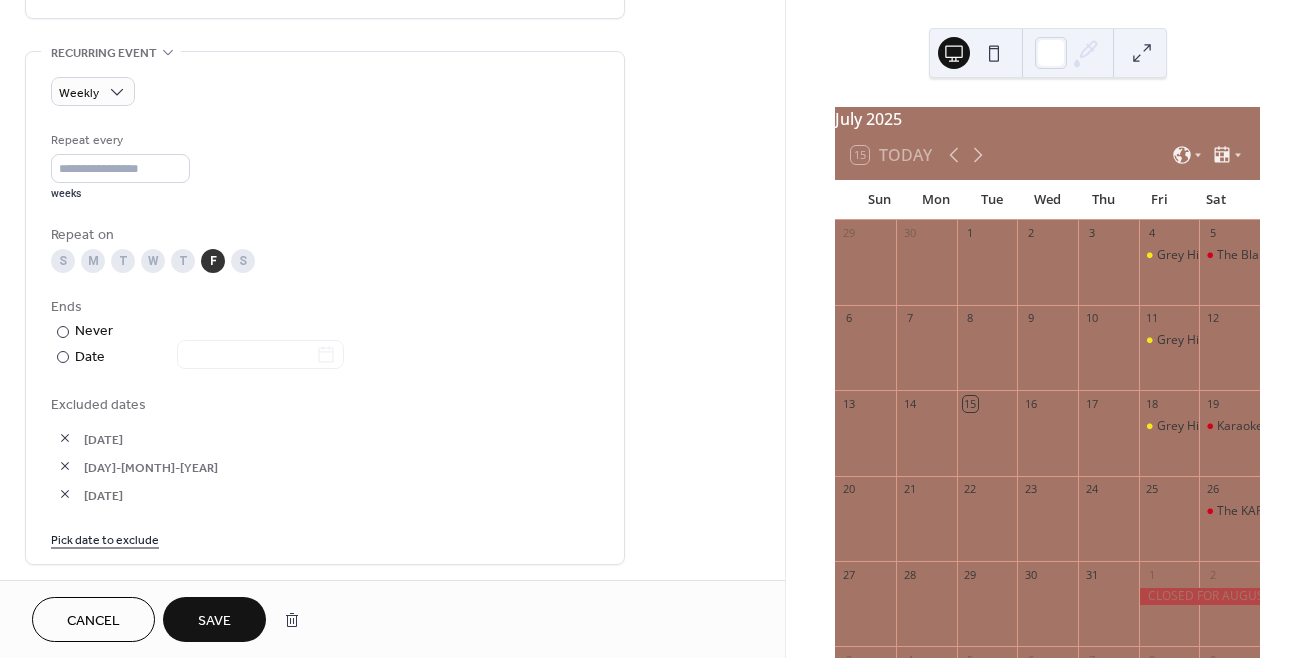 click on "Pick date to exclude" at bounding box center [105, 538] 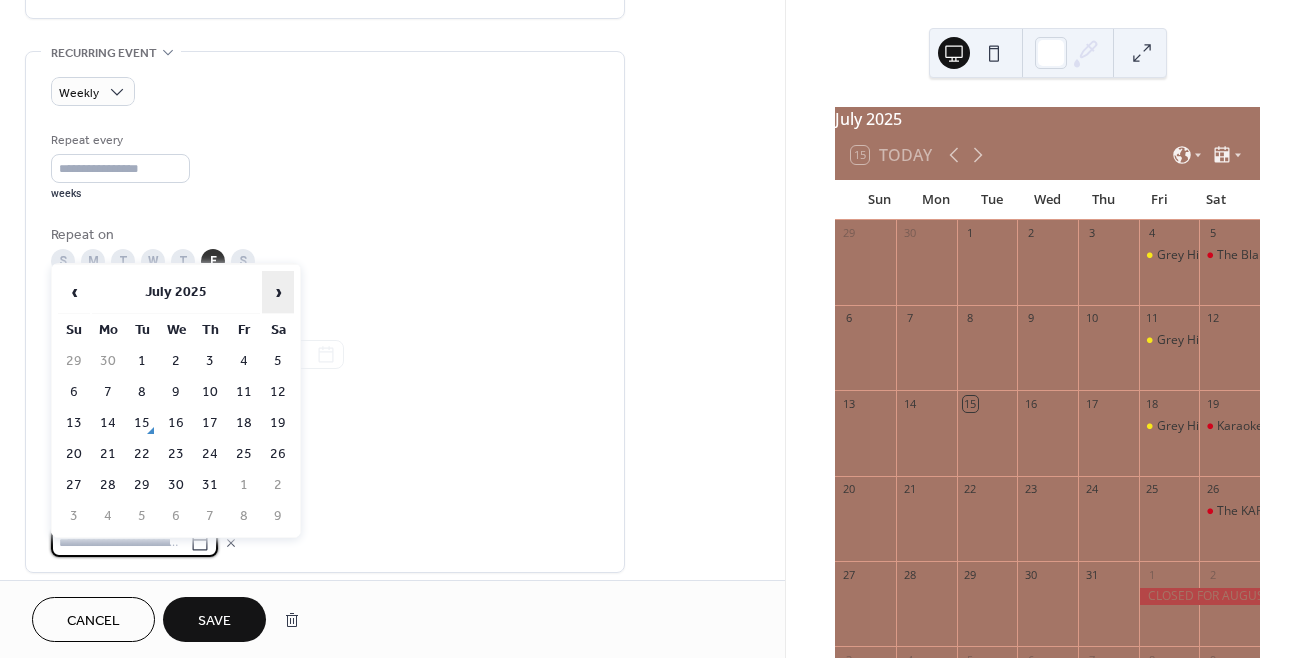 click on "›" at bounding box center (278, 292) 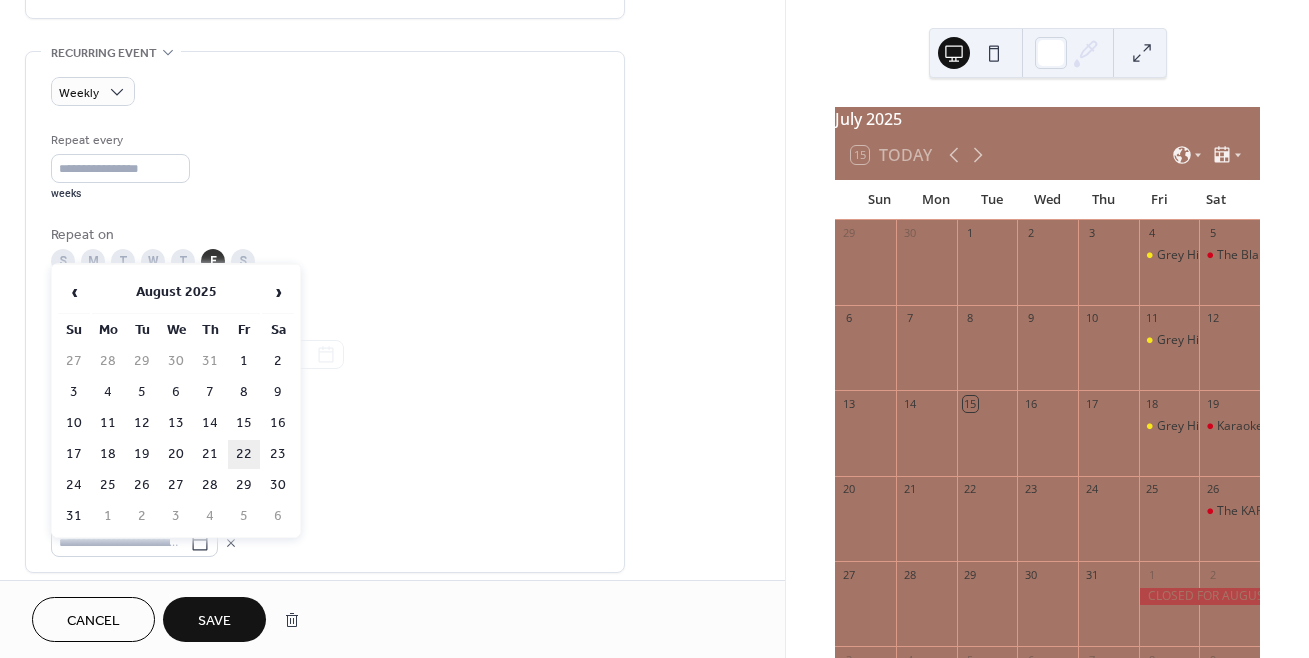 click on "22" at bounding box center [244, 454] 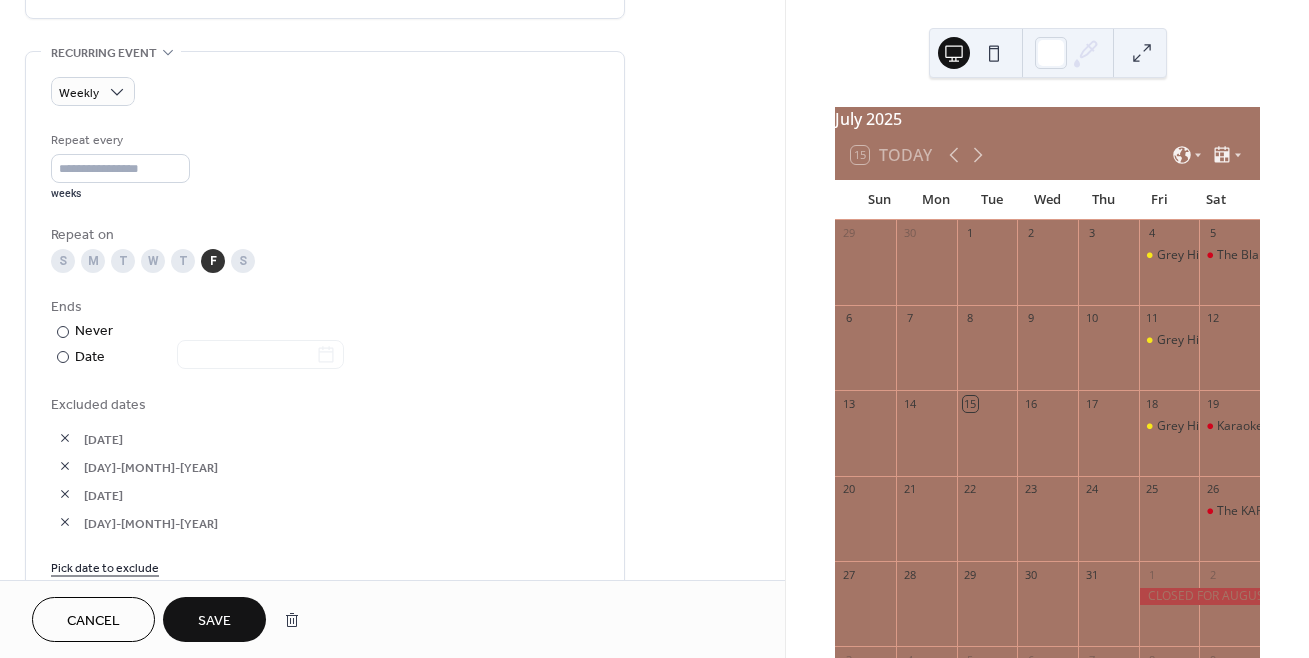 click on "Pick date to exclude" at bounding box center [105, 566] 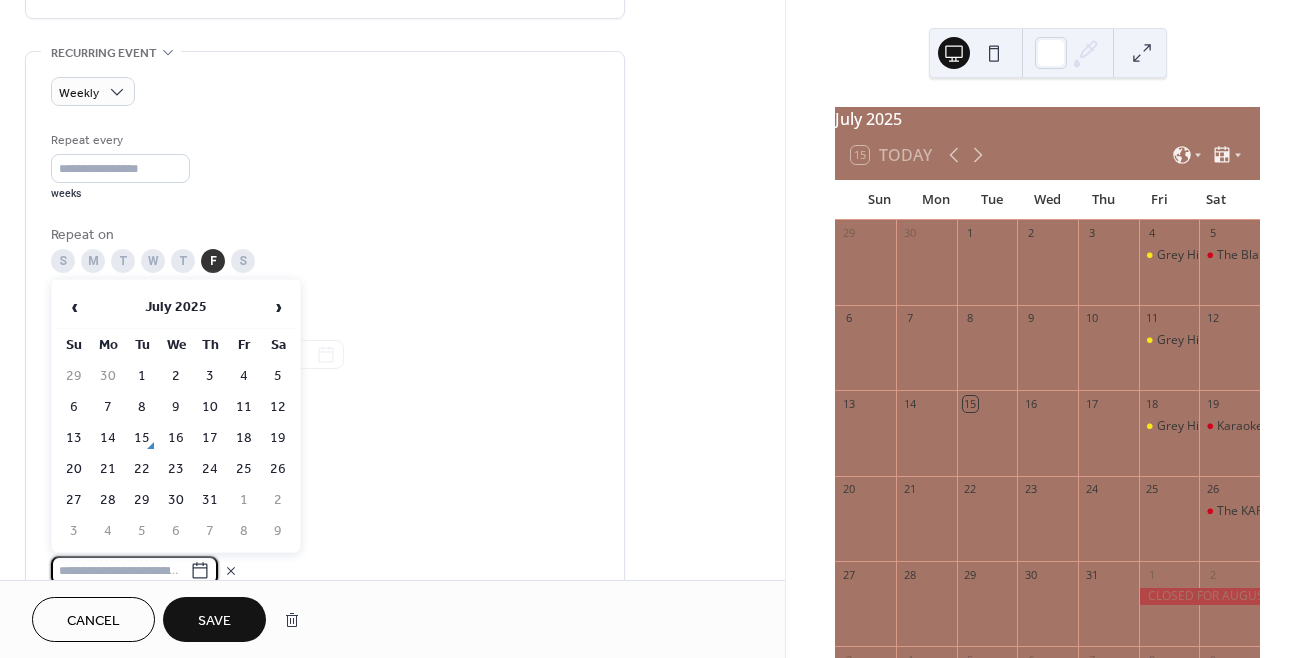 scroll, scrollTop: 848, scrollLeft: 0, axis: vertical 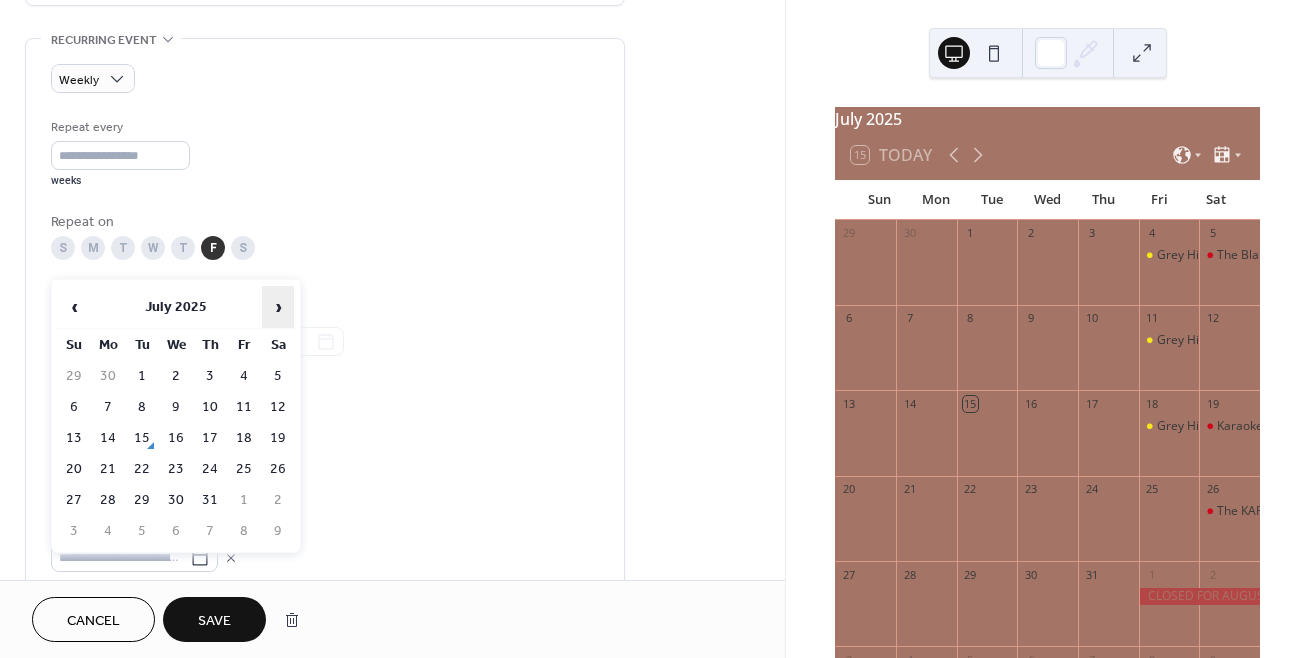 click on "›" at bounding box center (278, 307) 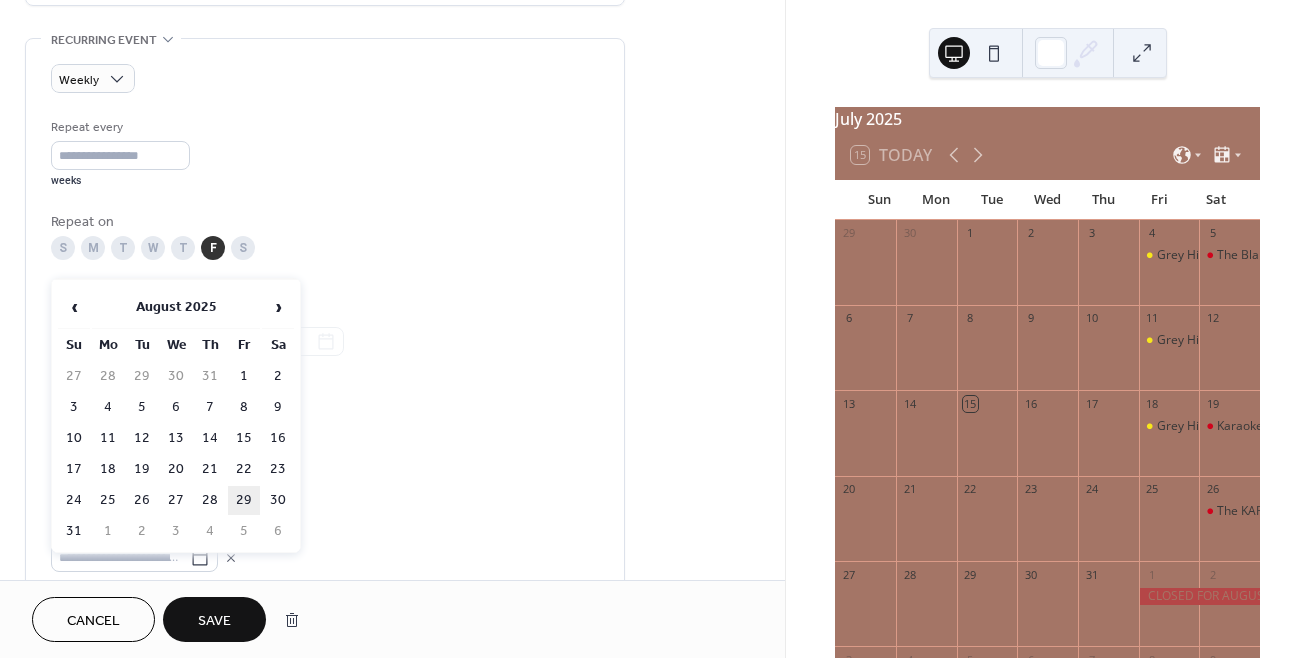 click on "29" at bounding box center (244, 500) 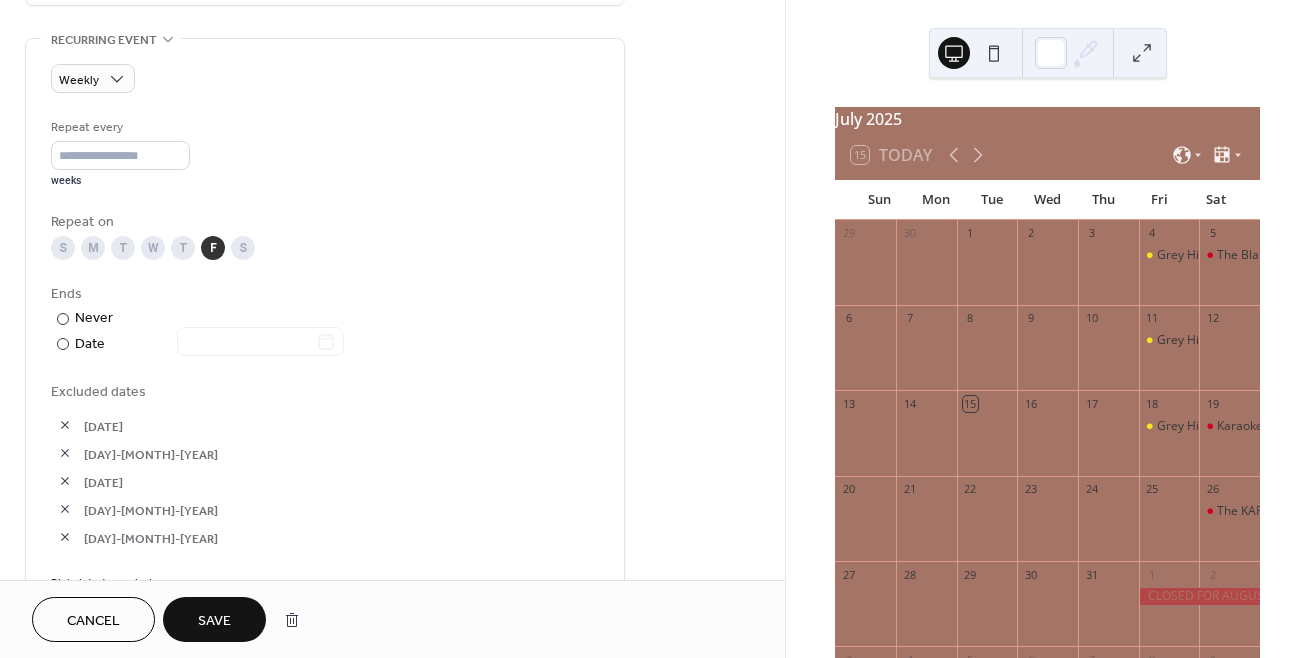 click on "Excluded dates [MONTH]-01-[YEAR] [MONTH]-08-[YEAR] [MONTH]-15-[YEAR] [MONTH]-22-[YEAR] [MONTH]-29-[YEAR]   Pick date to exclude" at bounding box center [325, 486] 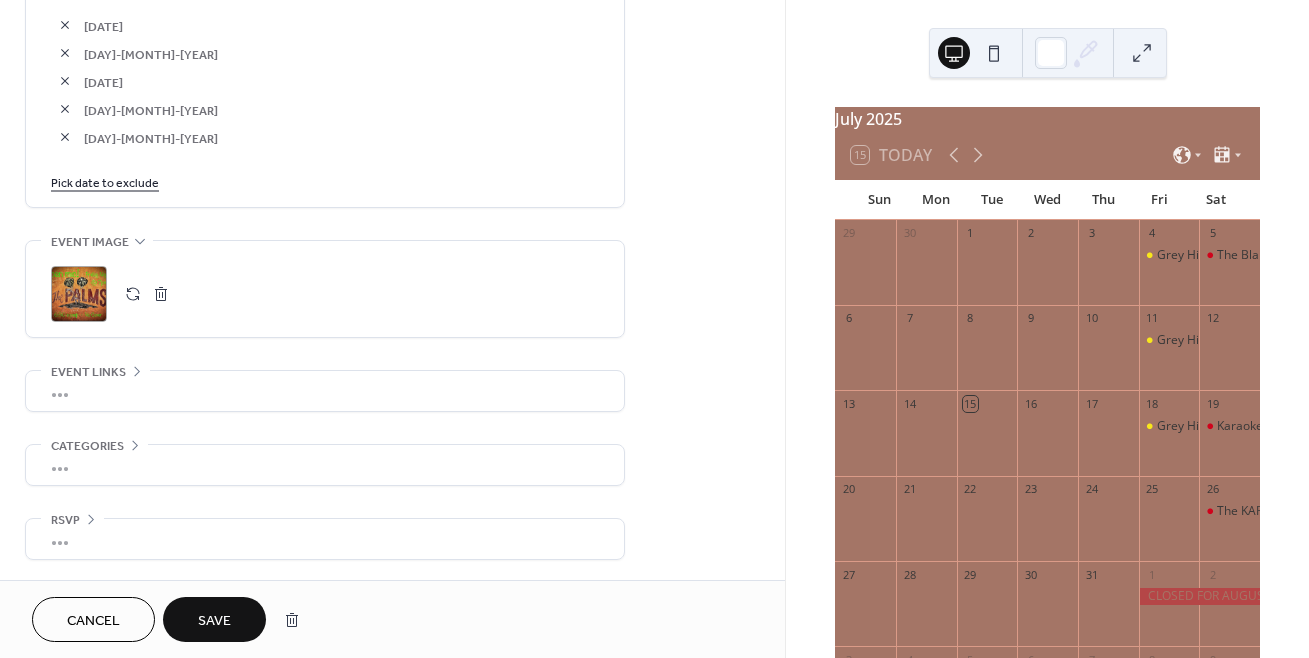 scroll, scrollTop: 1258, scrollLeft: 0, axis: vertical 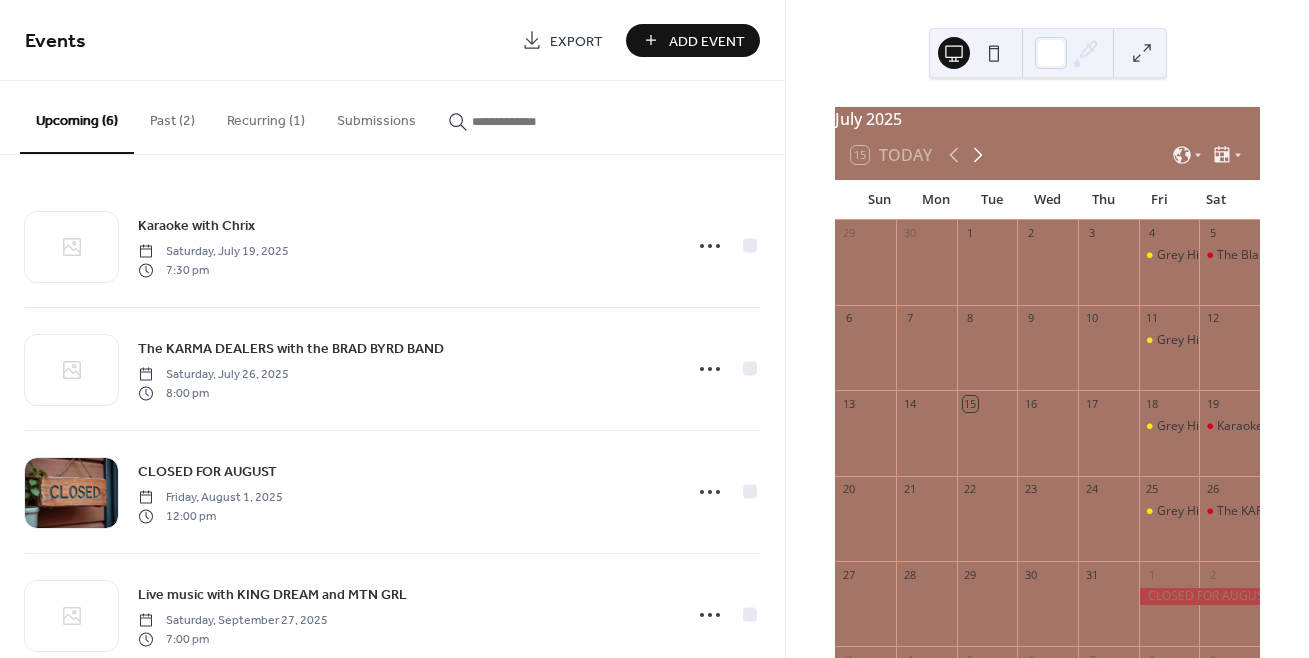 click 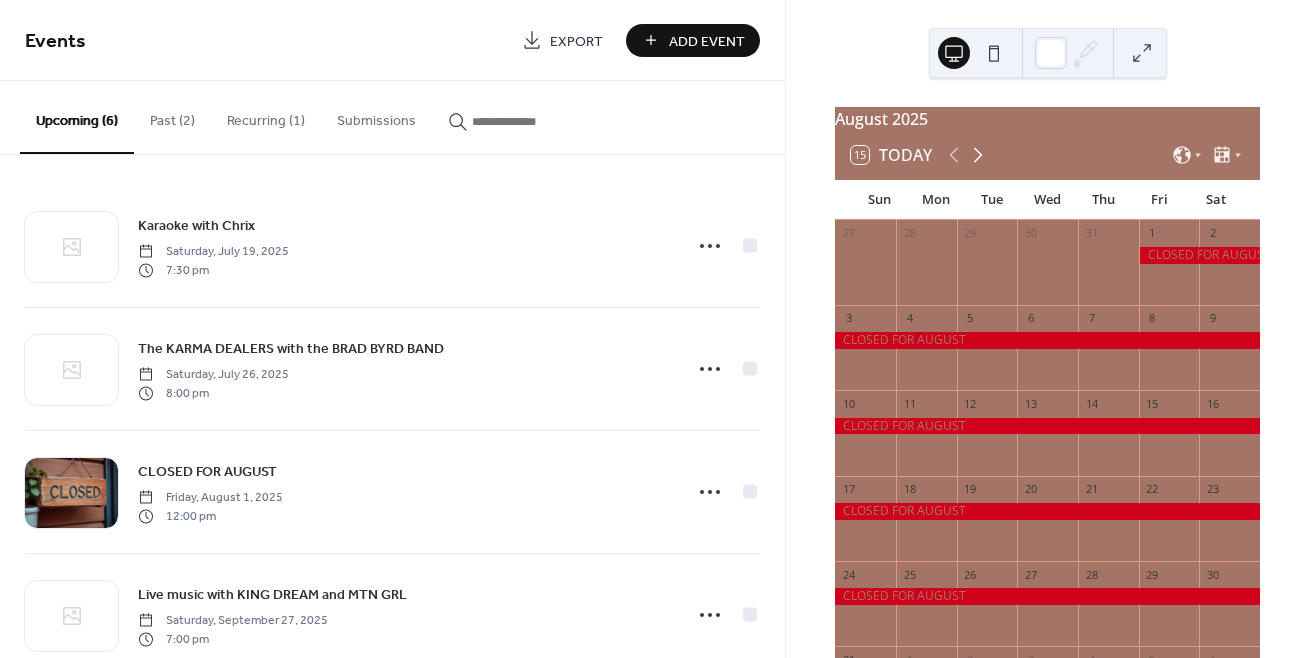 click 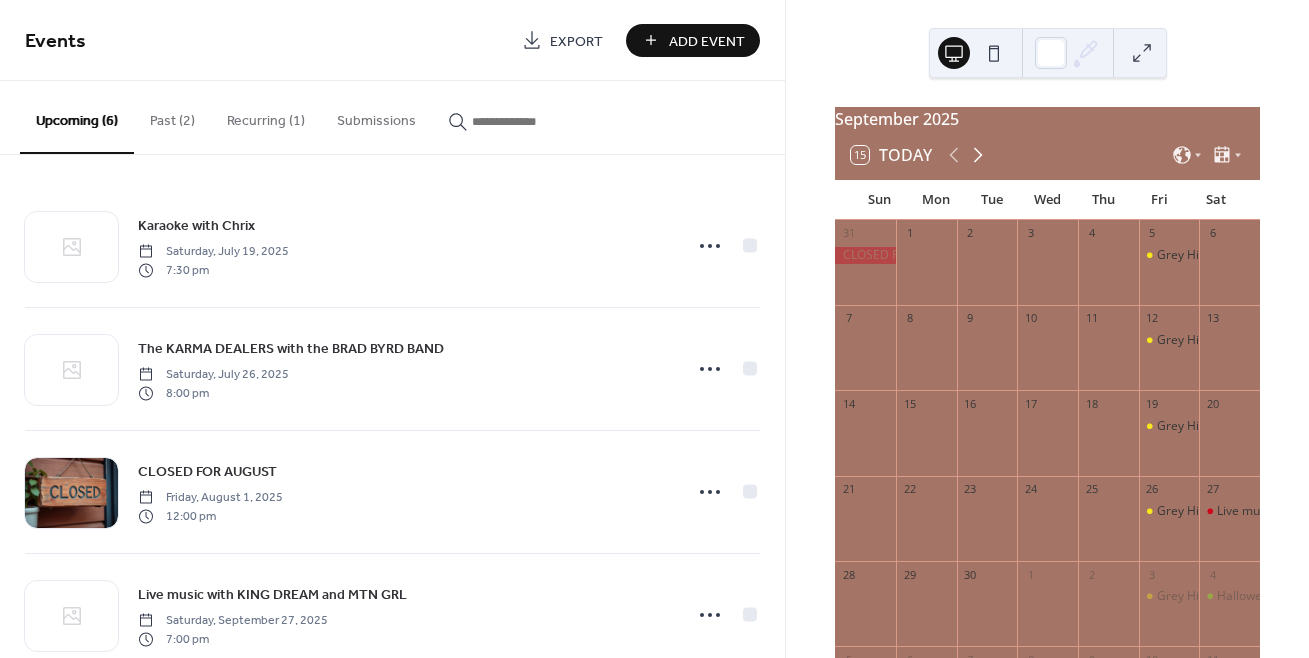 click 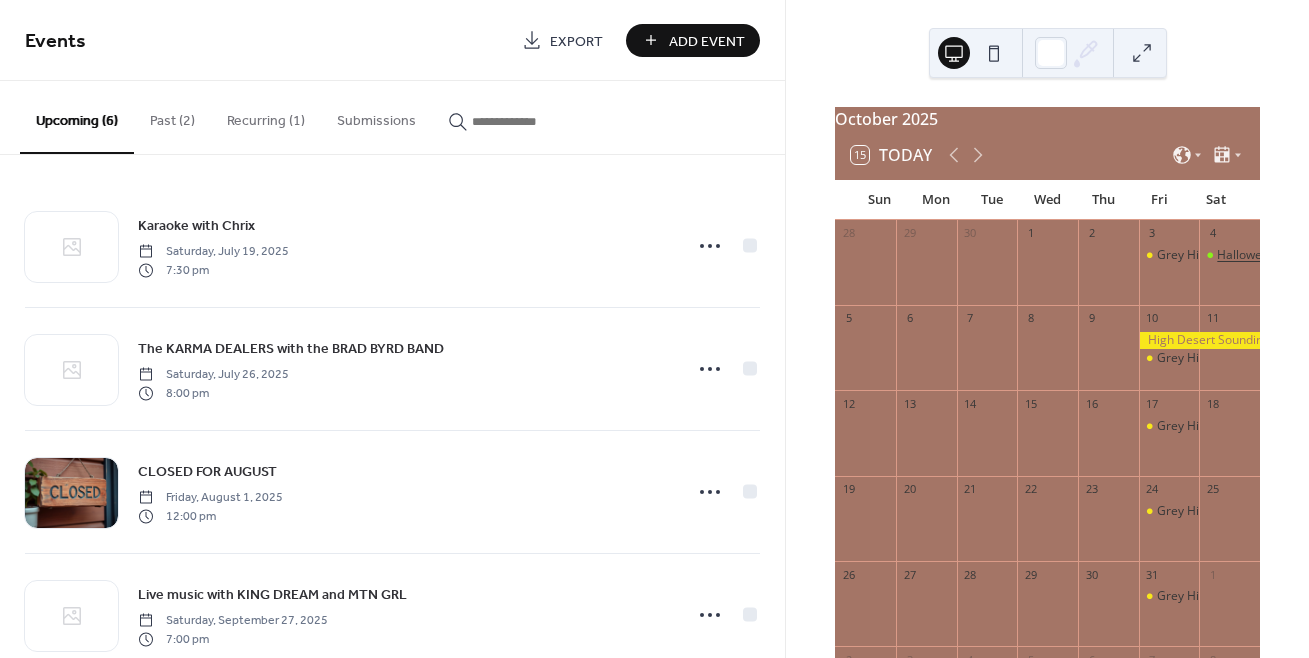 click on "Halloween Variety Show" at bounding box center (1284, 255) 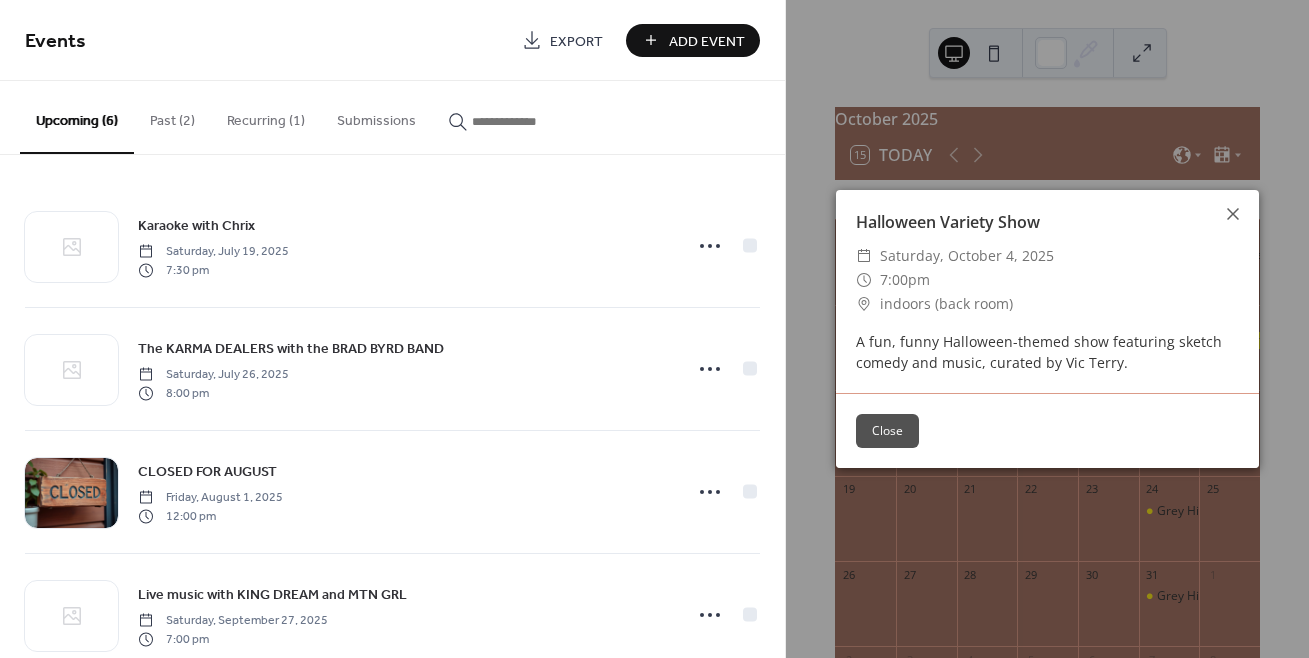 click on "A fun, funny Halloween-themed show featuring sketch comedy and music, curated by Vic Terry." at bounding box center (1047, 352) 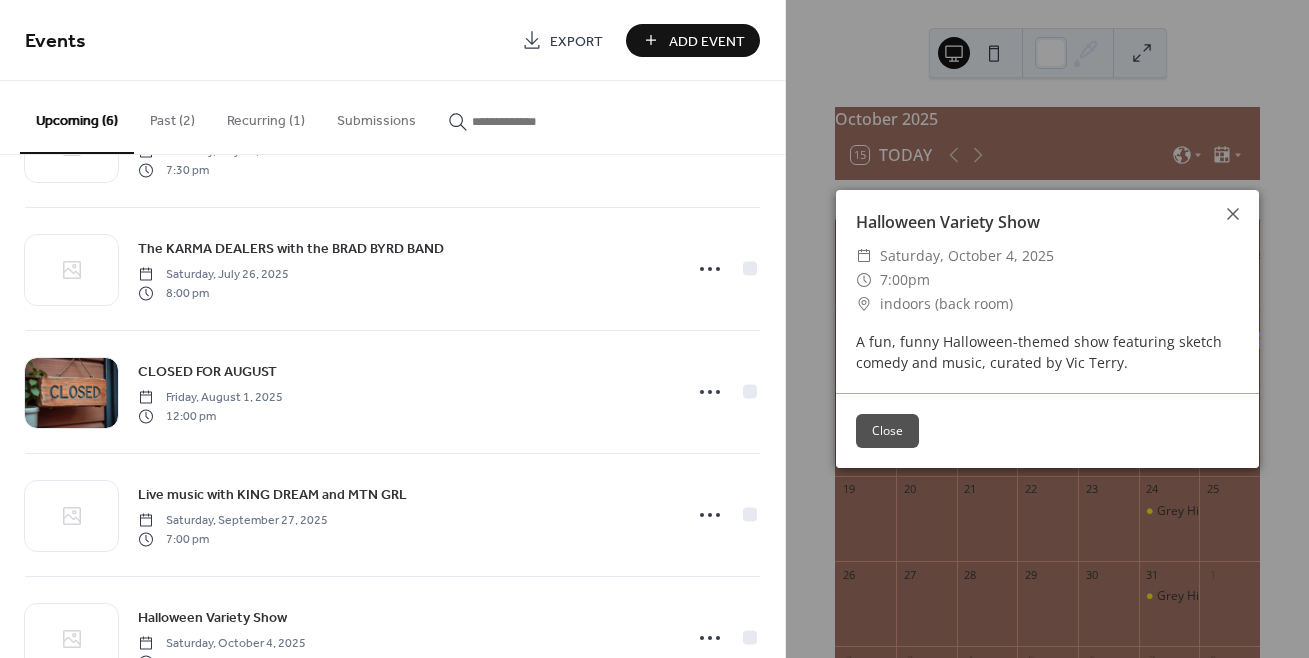 scroll, scrollTop: 161, scrollLeft: 0, axis: vertical 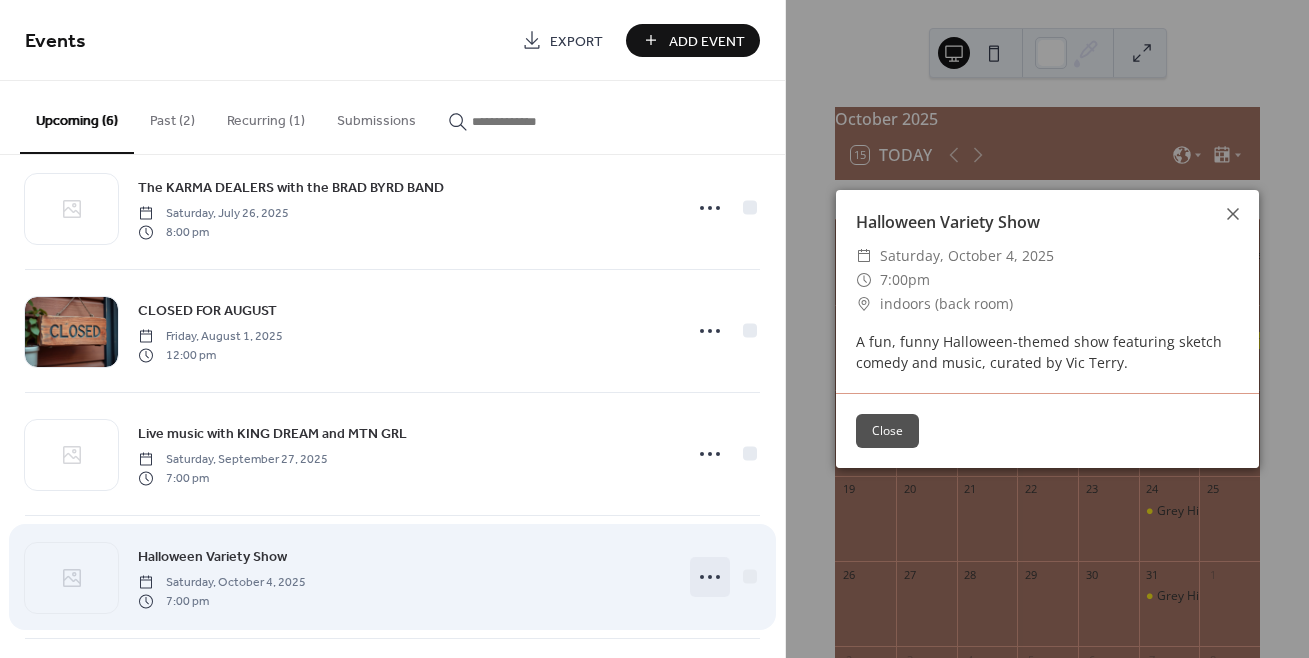 click 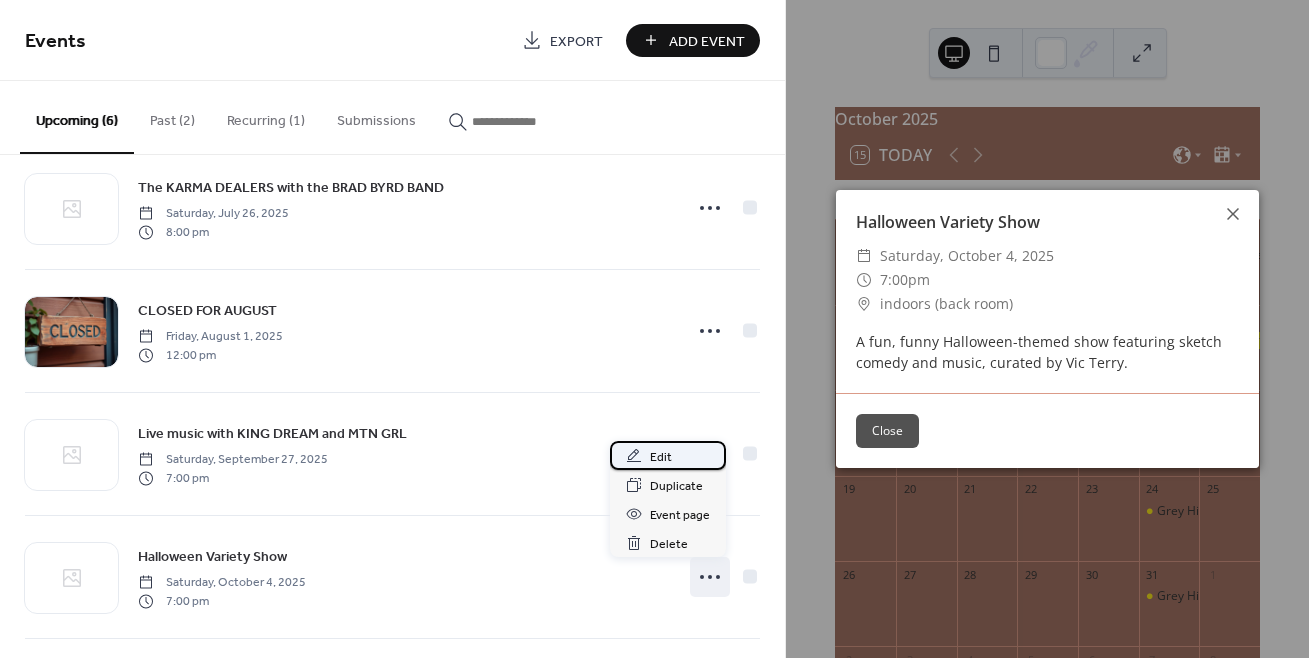 click on "Edit" at bounding box center (661, 457) 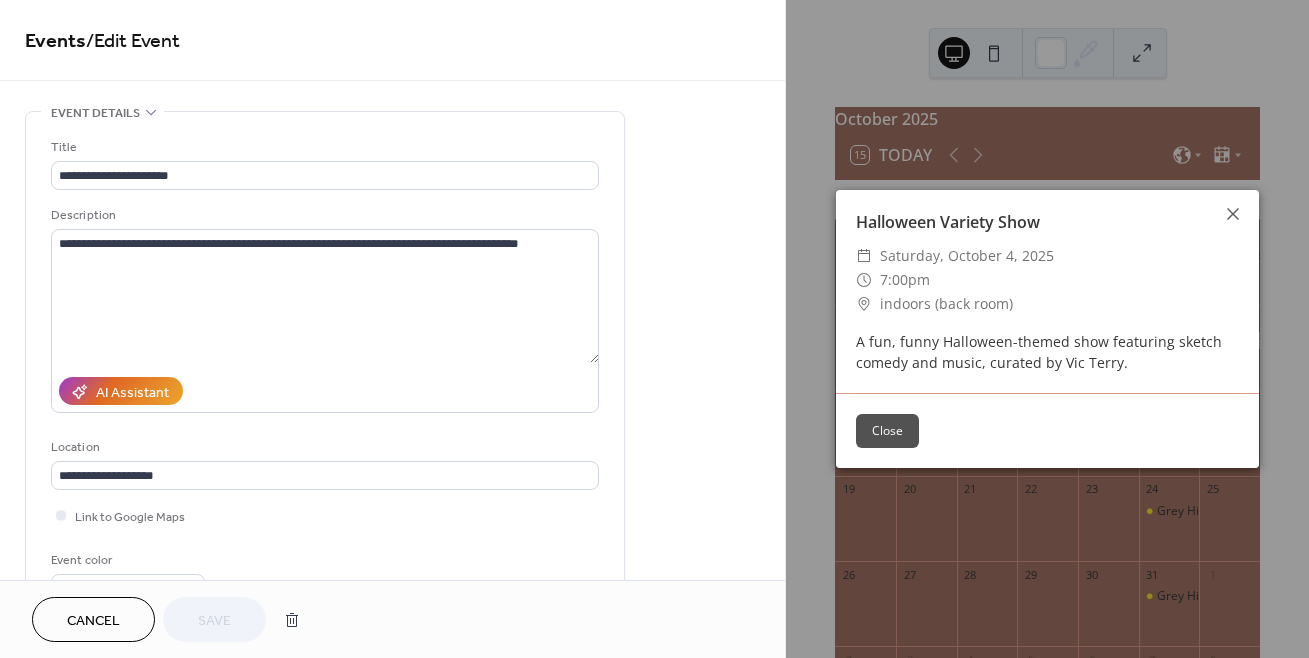 click on "Halloween Variety Show" at bounding box center (1047, 222) 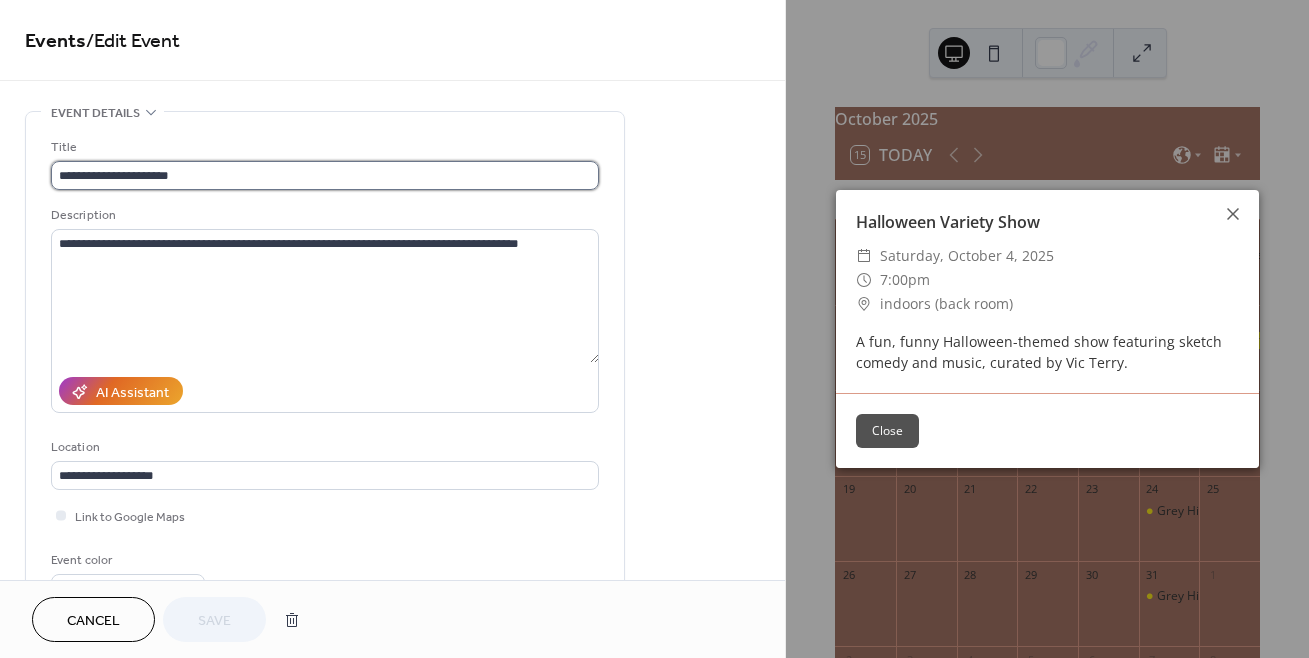 click on "**********" at bounding box center (325, 175) 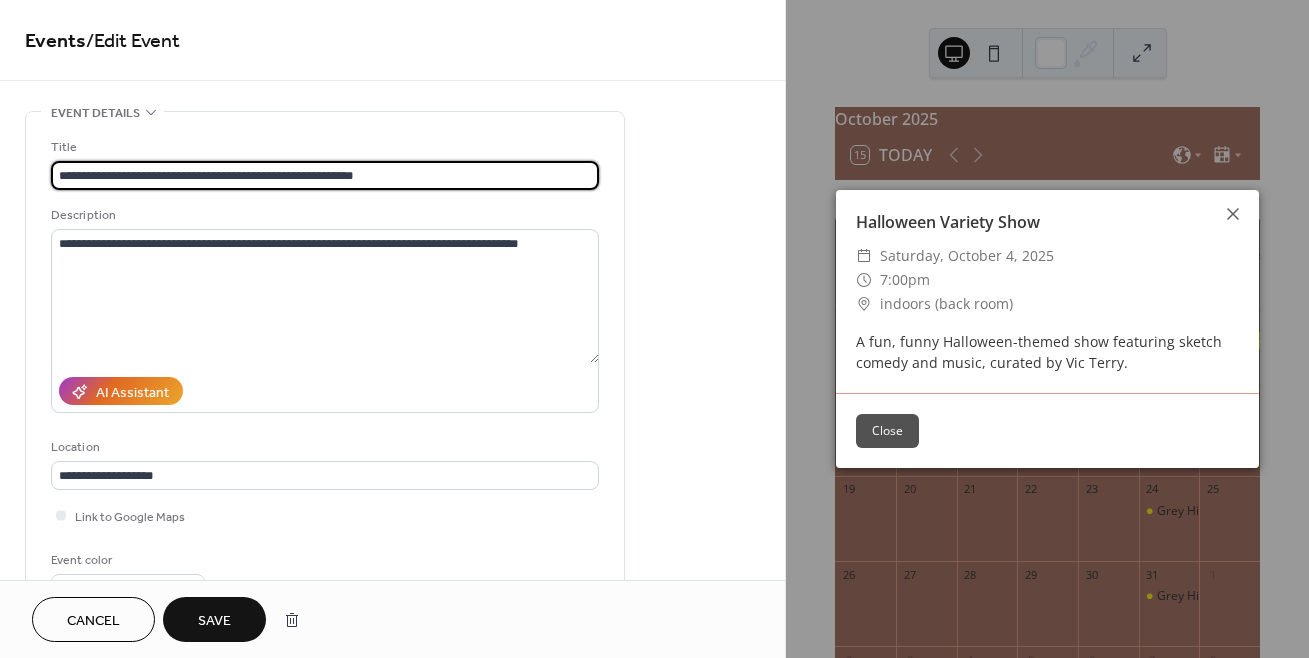 click on "**********" at bounding box center [325, 175] 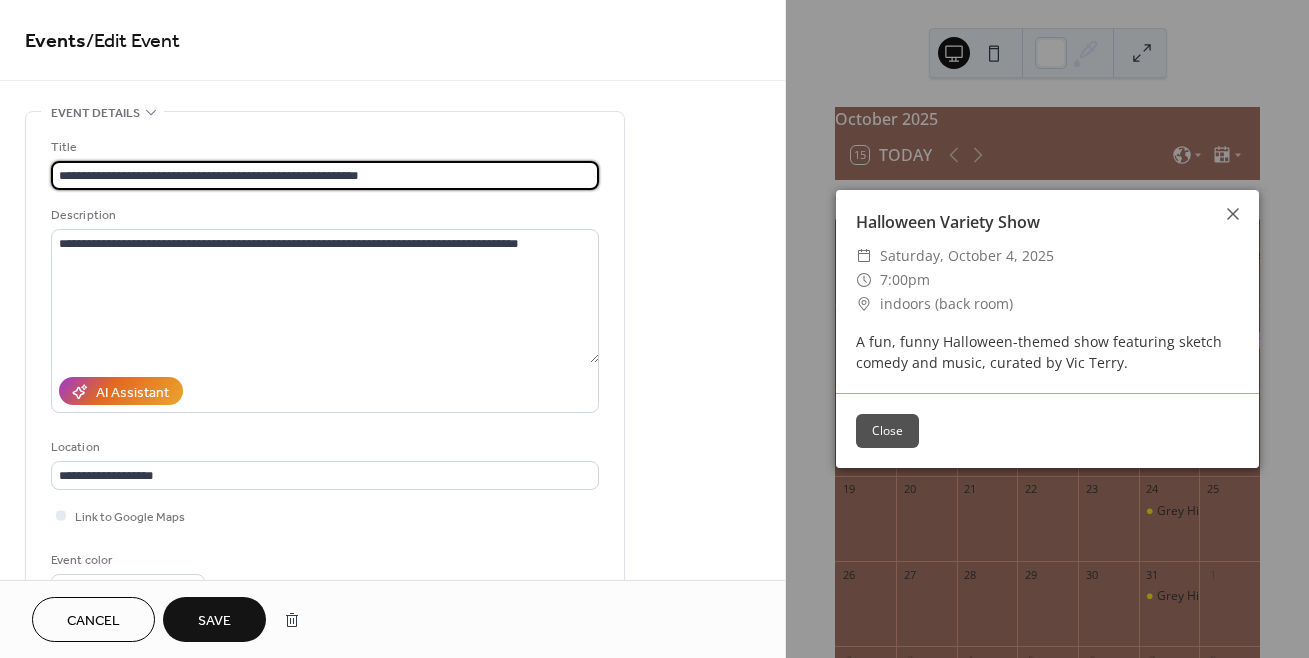 click on "**********" at bounding box center (325, 175) 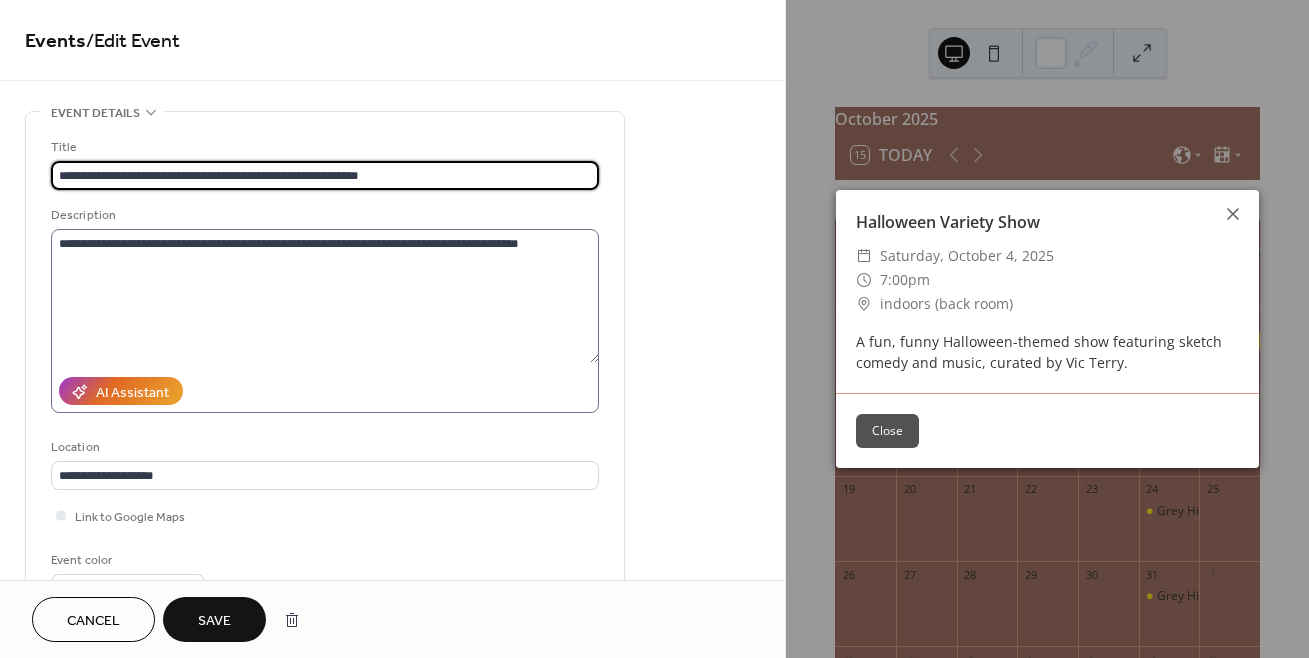 type on "**********" 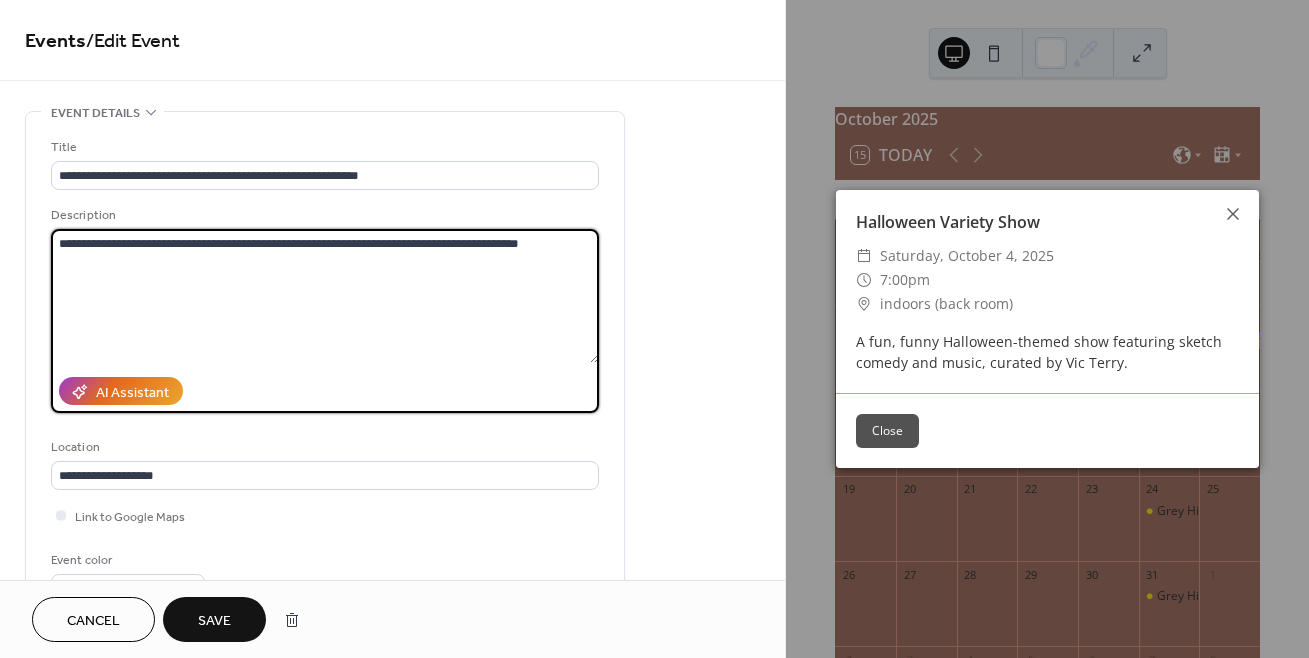drag, startPoint x: 558, startPoint y: 244, endPoint x: 21, endPoint y: 252, distance: 537.0596 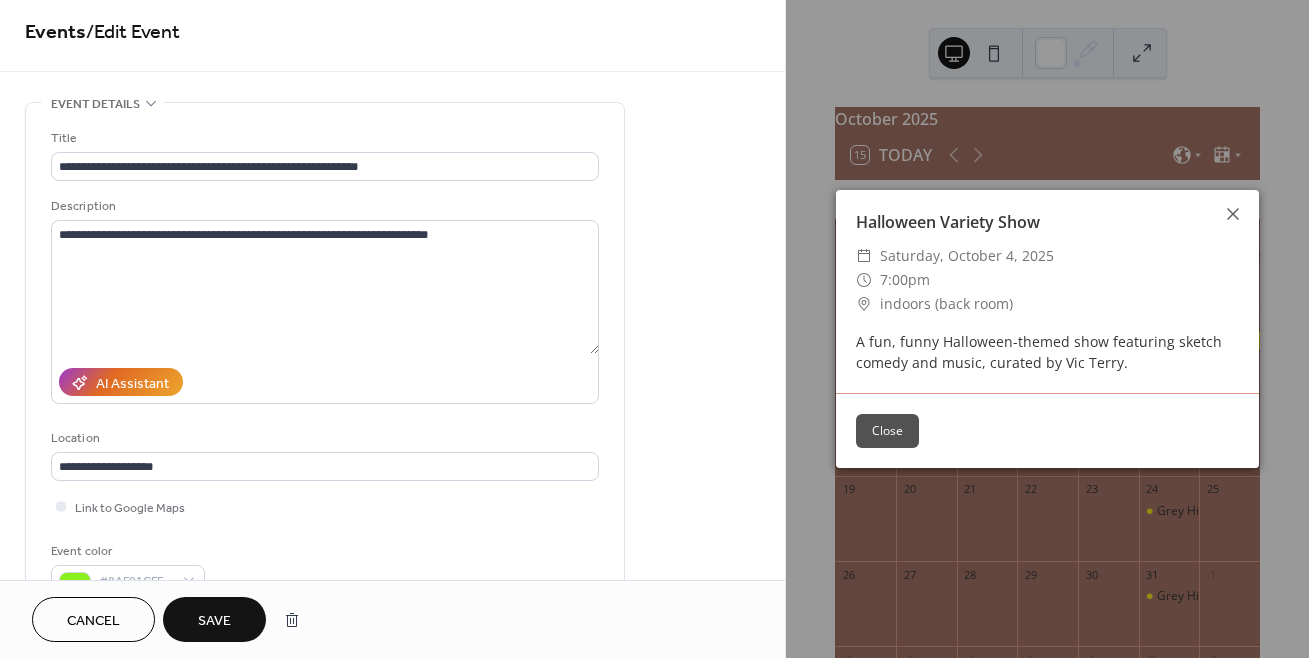 scroll, scrollTop: 0, scrollLeft: 0, axis: both 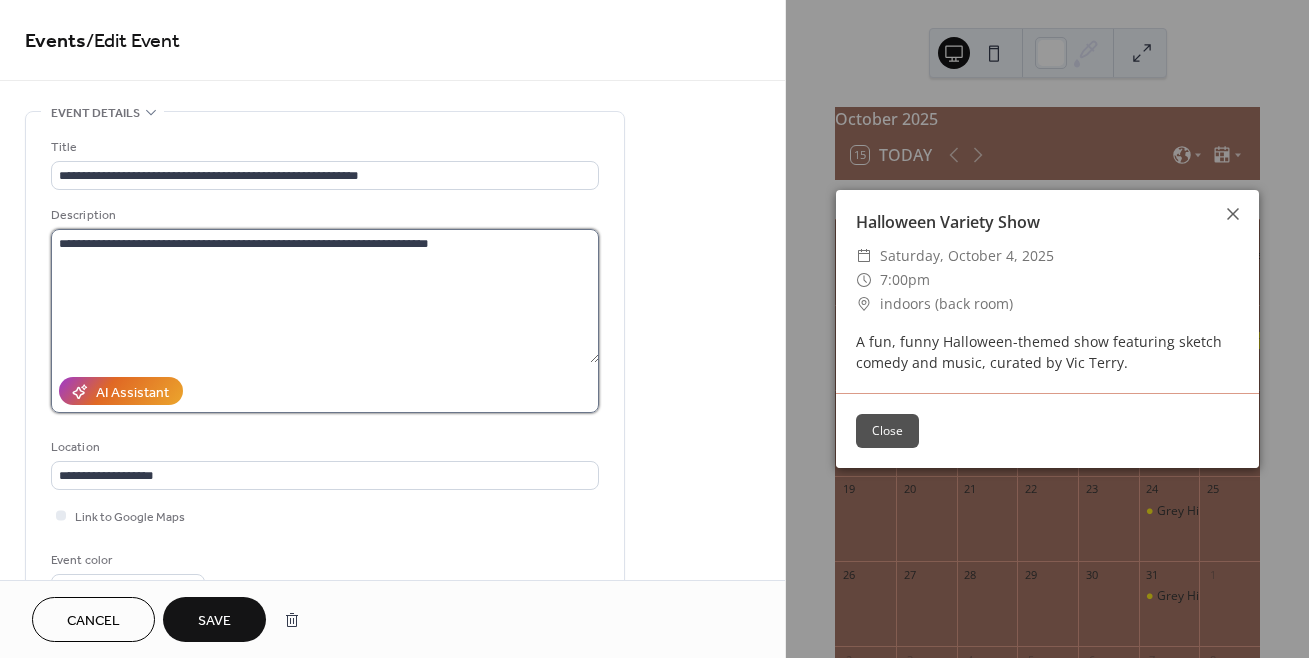 click on "**********" at bounding box center [325, 296] 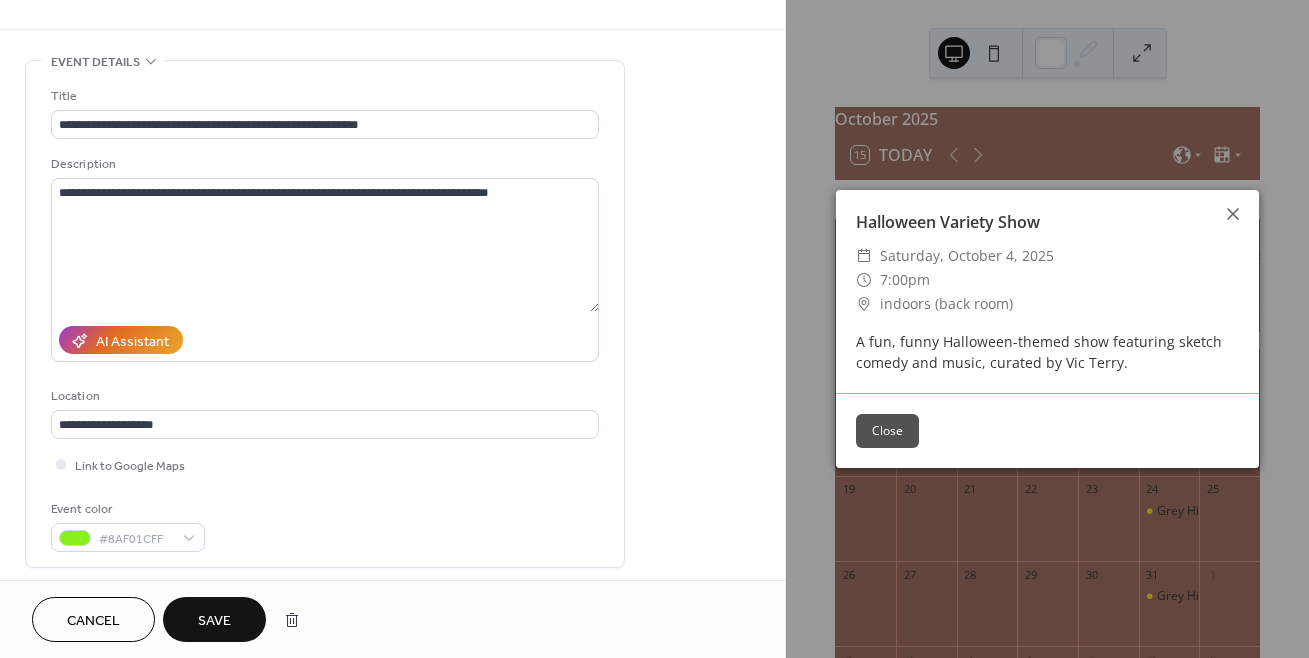 scroll, scrollTop: 69, scrollLeft: 0, axis: vertical 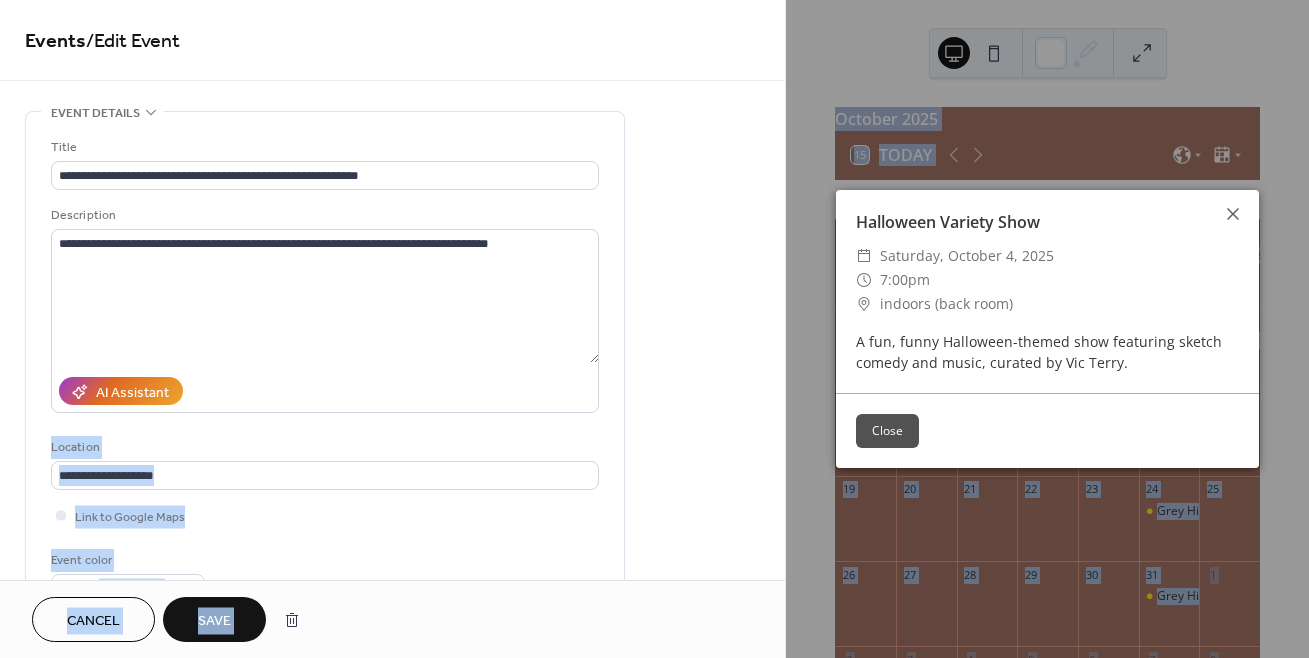 drag, startPoint x: 779, startPoint y: 228, endPoint x: 788, endPoint y: 362, distance: 134.3019 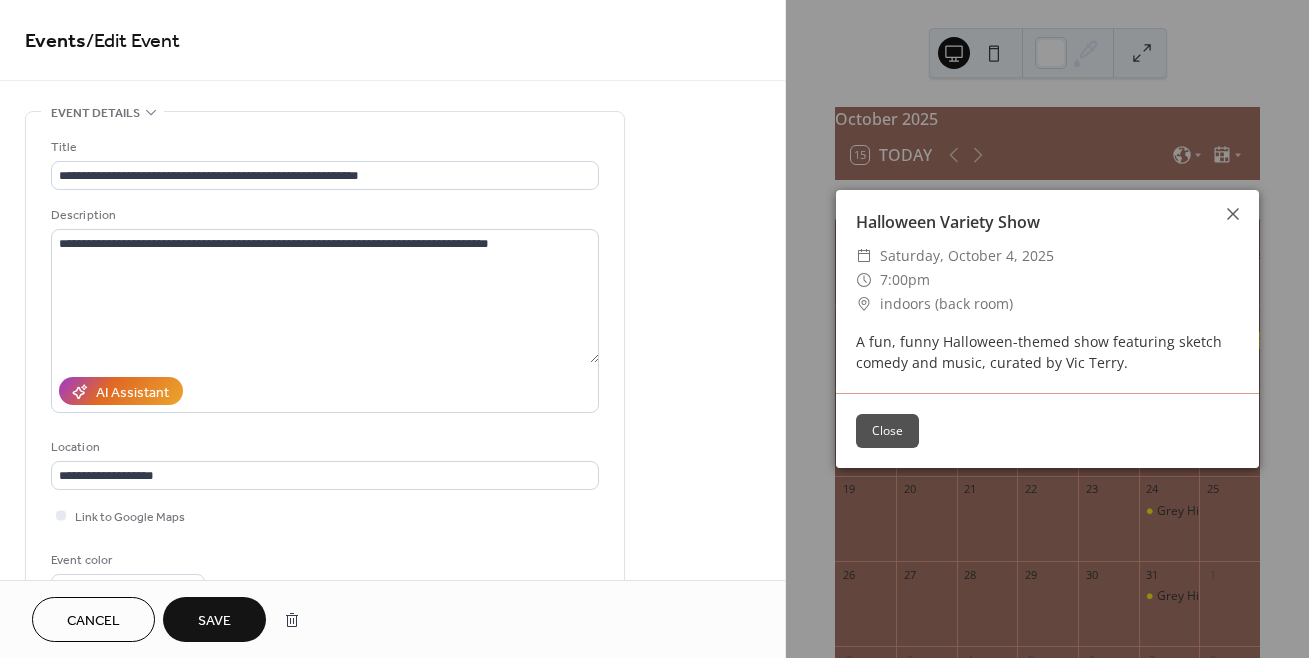 drag, startPoint x: 779, startPoint y: 222, endPoint x: 783, endPoint y: 253, distance: 31.257 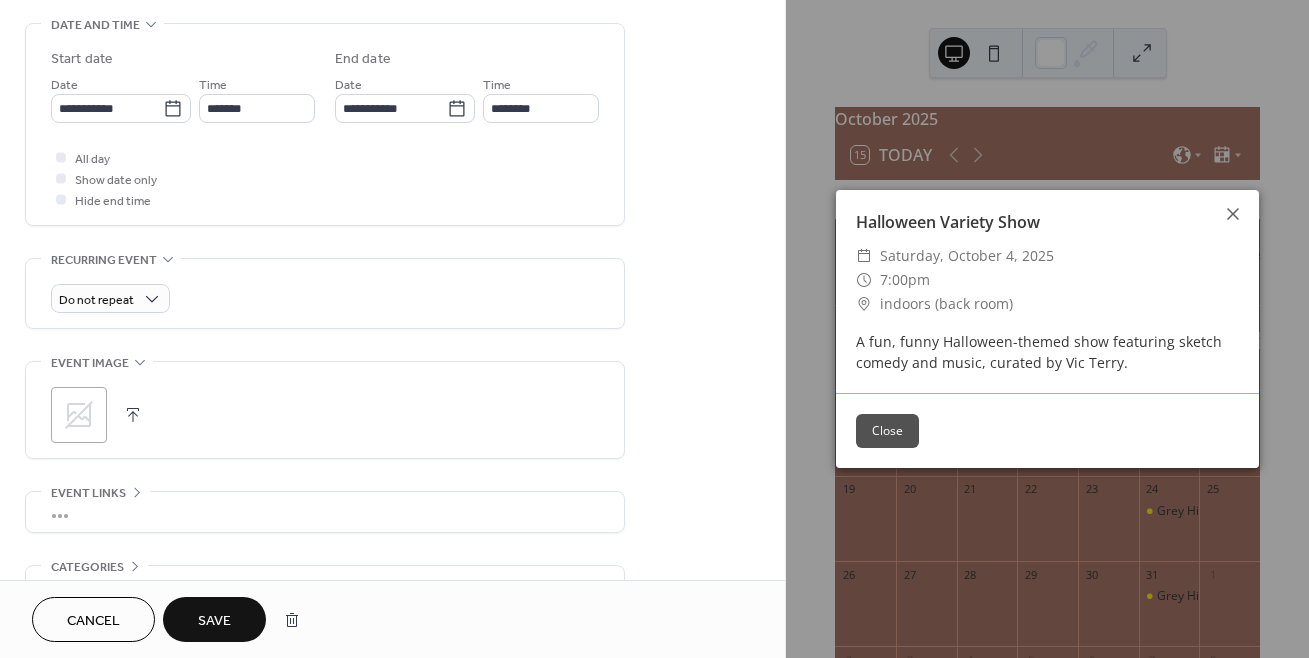 scroll, scrollTop: 691, scrollLeft: 0, axis: vertical 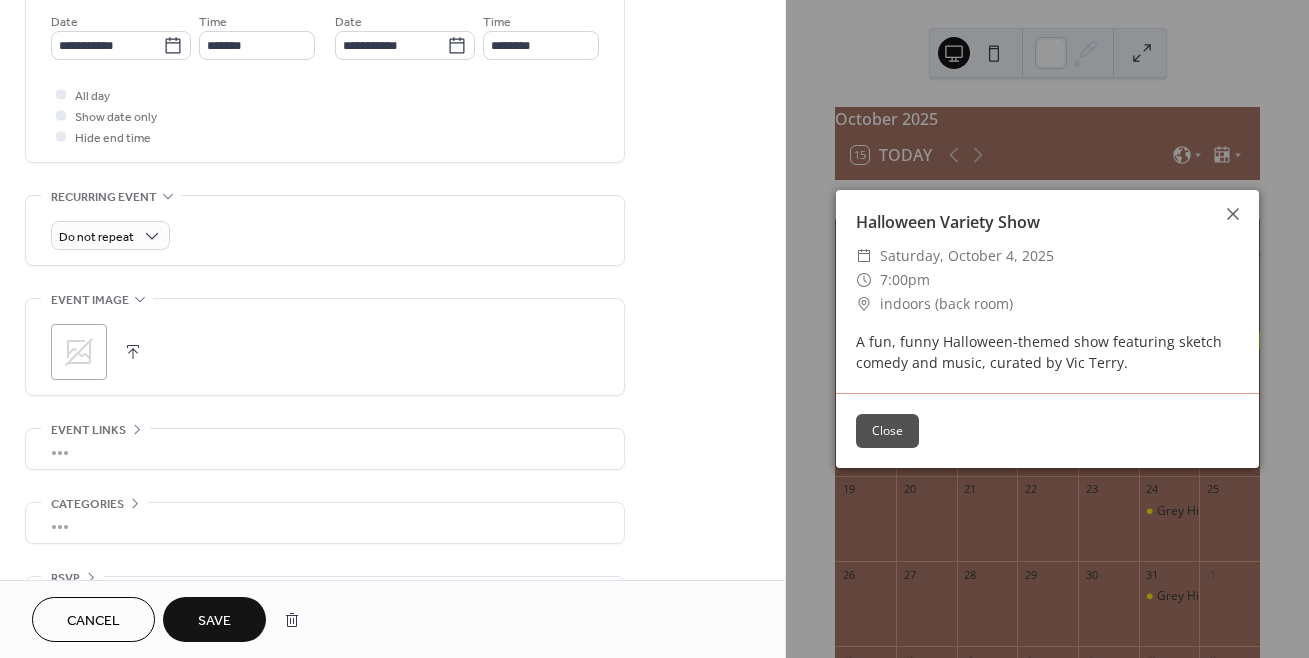click 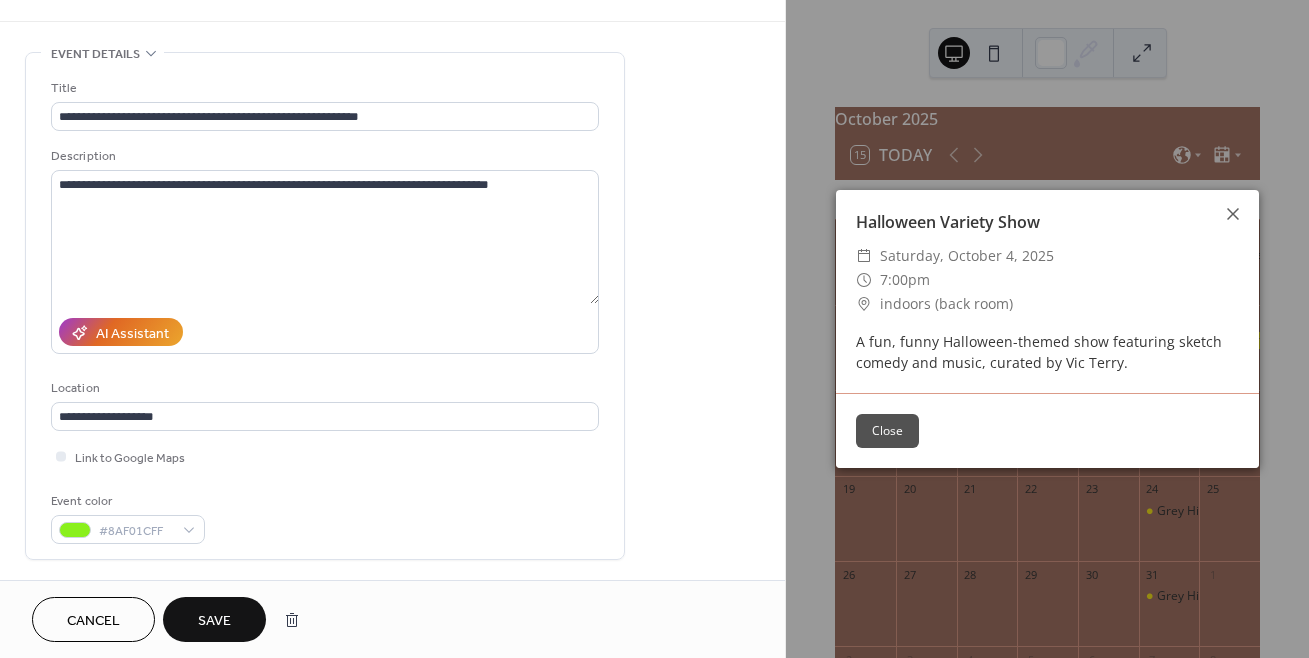 scroll, scrollTop: 36, scrollLeft: 0, axis: vertical 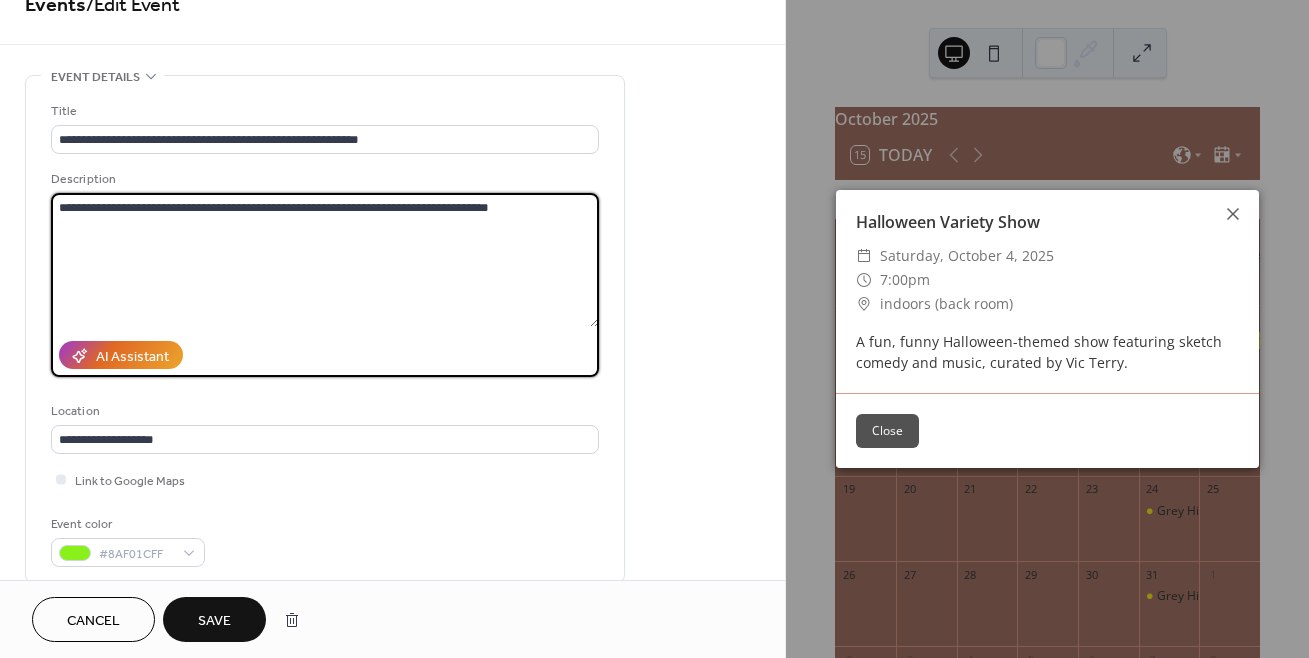 click on "**********" at bounding box center (325, 260) 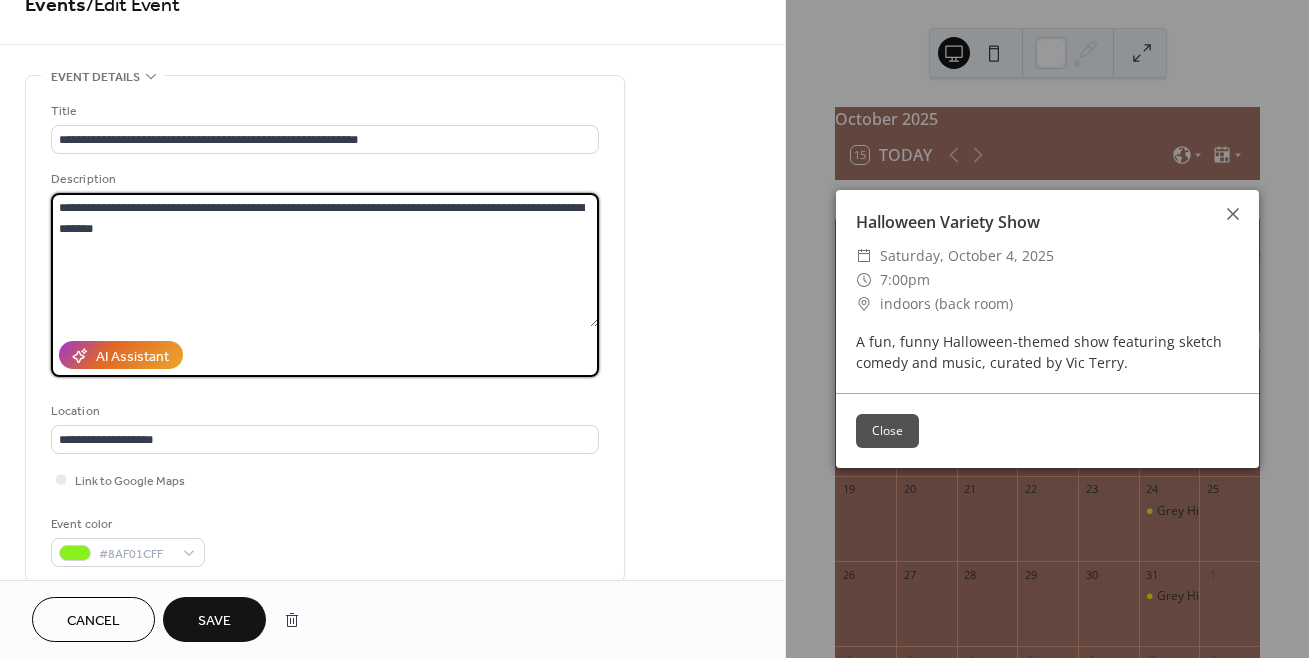 click on "**********" at bounding box center [325, 260] 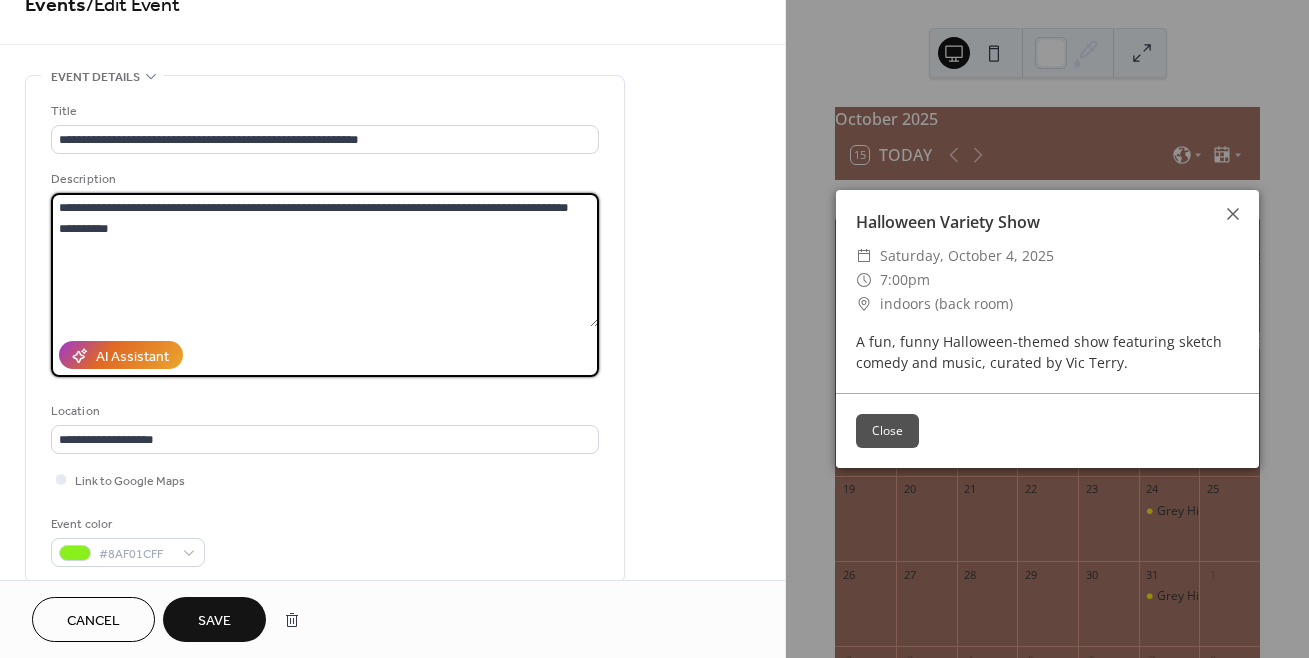 click on "**********" at bounding box center [325, 260] 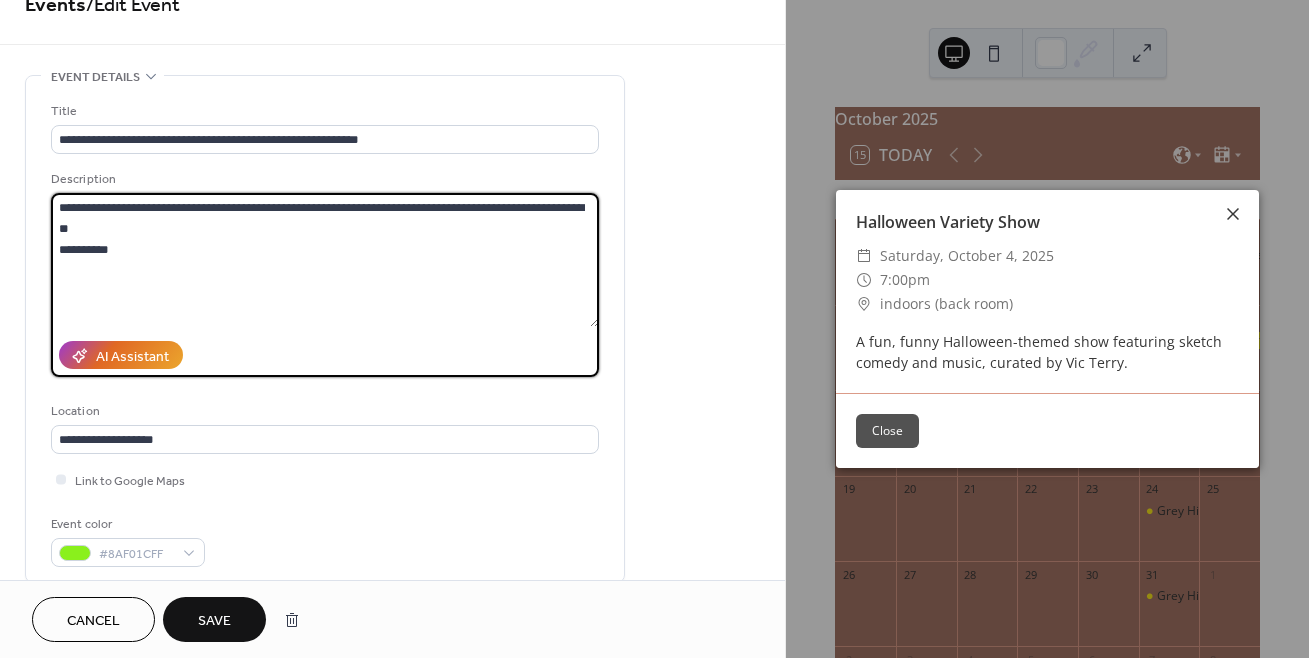type on "**********" 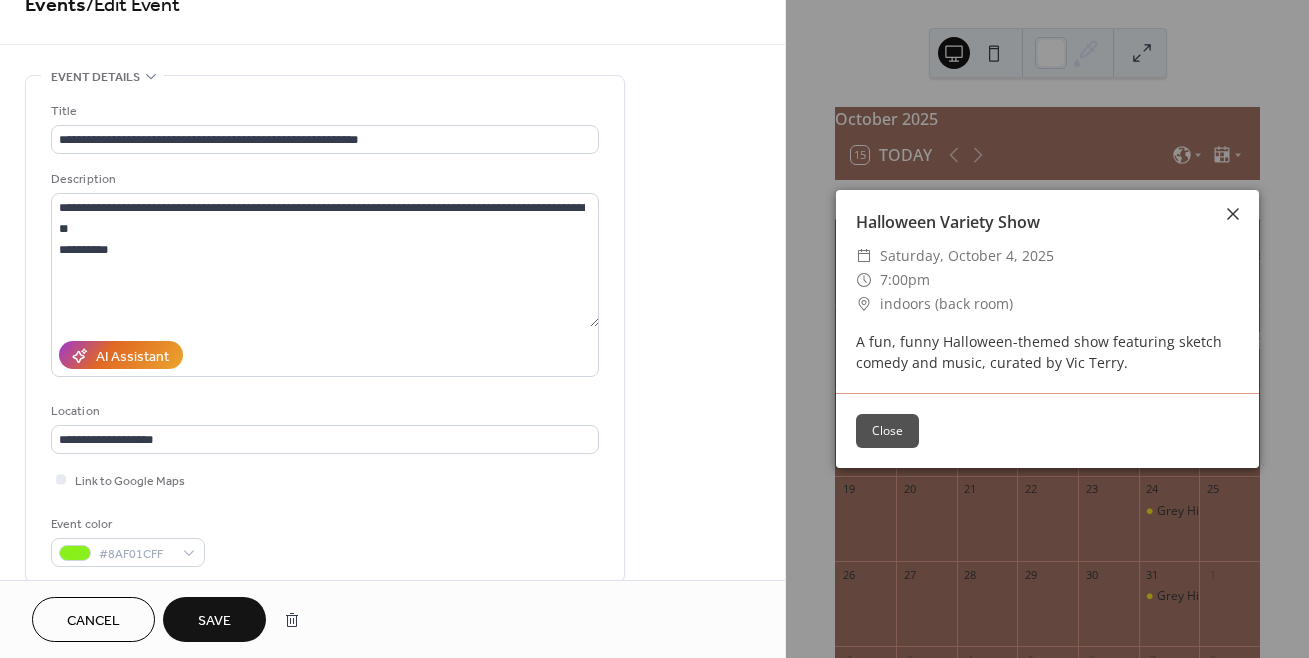 click 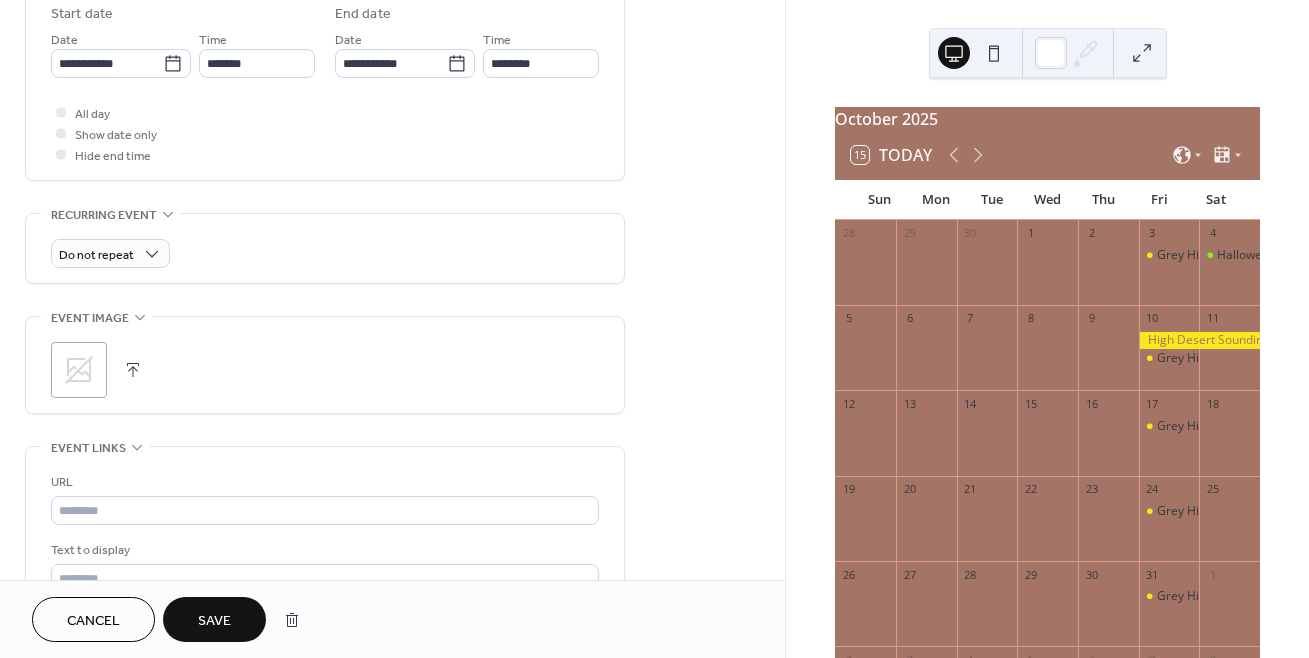 scroll, scrollTop: 684, scrollLeft: 0, axis: vertical 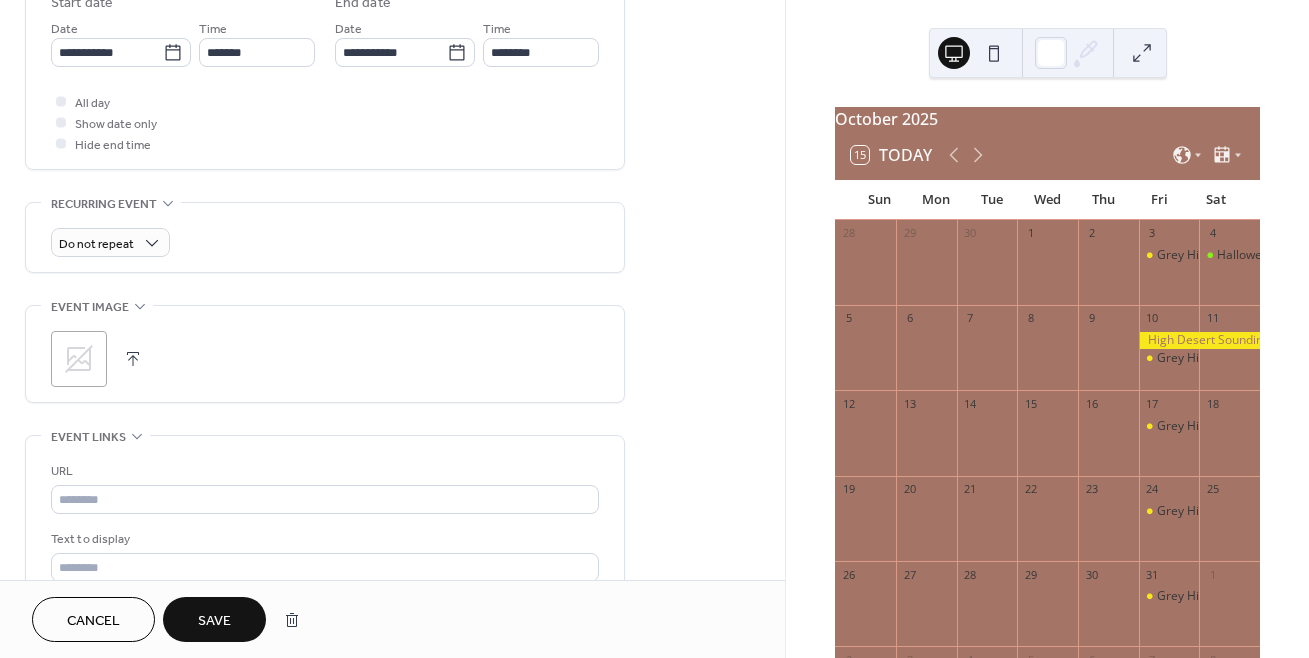 click on "Save" at bounding box center (214, 619) 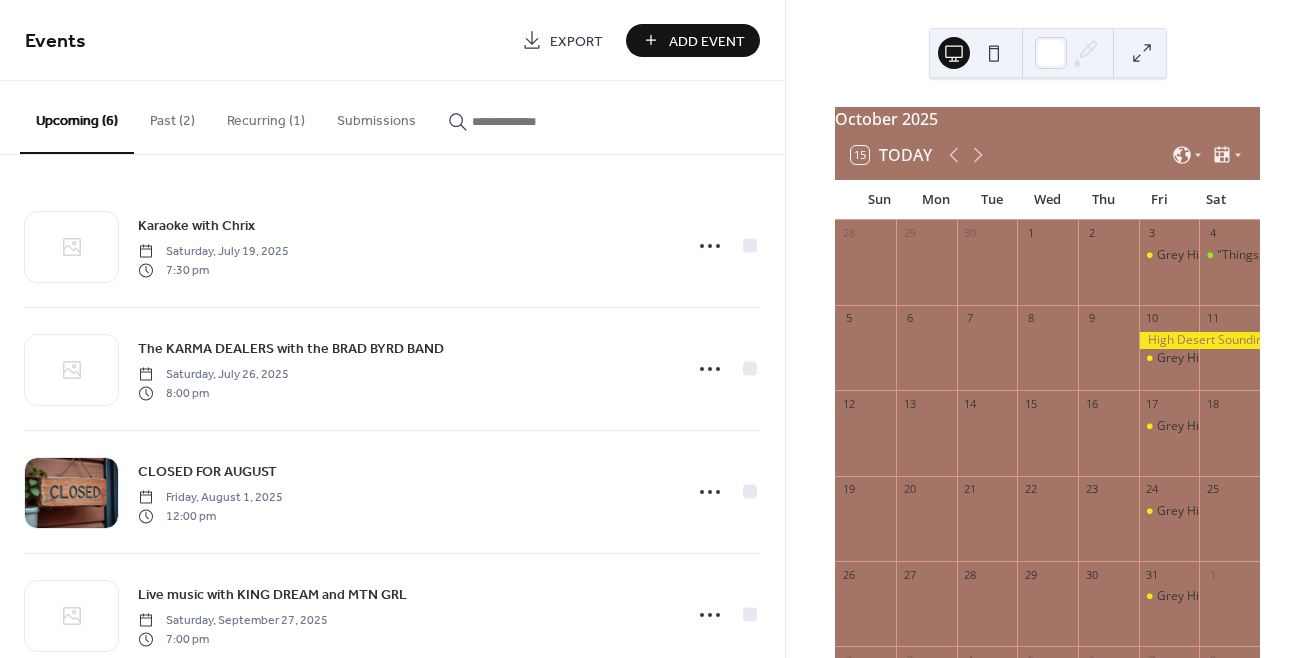 click on "October [YEAR] 15 Today Sun Mon Tue Wed Thu Fri Sat 28 29 30 1 2 3 Grey Hill's Open Mic  4 "Things That Go Bump In The Night (a Halloween variety show) 5 6 7 8 9 10 Grey Hill's Open Mic  11 12 13 14 15 16 17 Grey Hill's Open Mic  18 19 20 21 22 23 24 Grey Hill's Open Mic  25 26 27 28 29 30 31 Grey Hill's Open Mic  1 2 3 4 5 6 7 Grey Hill's Open Mic  8 Subscribe Powered by   EventsCalendar.co" at bounding box center (1047, 479) 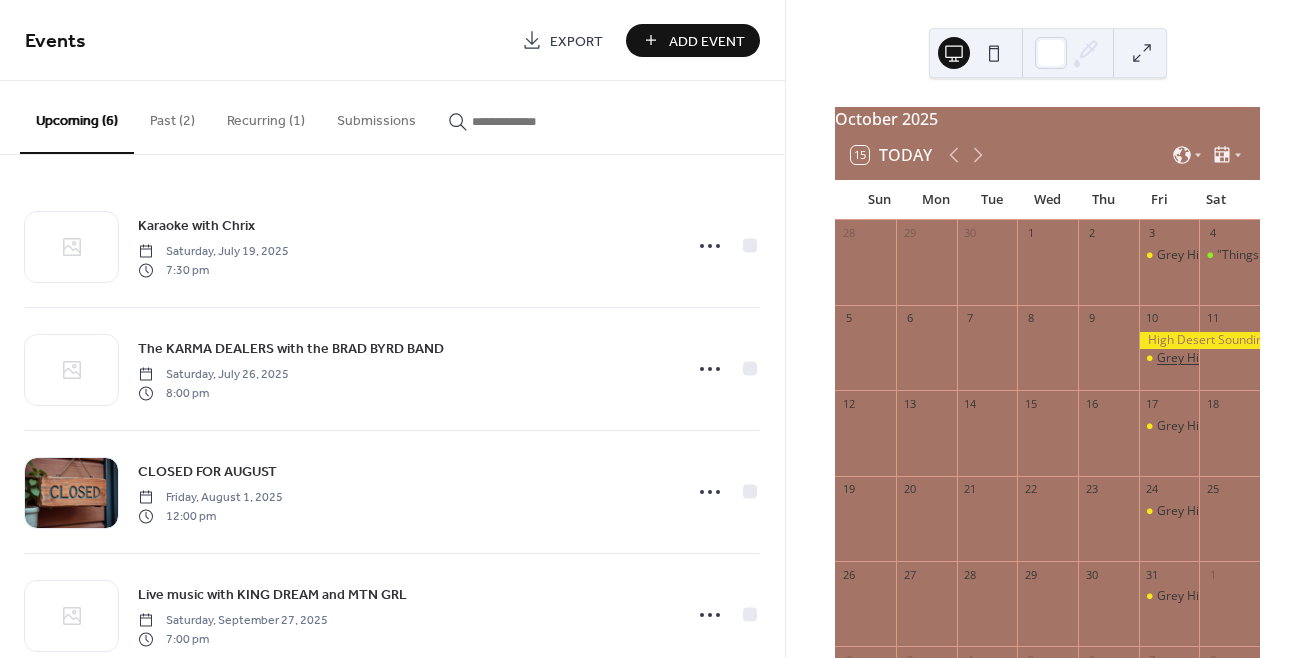 click on "Grey Hill's Open Mic" at bounding box center (1213, 358) 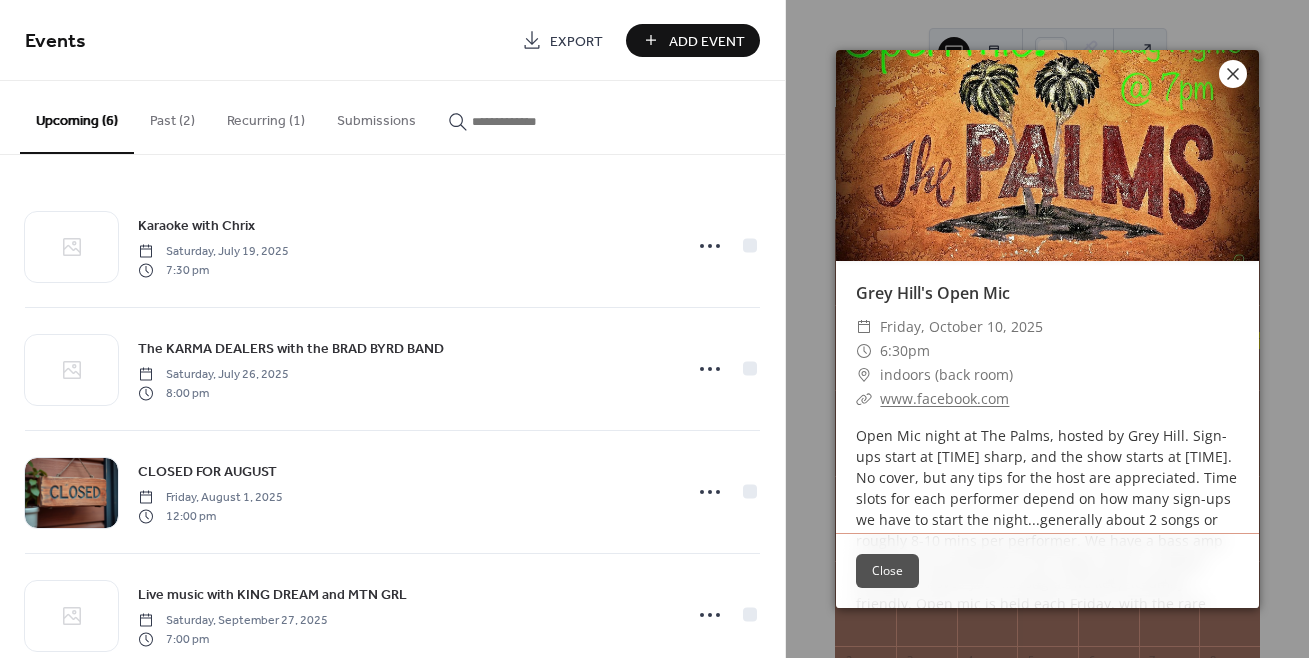click 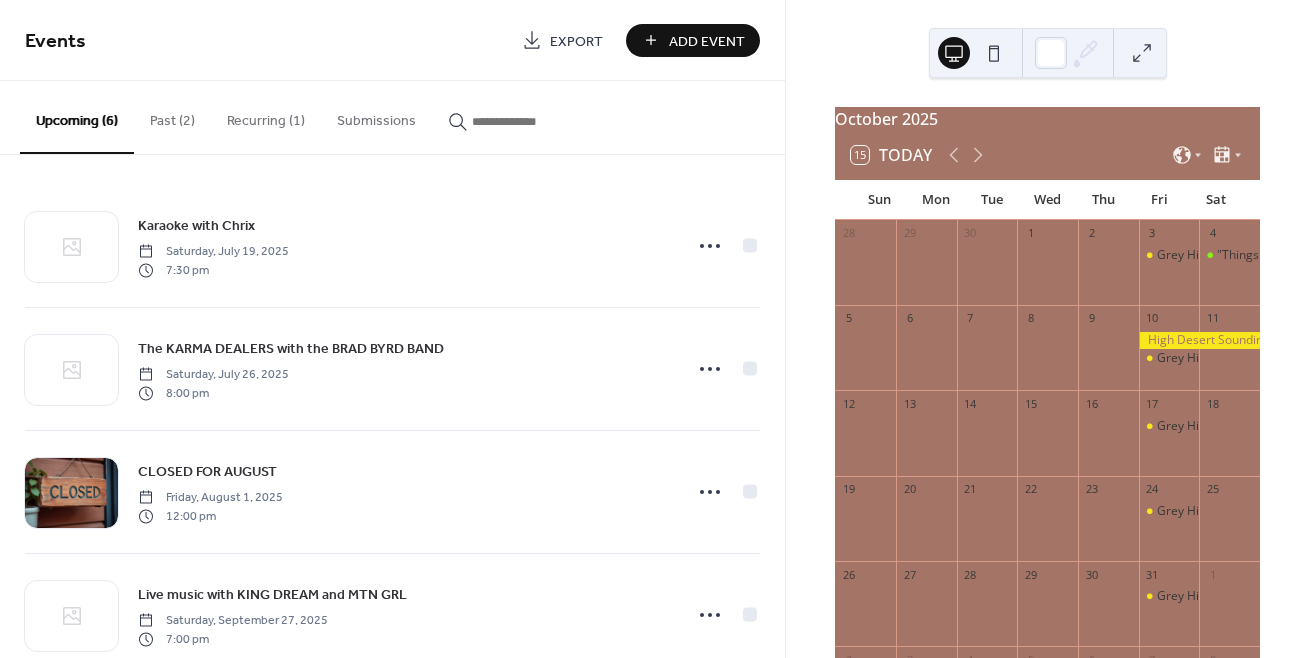 click on "Recurring (1)" at bounding box center (266, 116) 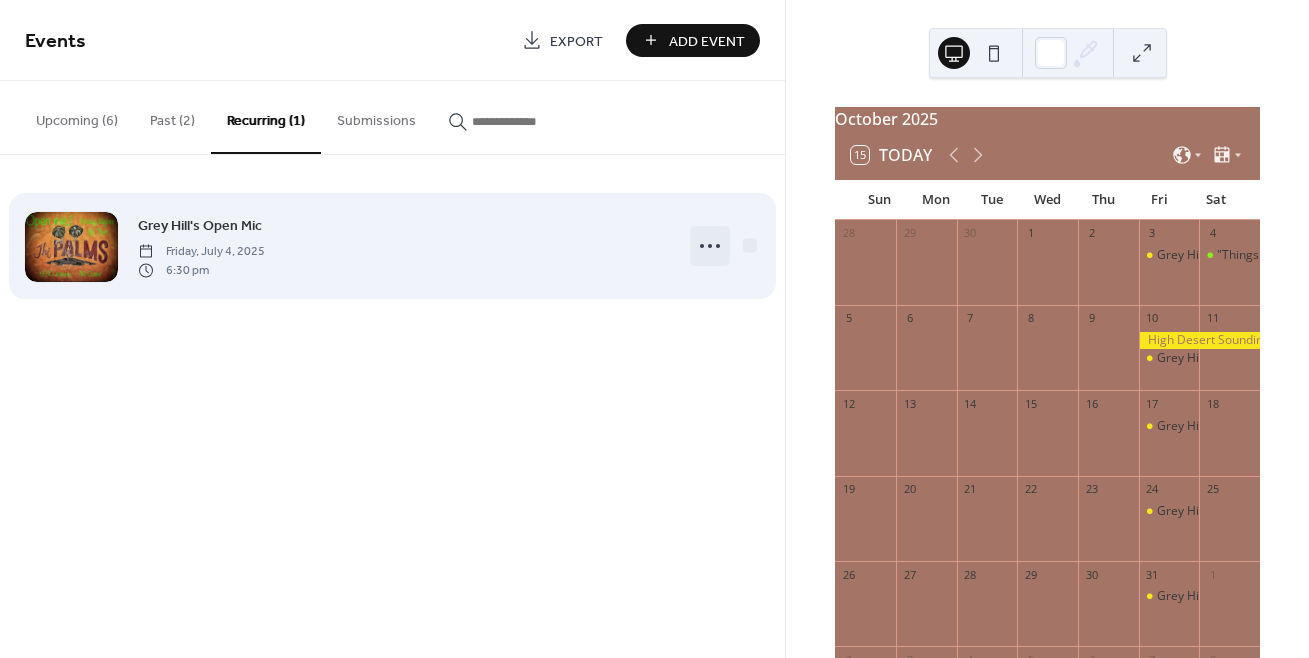 click 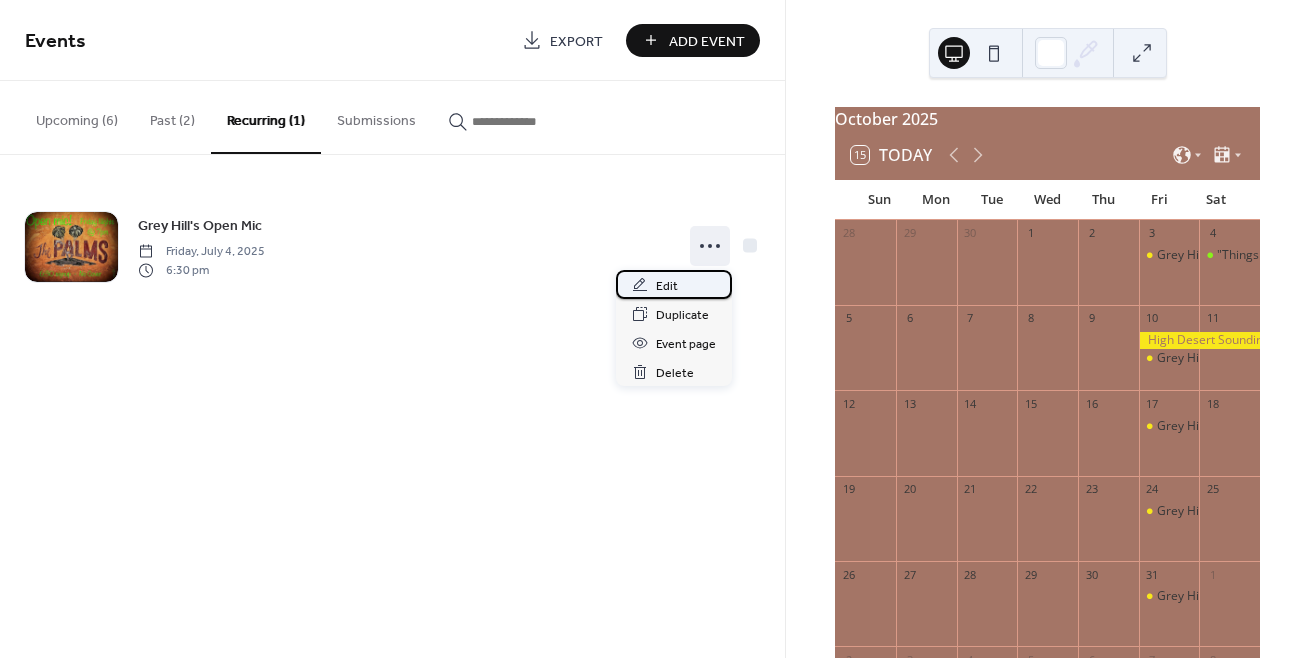 click on "Edit" at bounding box center (667, 286) 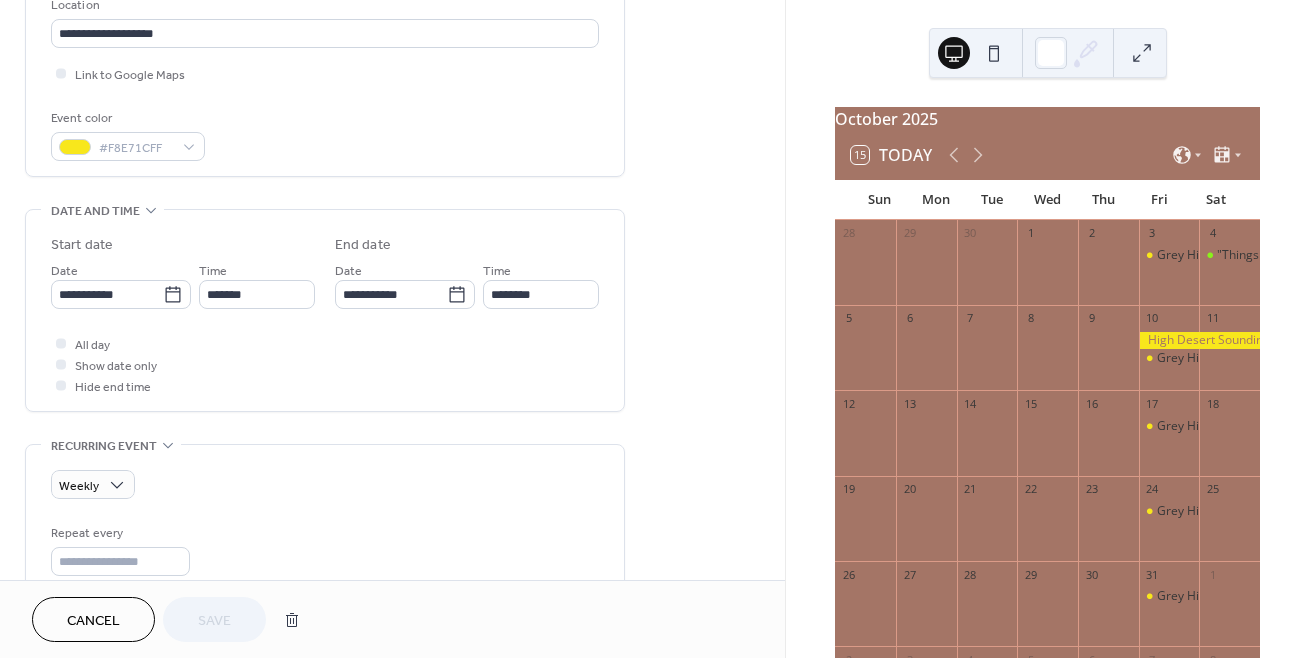 scroll, scrollTop: 540, scrollLeft: 0, axis: vertical 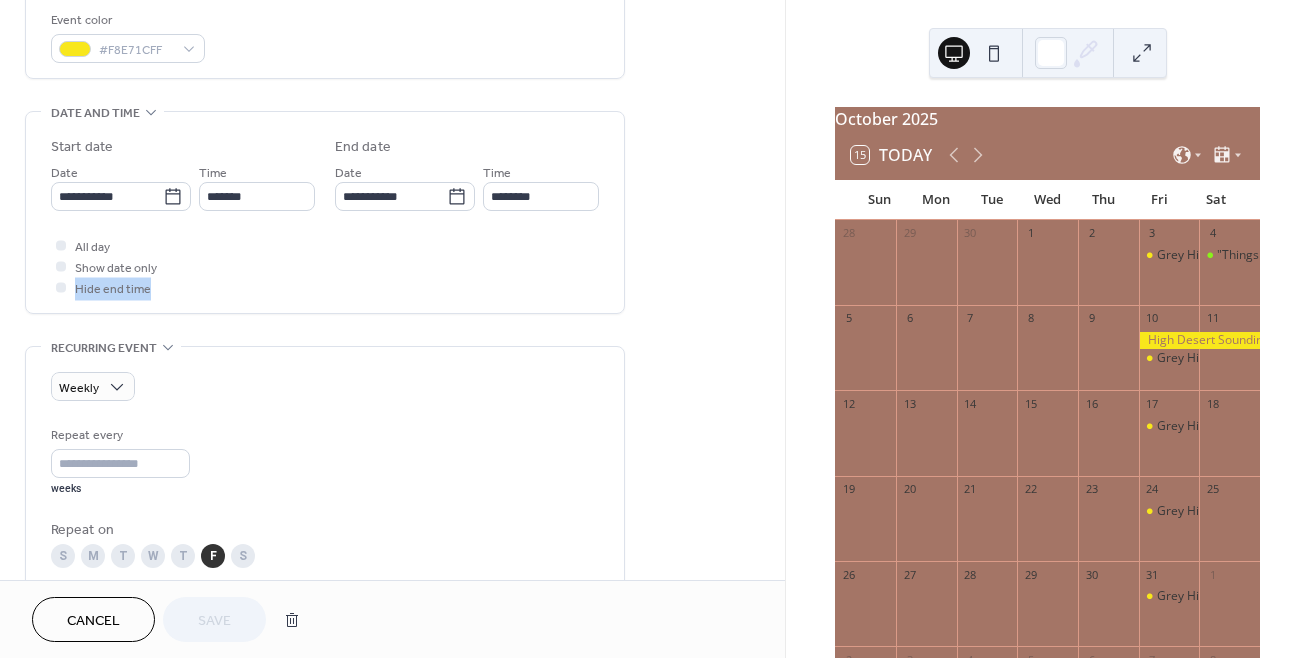 drag, startPoint x: 779, startPoint y: 266, endPoint x: 779, endPoint y: 322, distance: 56 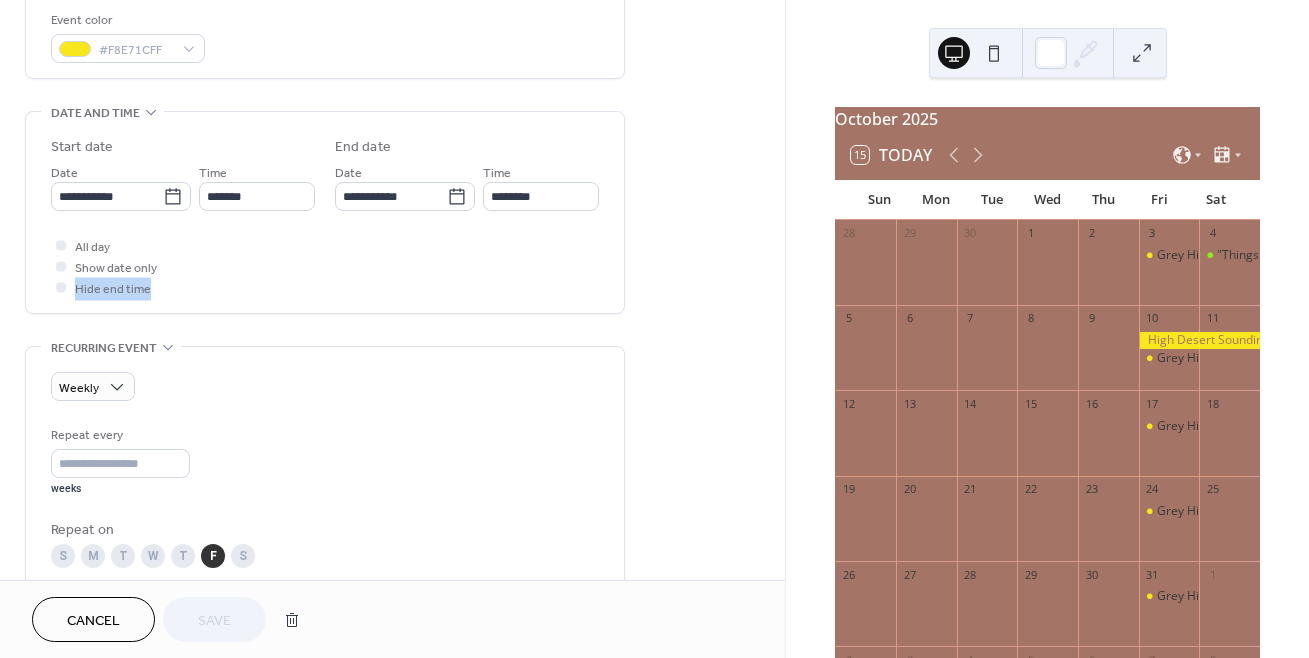 click on "**********" at bounding box center [392, 508] 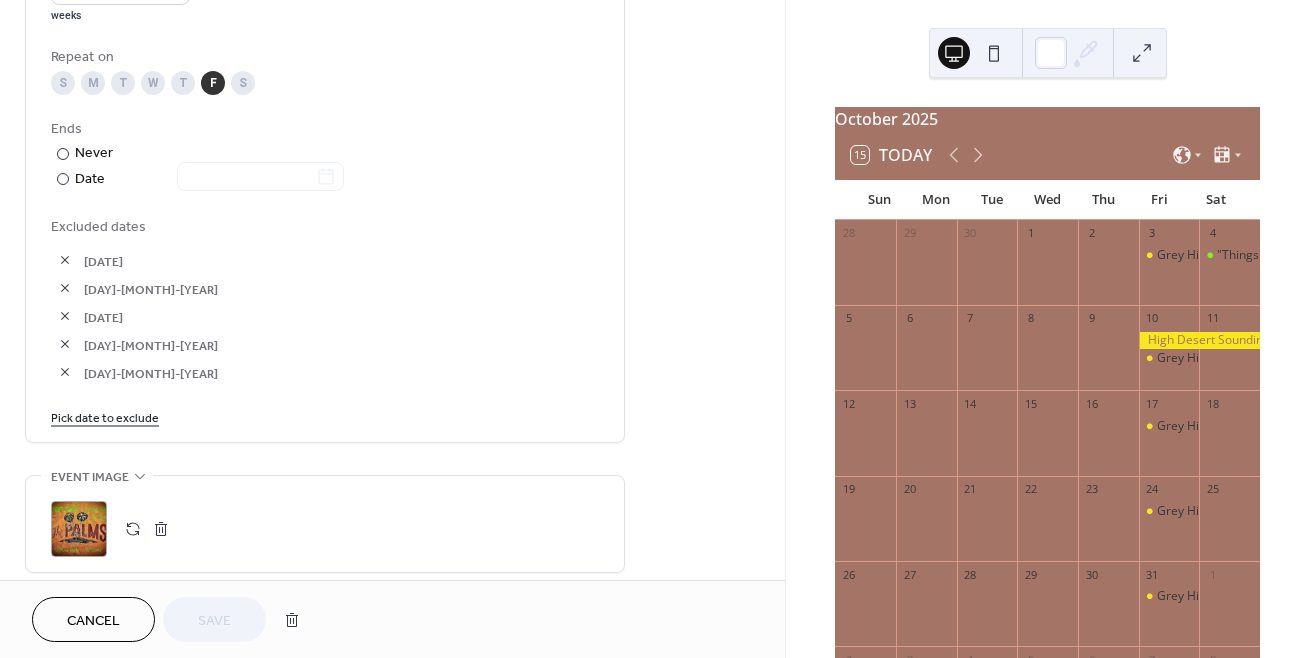 scroll, scrollTop: 1026, scrollLeft: 0, axis: vertical 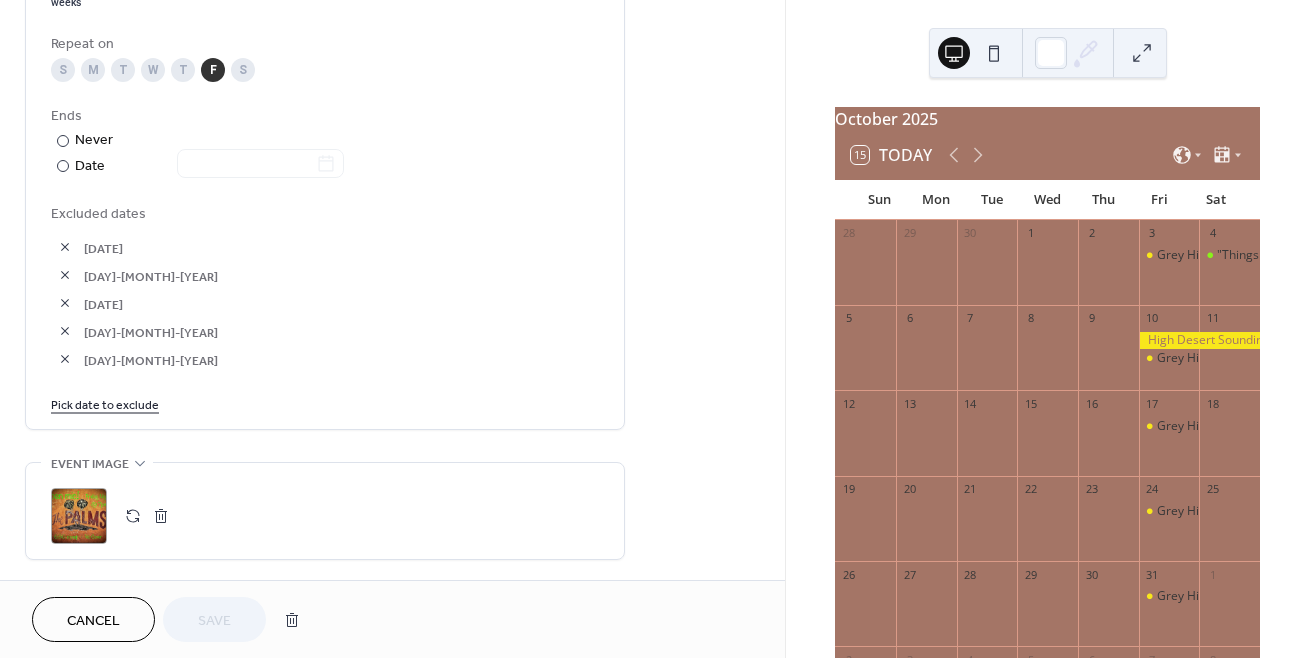 click on "Pick date to exclude" at bounding box center (105, 403) 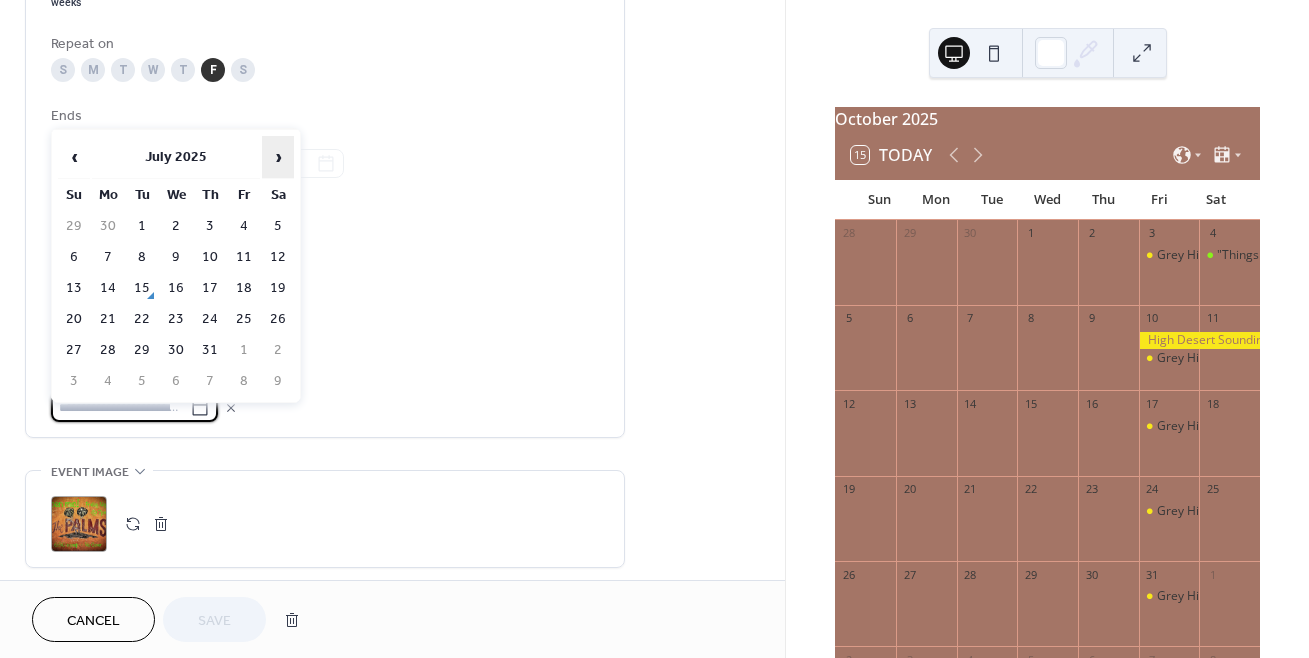 click on "›" at bounding box center (278, 157) 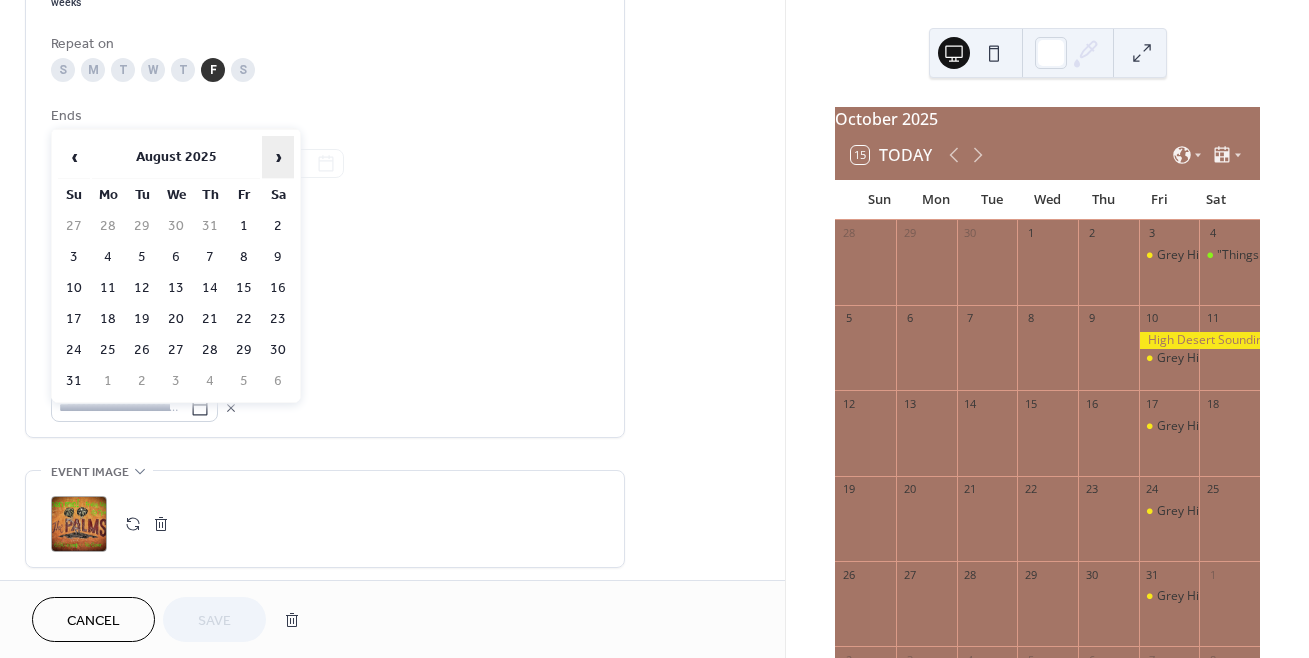 click on "›" at bounding box center [278, 157] 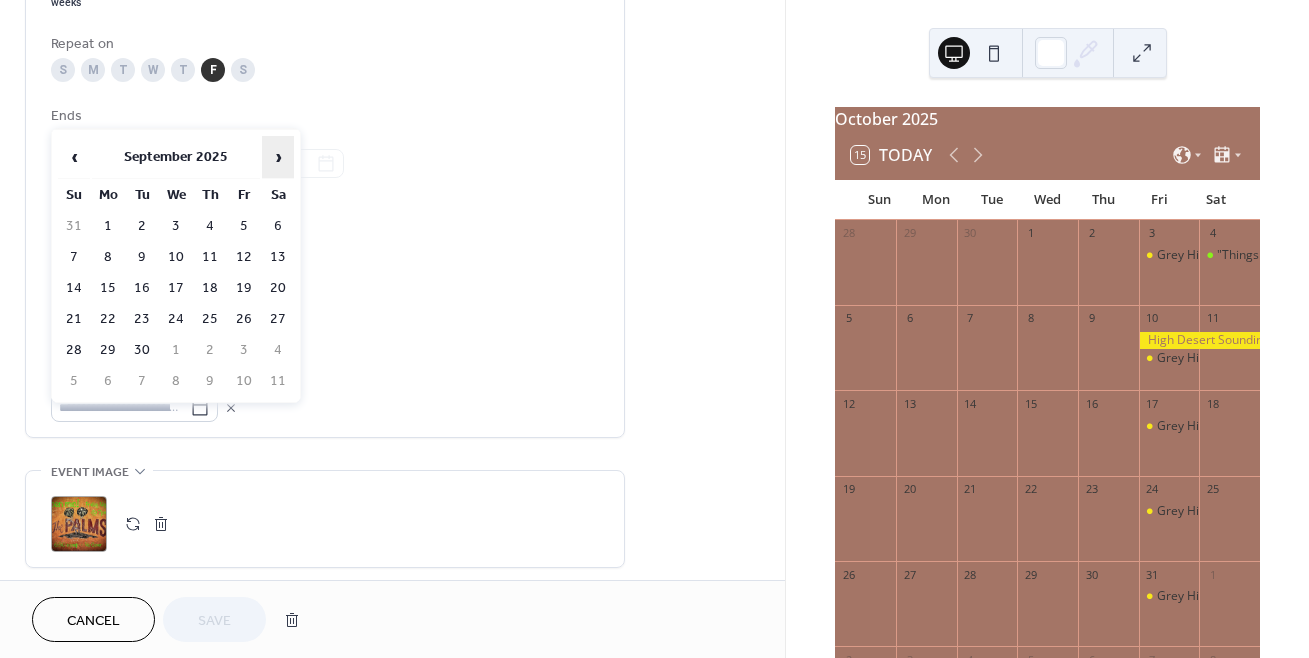 click on "›" at bounding box center [278, 157] 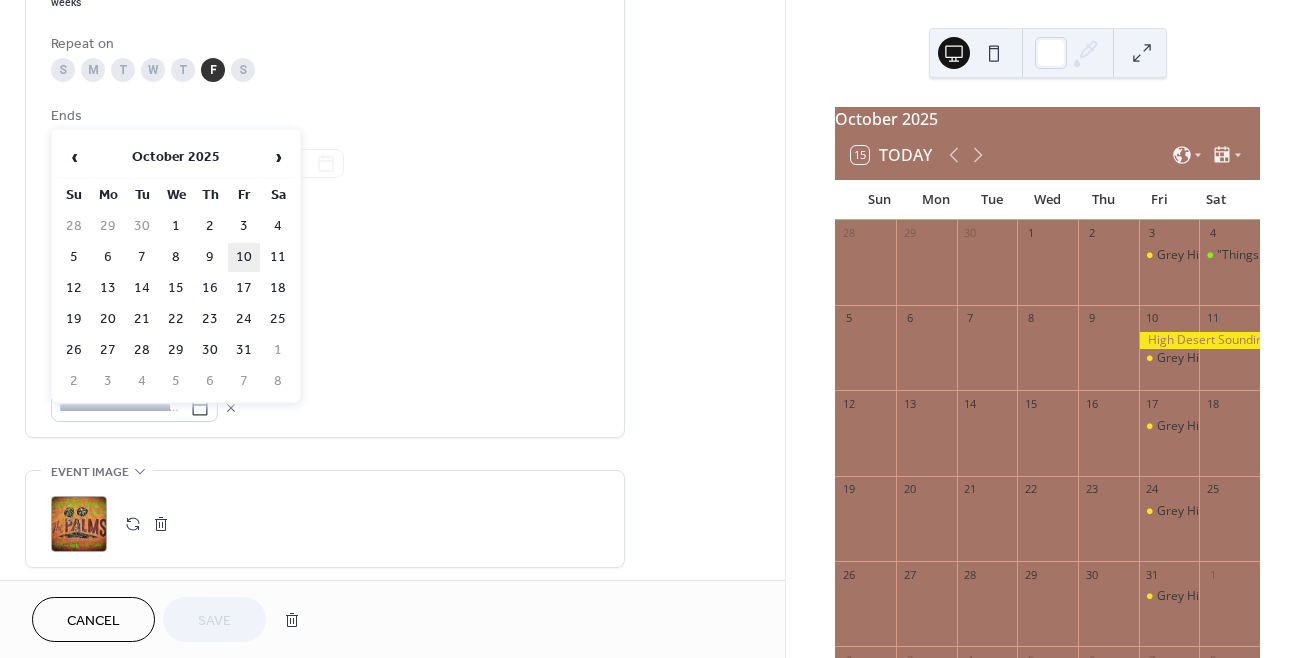 click on "10" at bounding box center [244, 257] 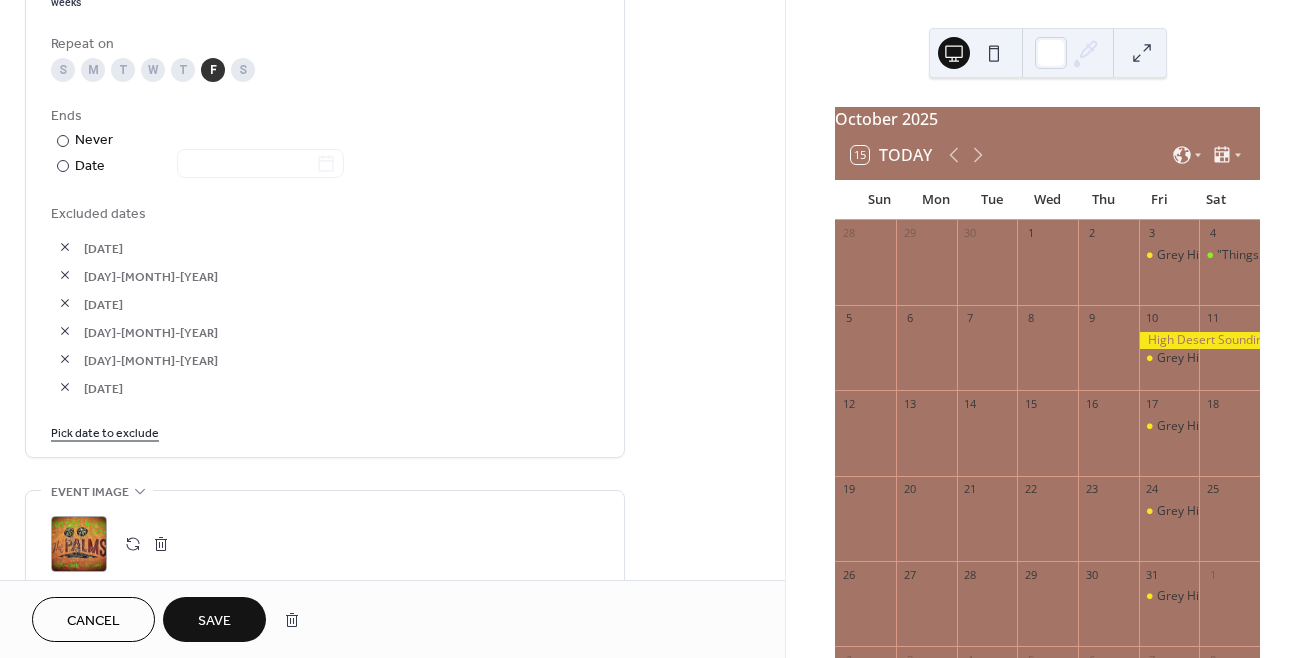 click on "Save" at bounding box center [214, 619] 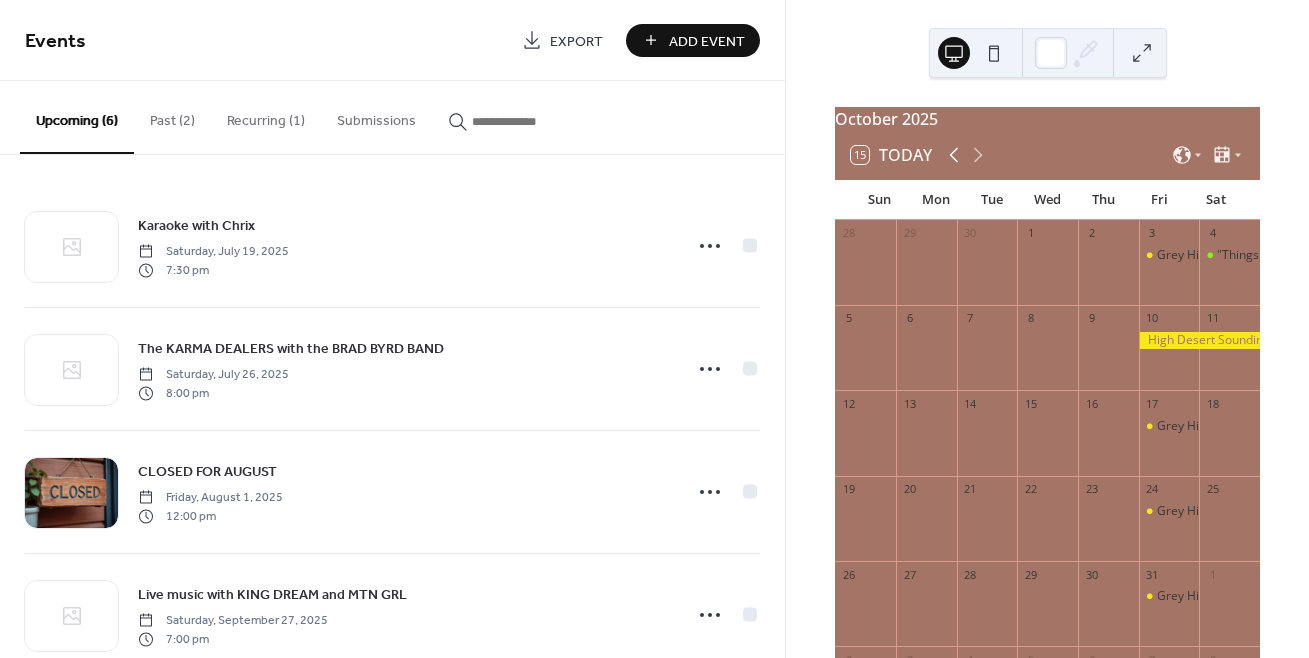 click 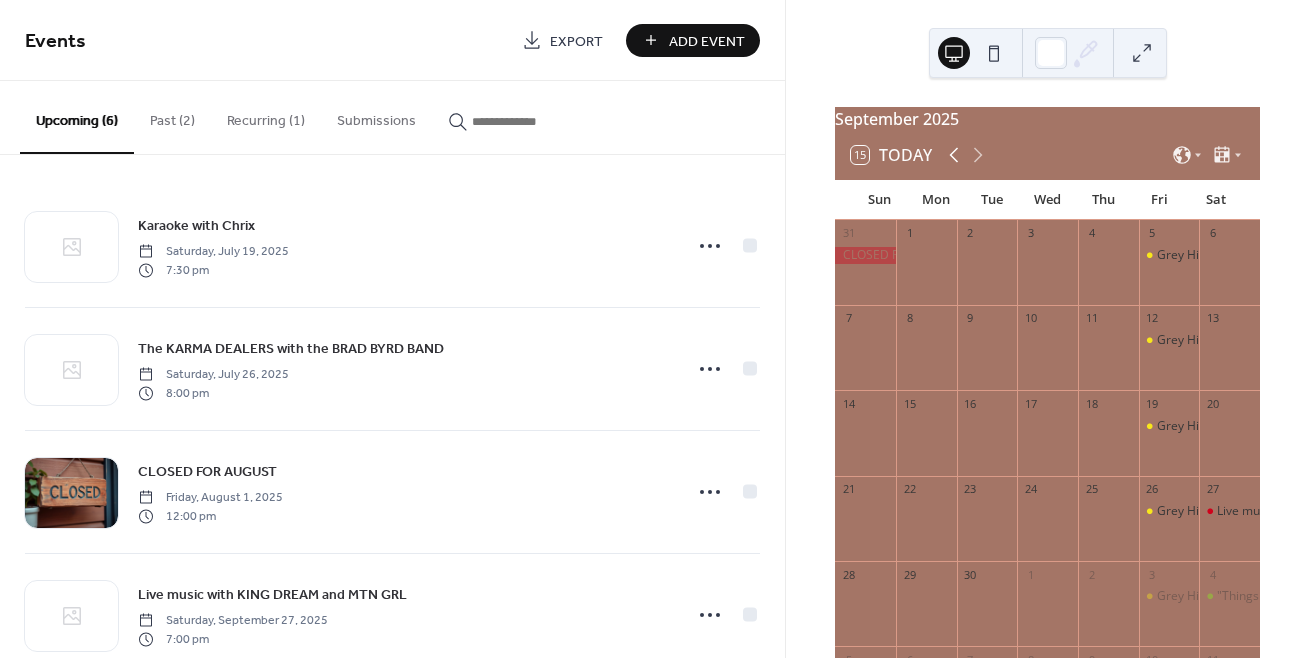 click 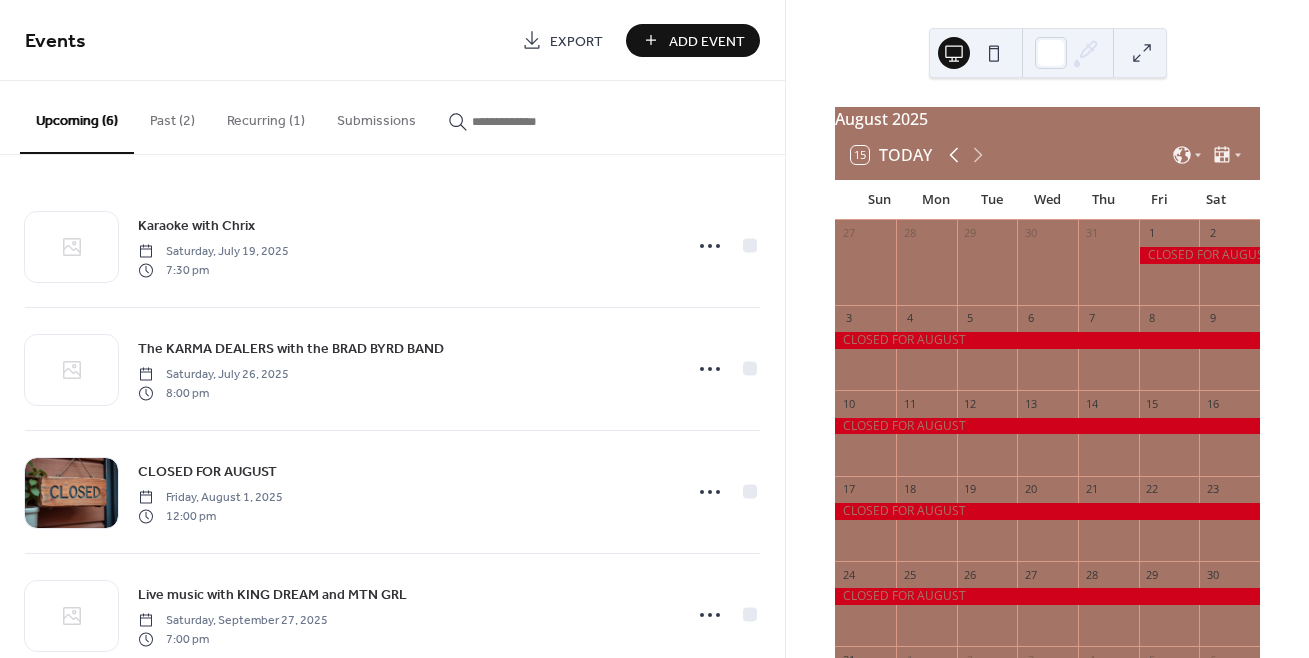 click 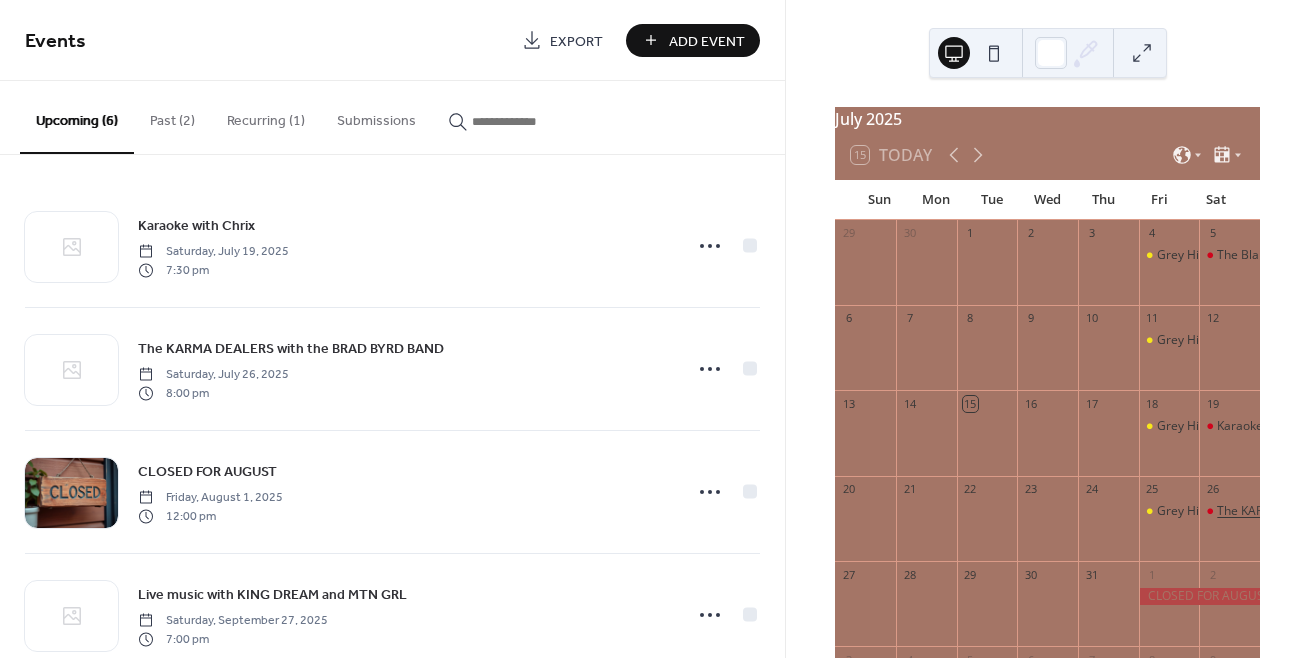 click on "The KARMA DEALERS with the BRAD BYRD BAND" at bounding box center [1353, 511] 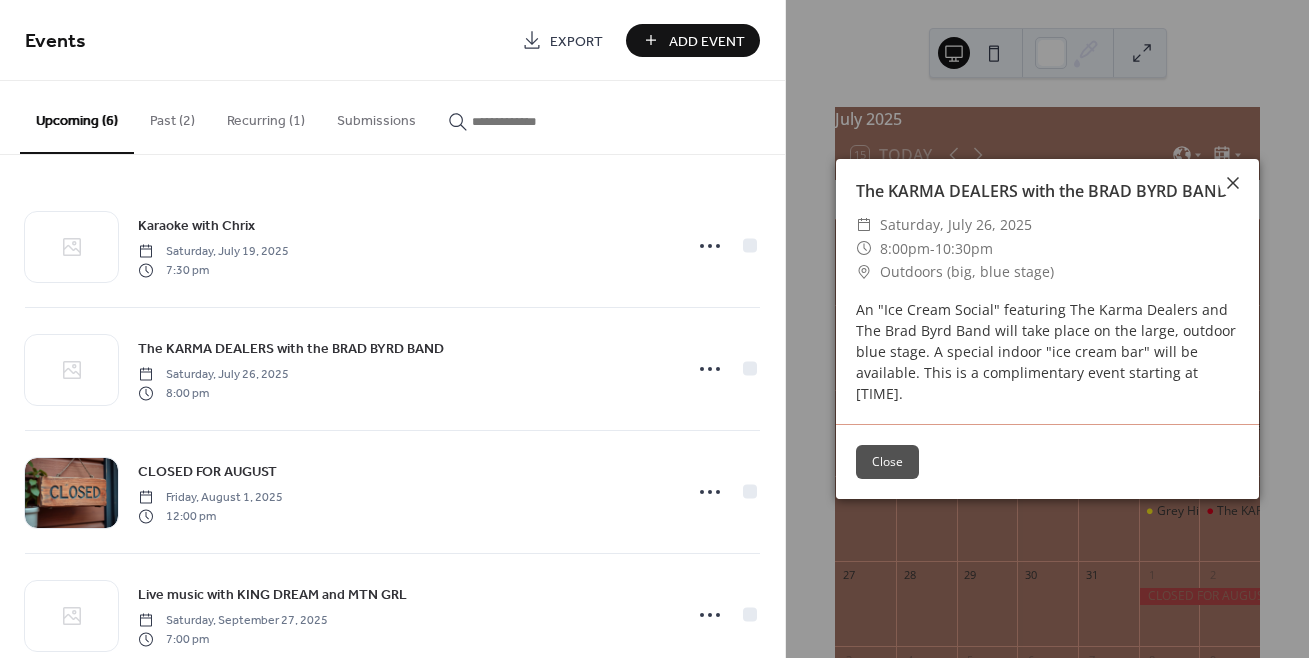 click 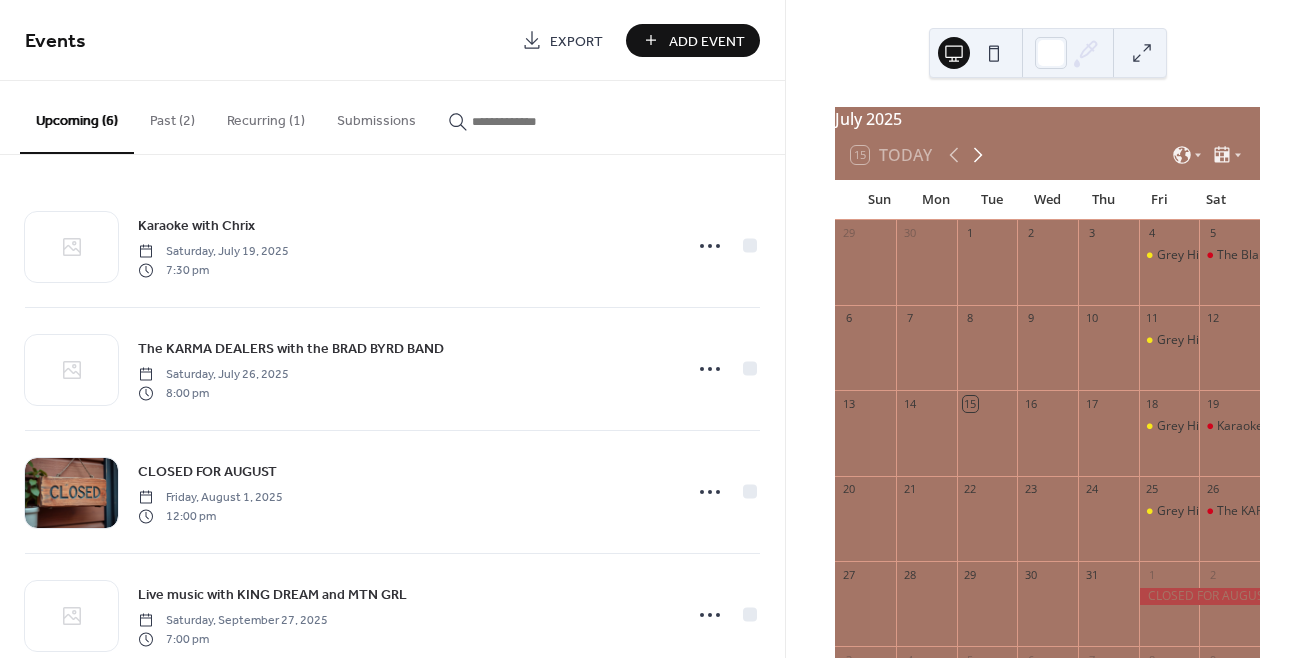 click 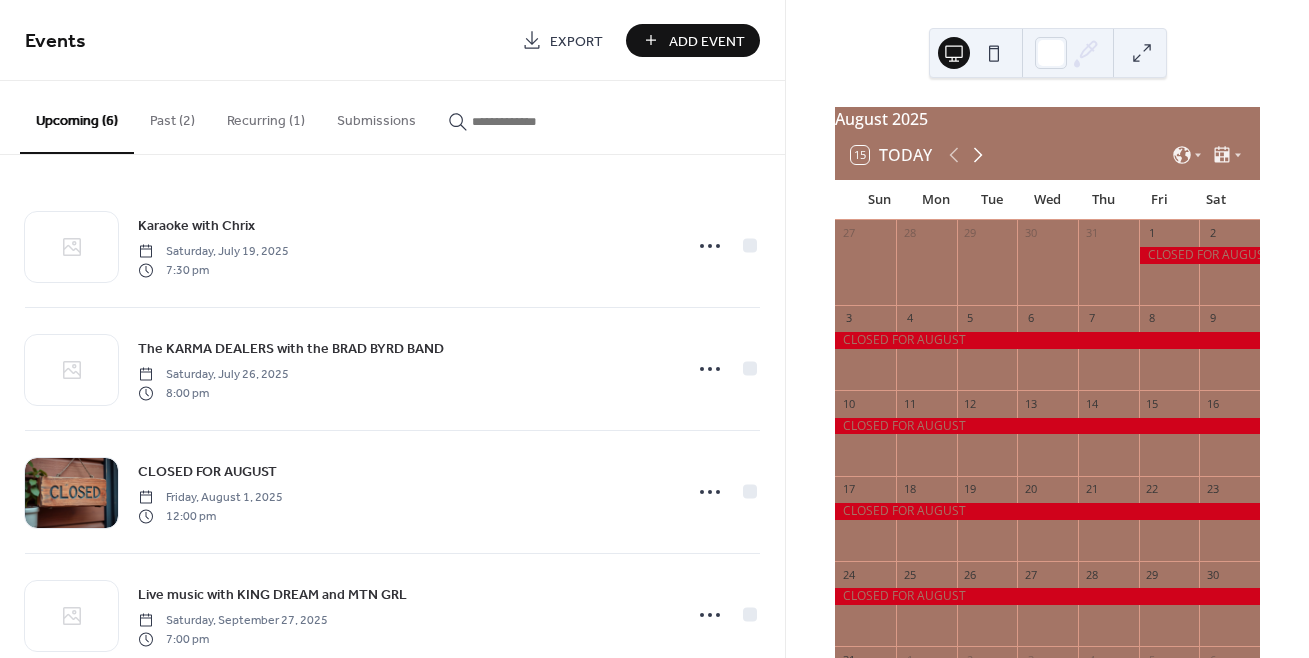 click 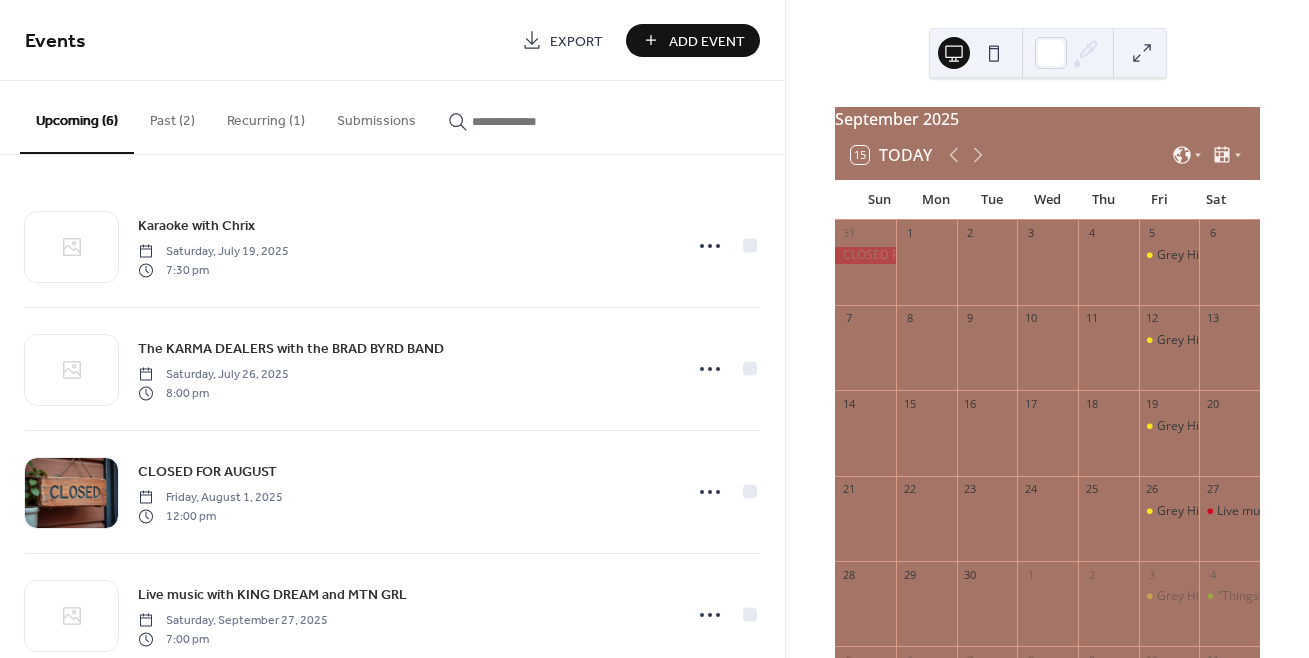 click on "6" at bounding box center (1229, 233) 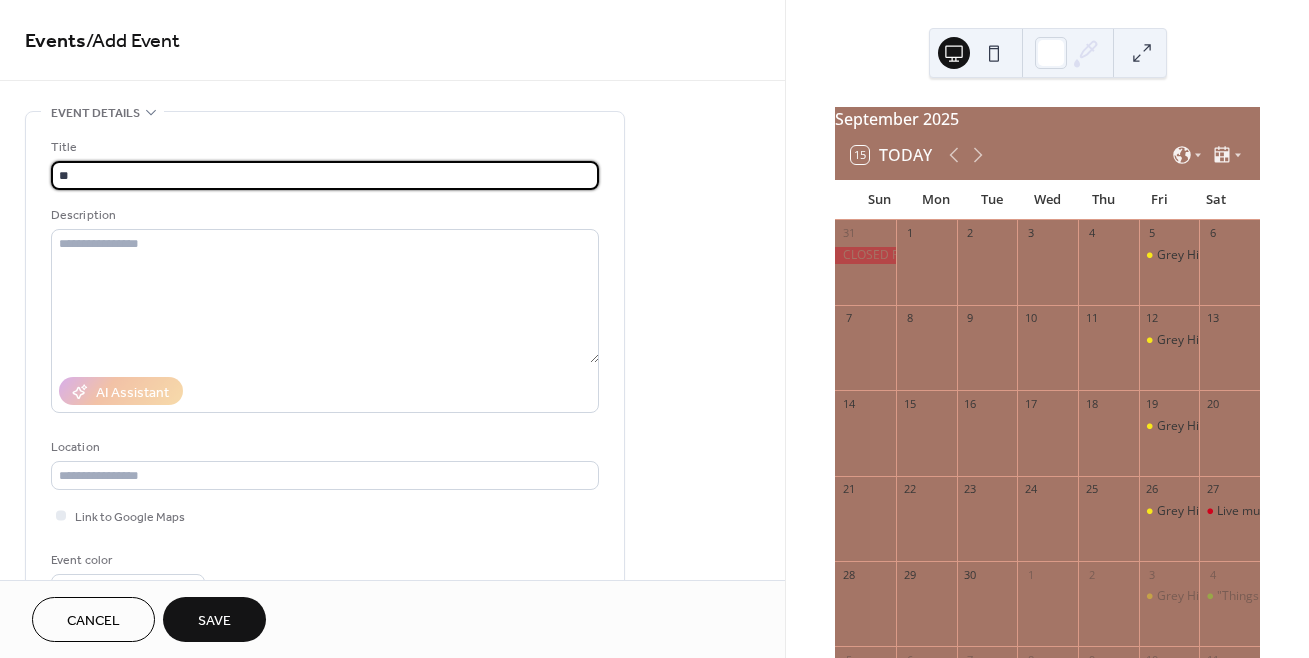 type on "*" 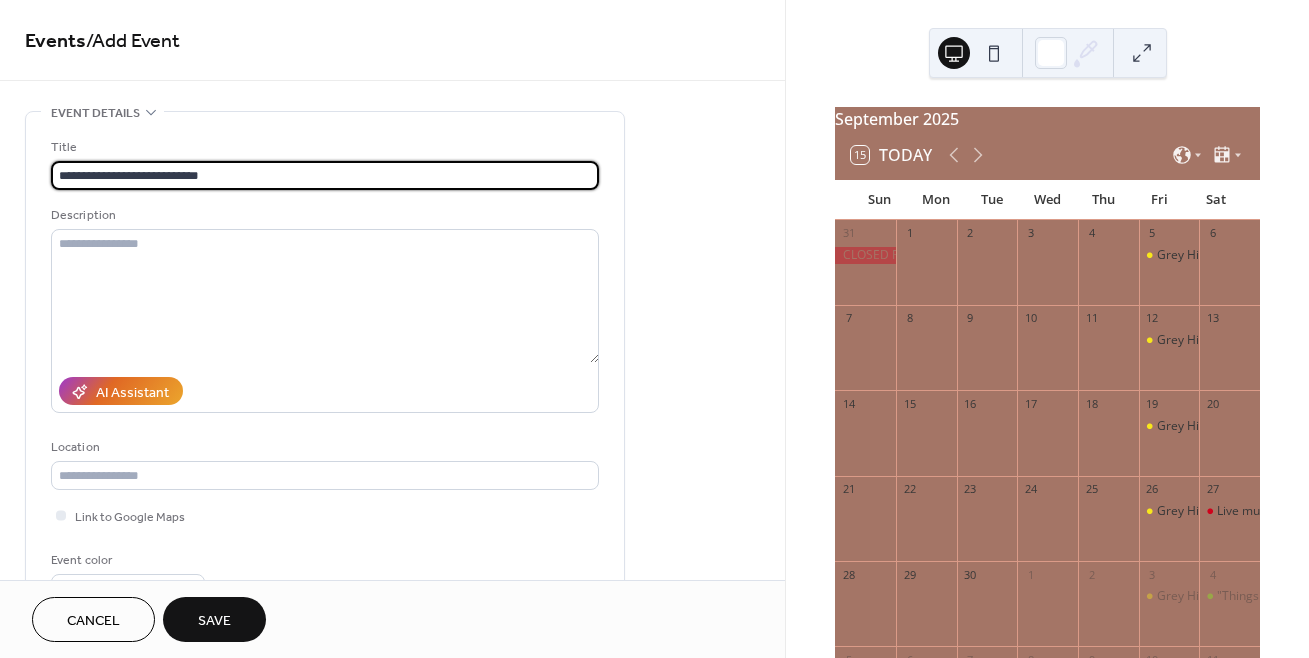 type on "**********" 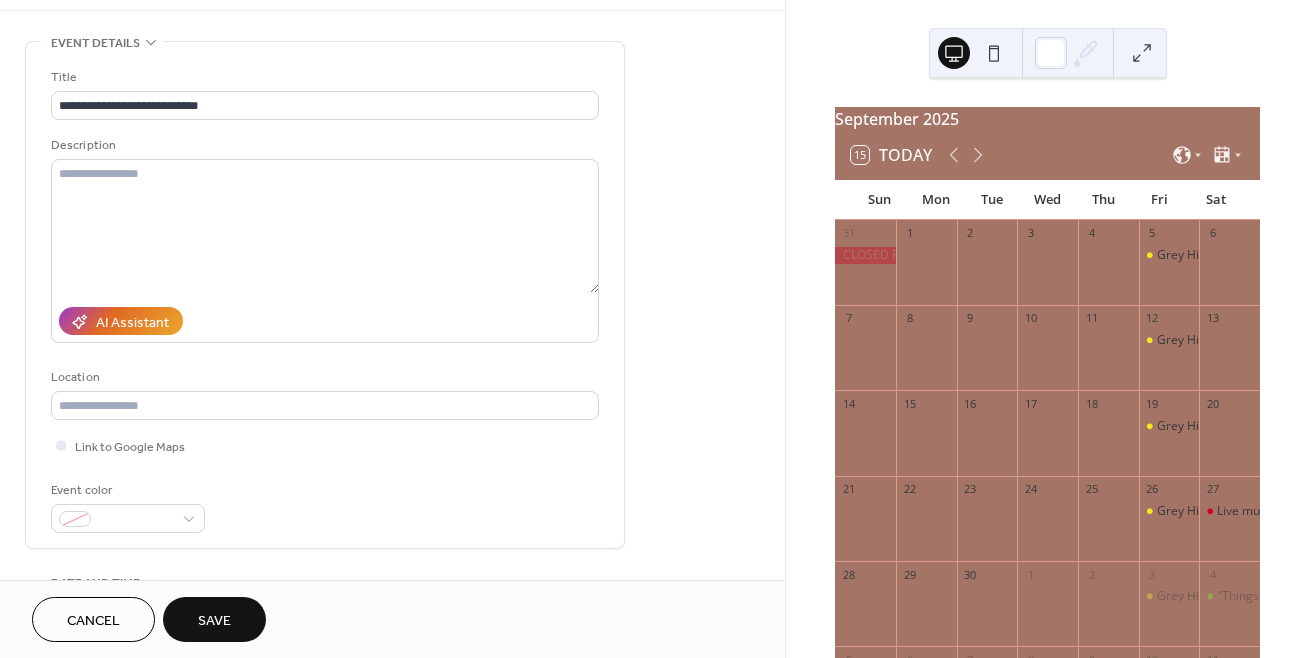scroll, scrollTop: 72, scrollLeft: 0, axis: vertical 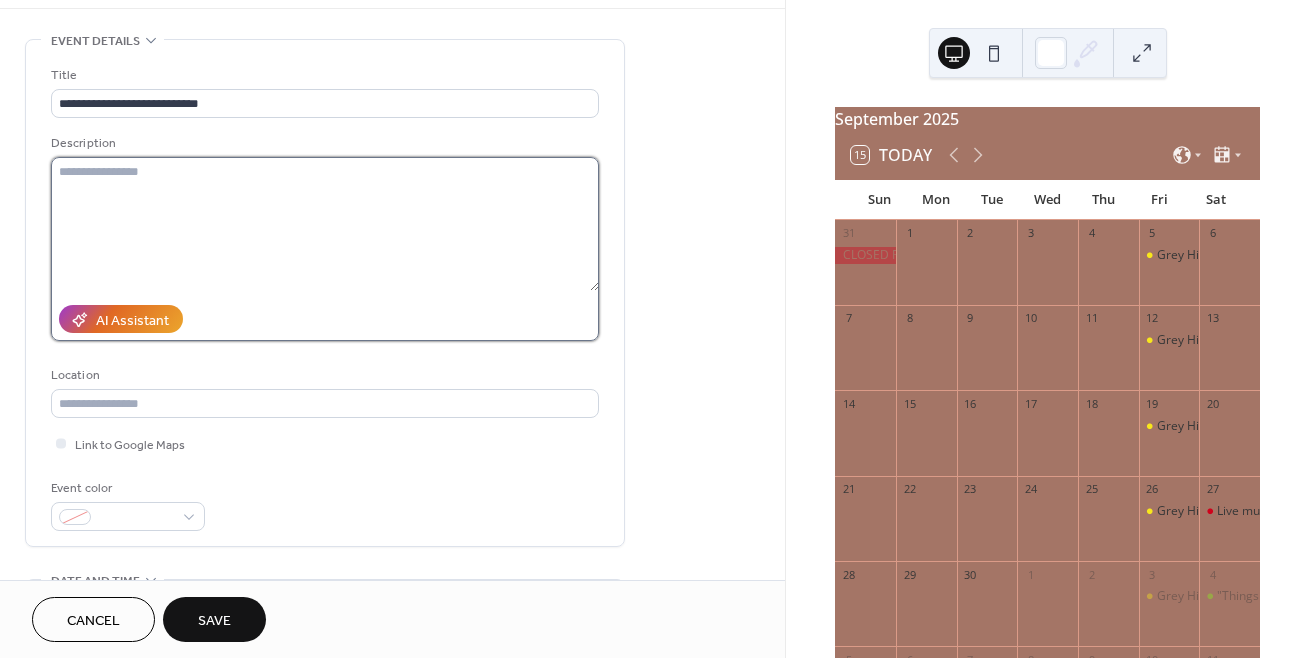 click at bounding box center [325, 224] 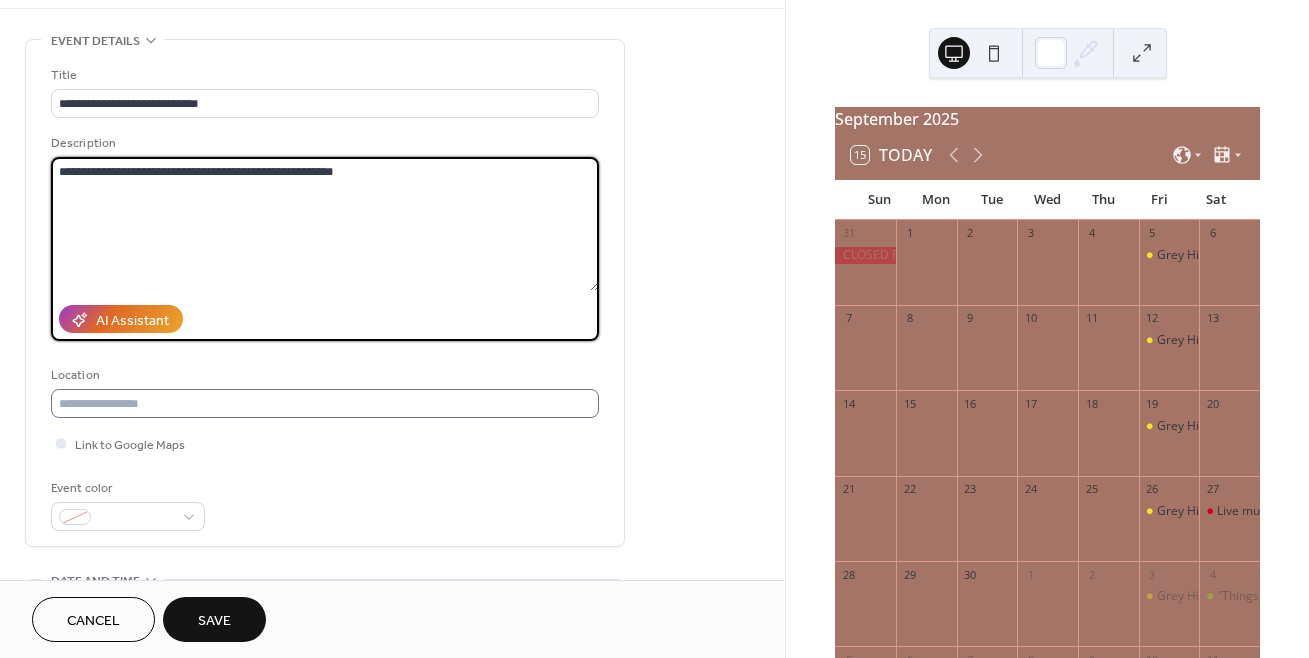 type on "**********" 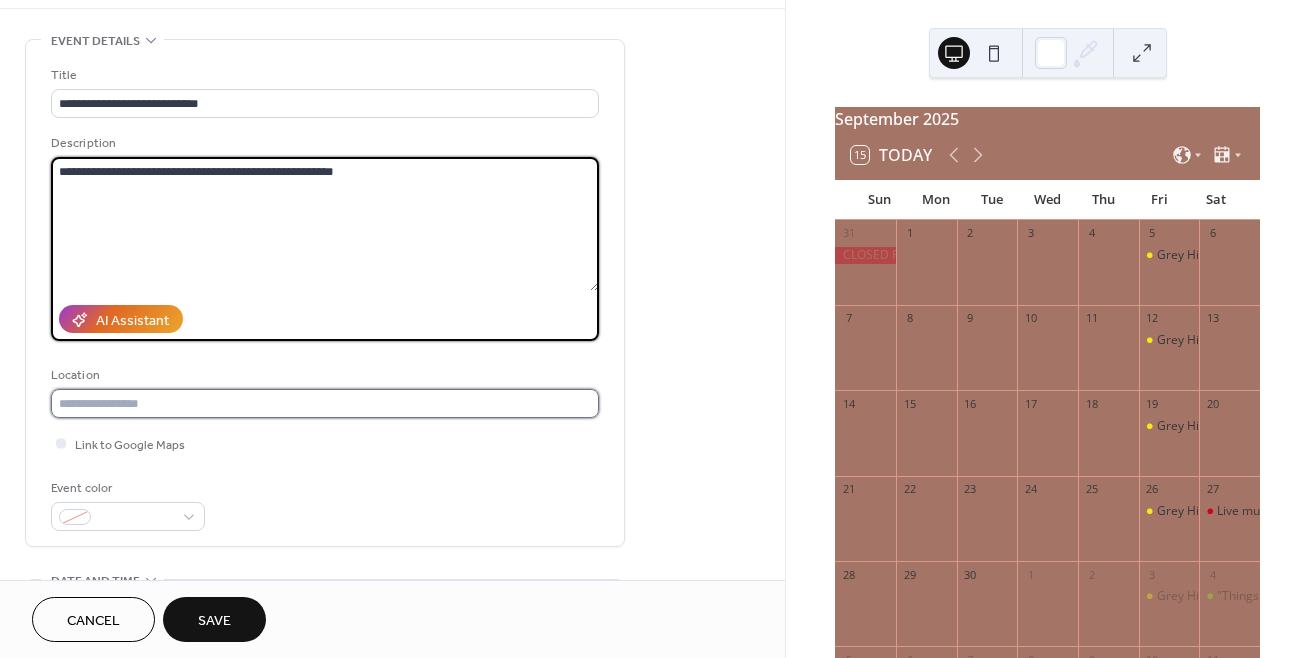 click at bounding box center (325, 403) 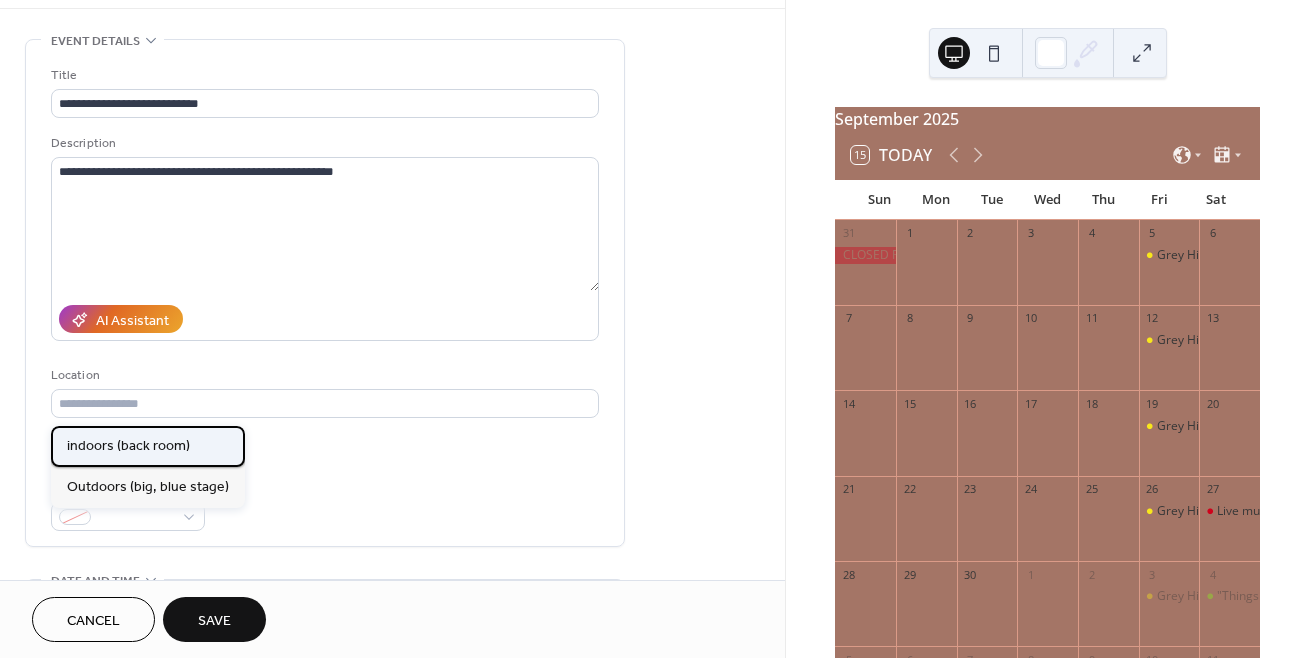 click on "indoors (back room)" at bounding box center [128, 446] 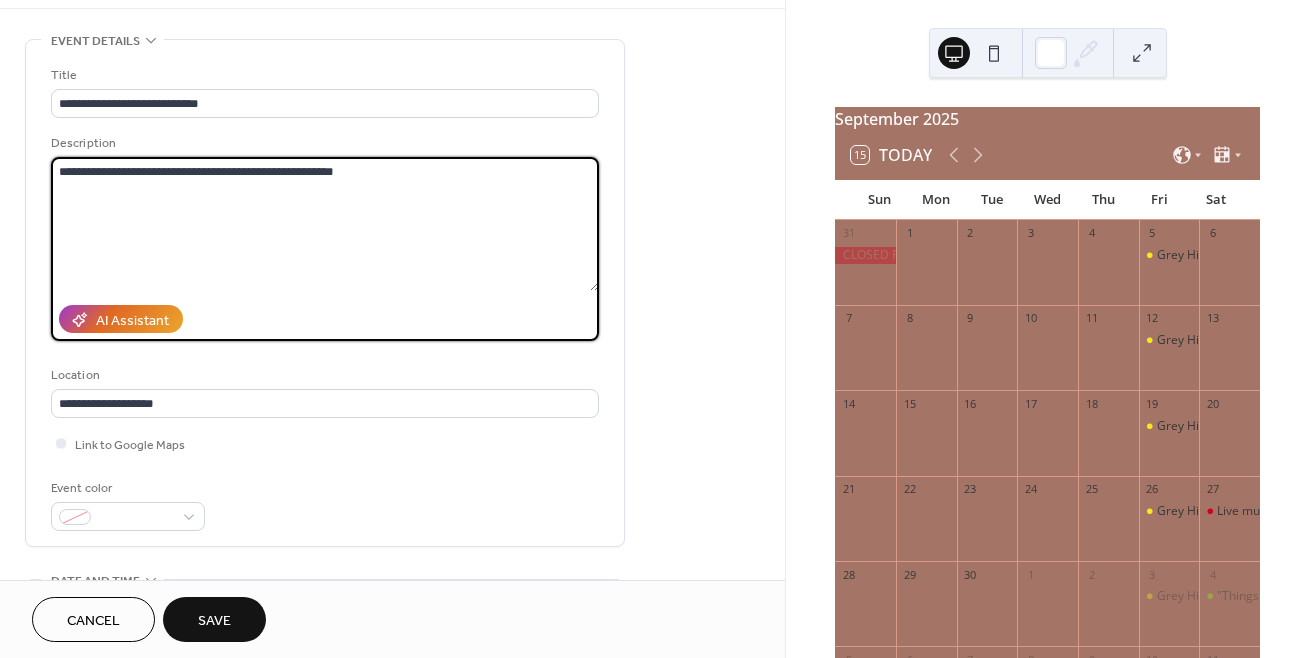 click on "**********" at bounding box center (325, 224) 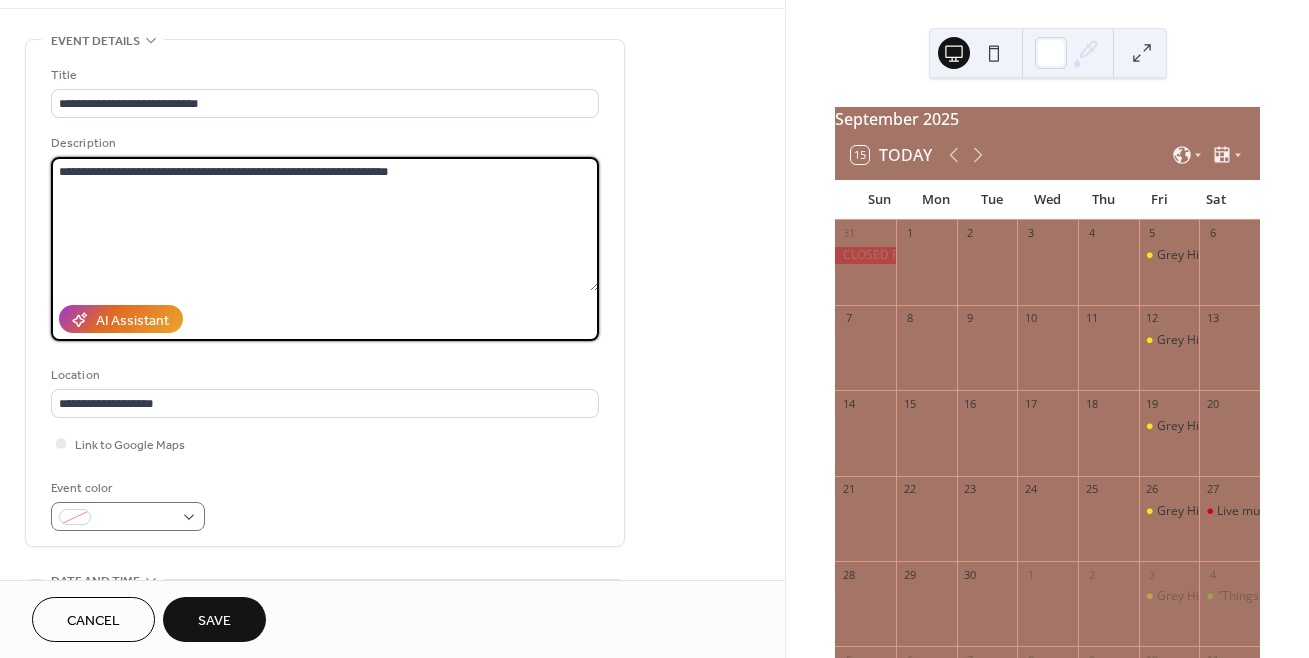 type on "**********" 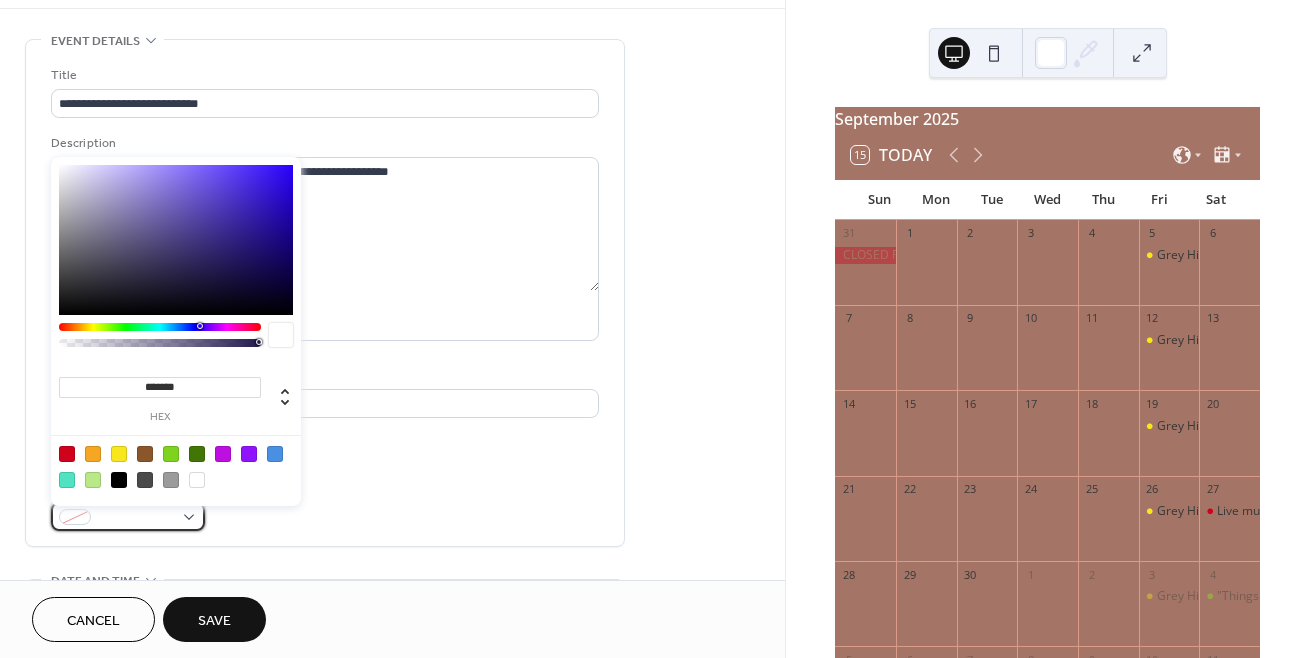 click at bounding box center (128, 516) 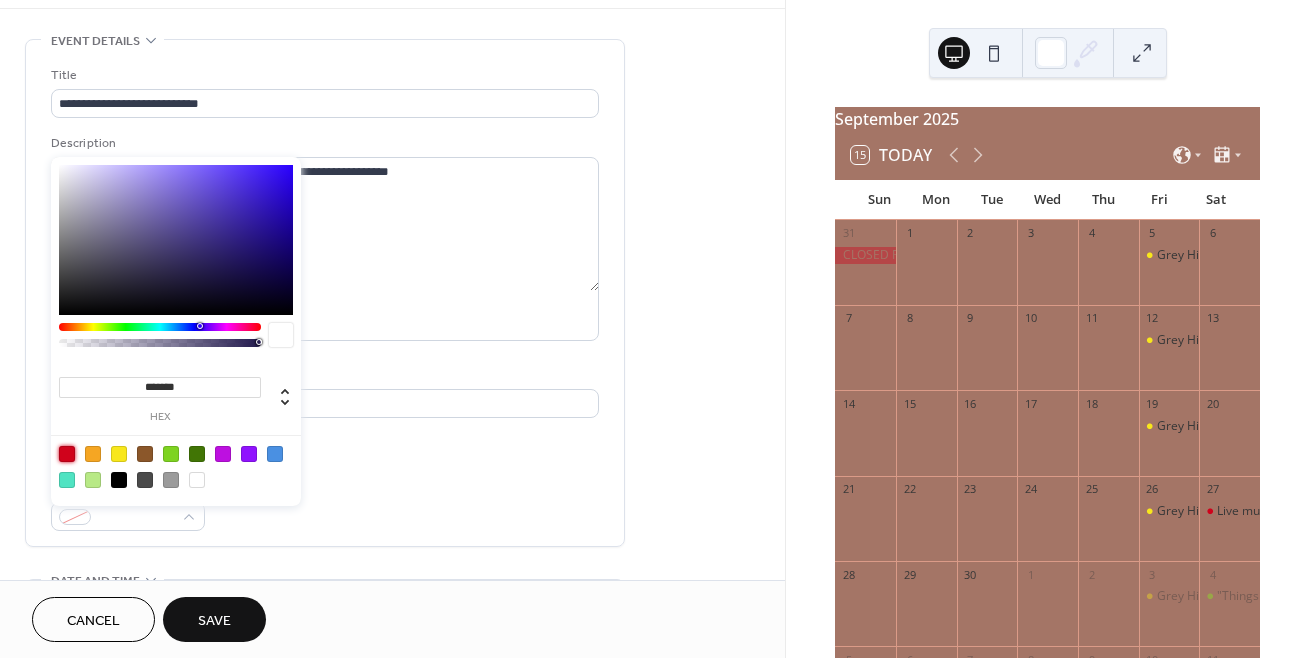 click at bounding box center (67, 454) 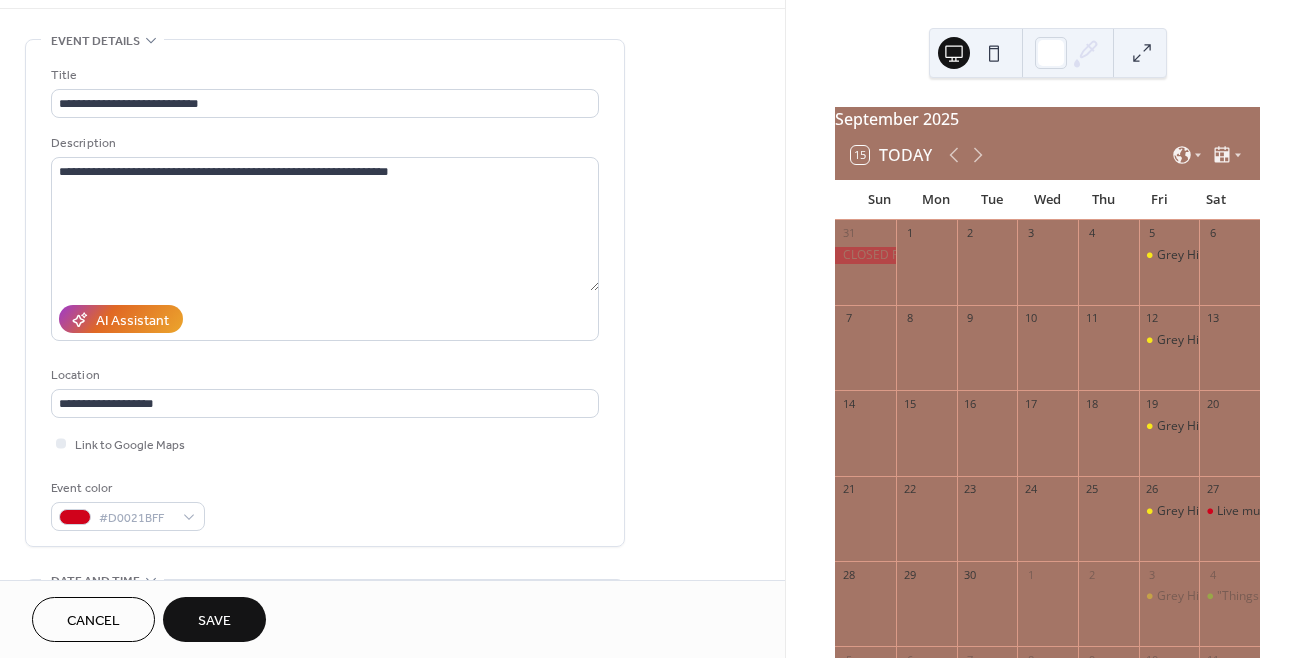 click on "**********" at bounding box center (392, 726) 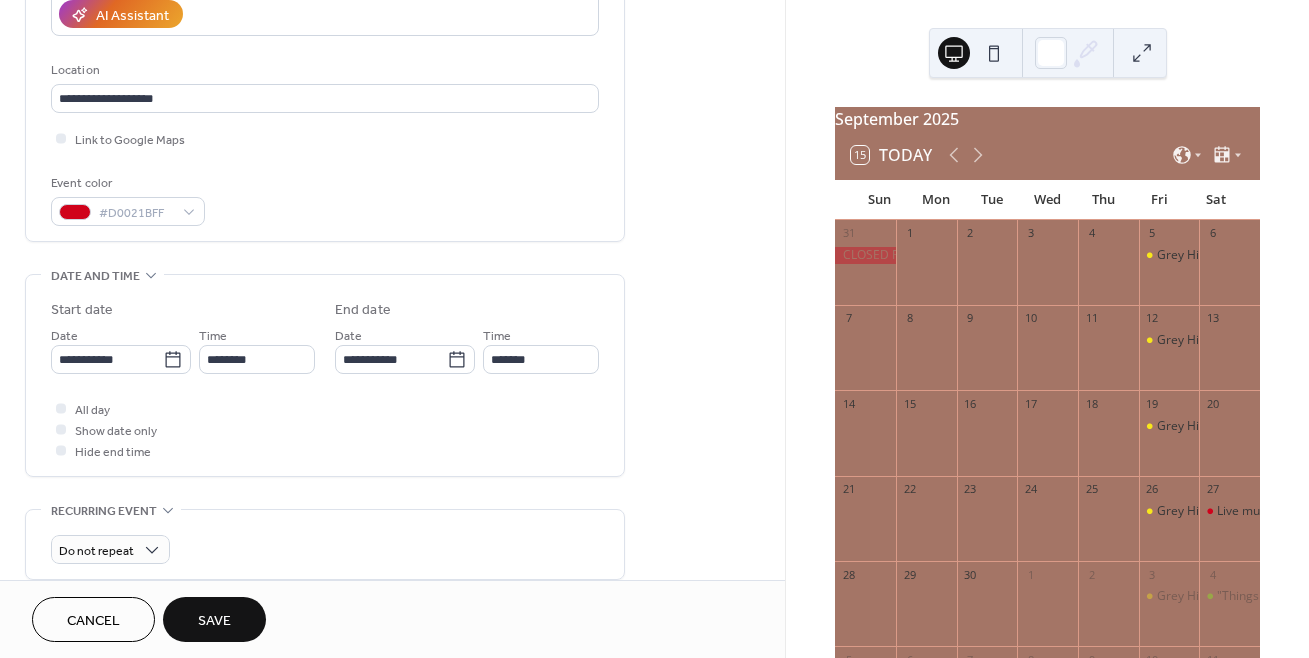 scroll, scrollTop: 379, scrollLeft: 0, axis: vertical 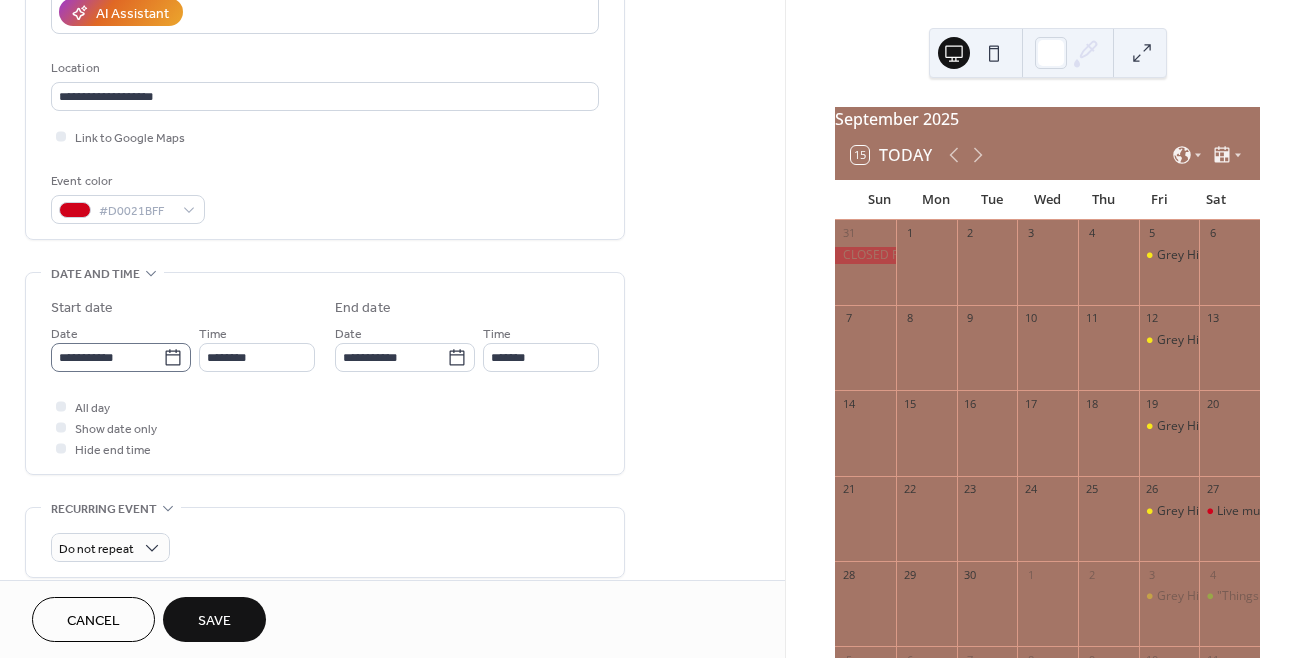 click on "**********" at bounding box center [121, 357] 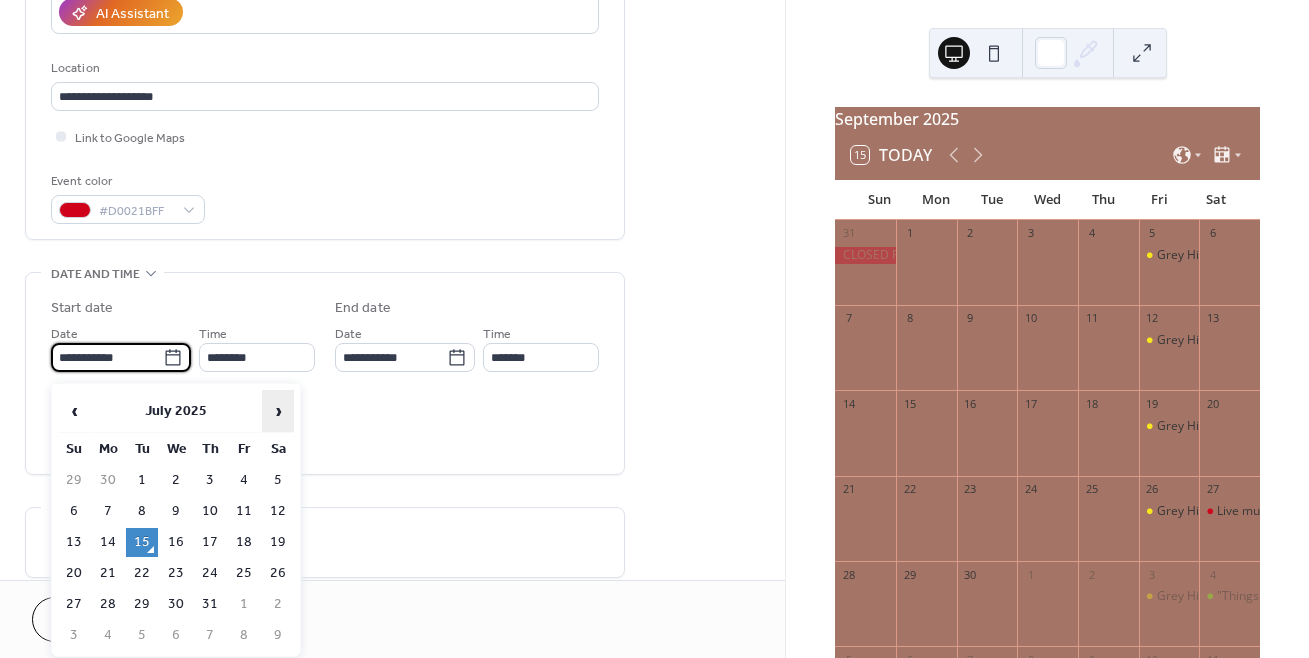 click on "›" at bounding box center (278, 411) 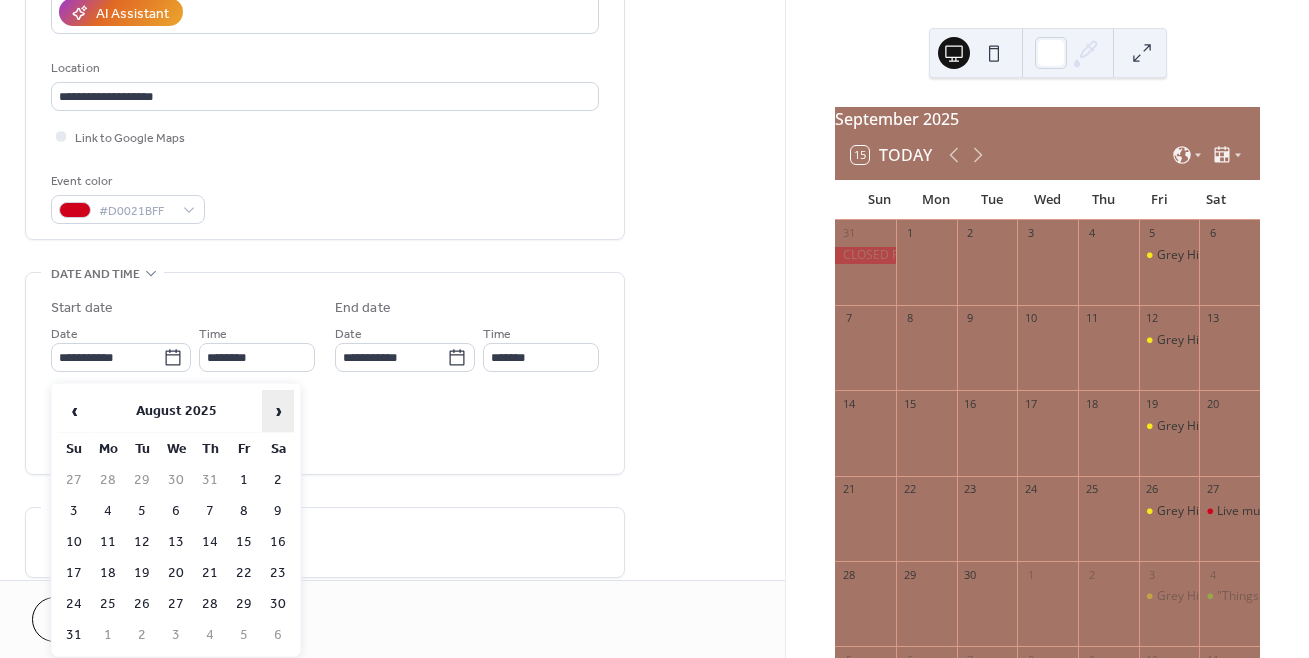 click on "›" at bounding box center (278, 411) 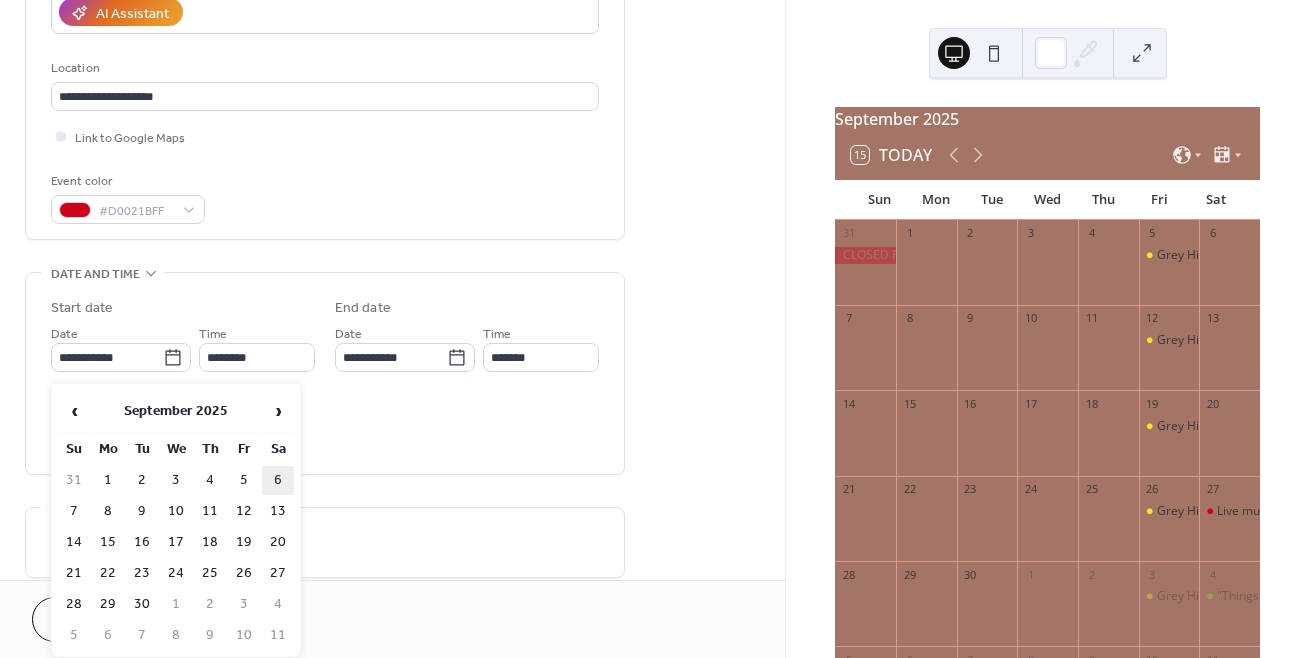 click on "6" at bounding box center [278, 480] 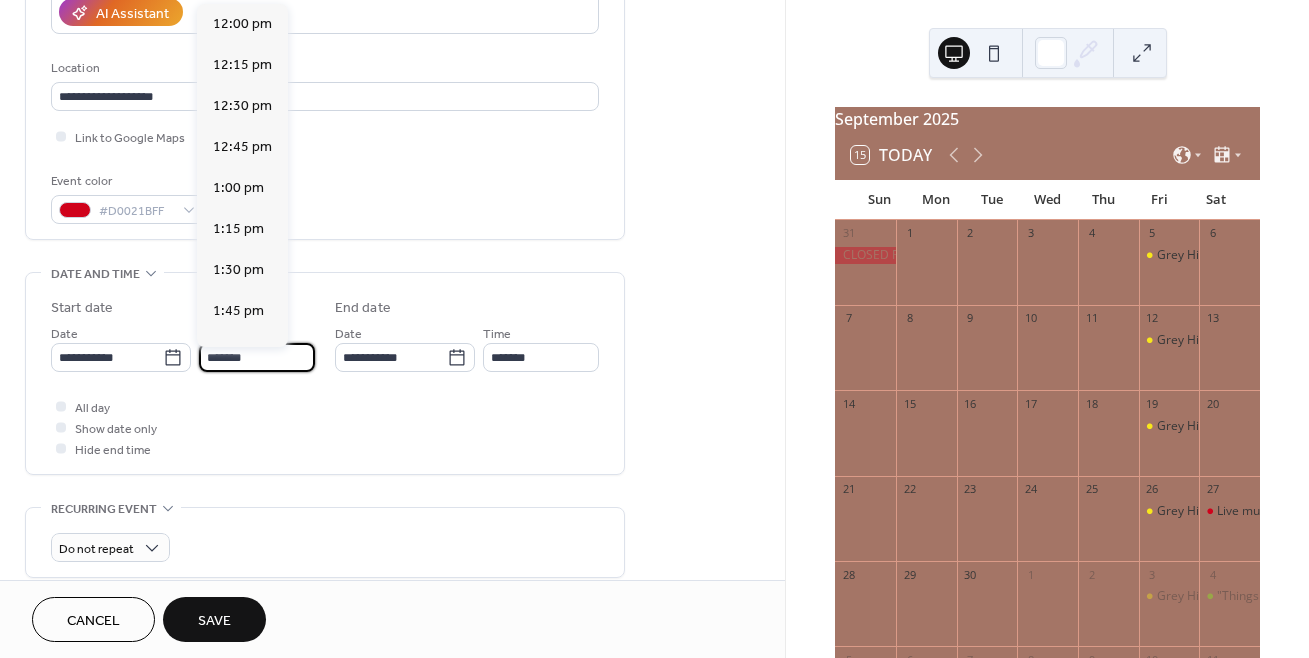 scroll, scrollTop: 3198, scrollLeft: 0, axis: vertical 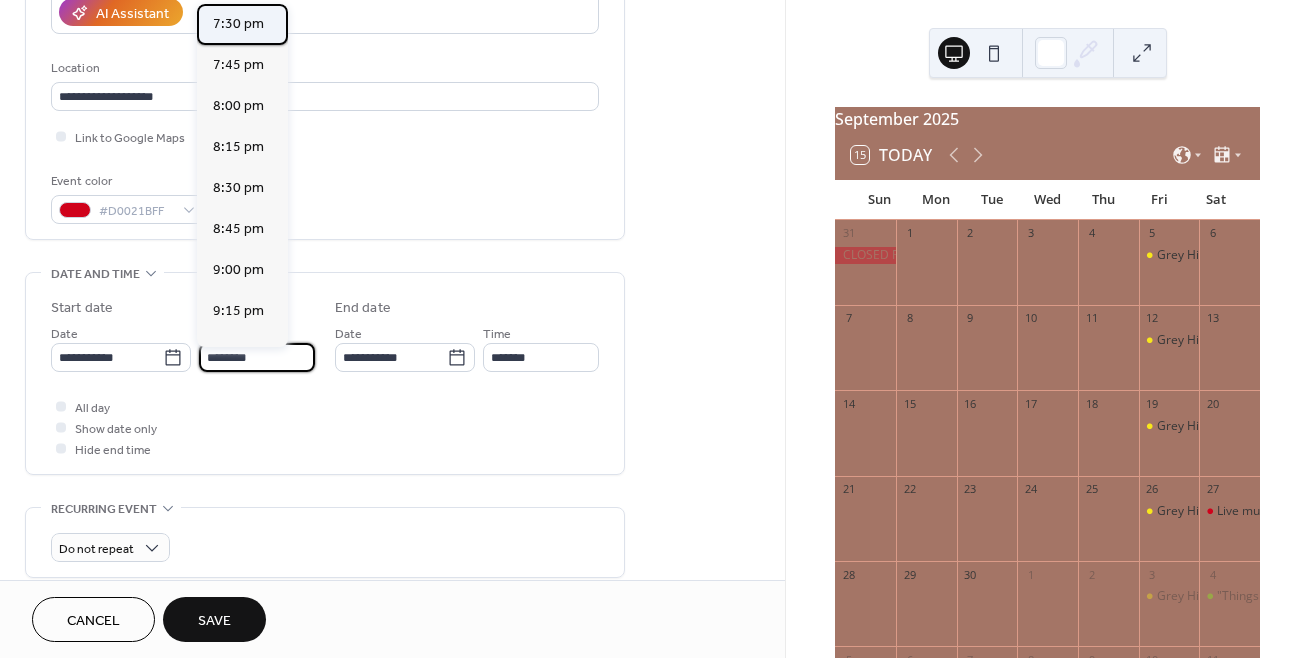 click on "7:30 pm" at bounding box center (238, 24) 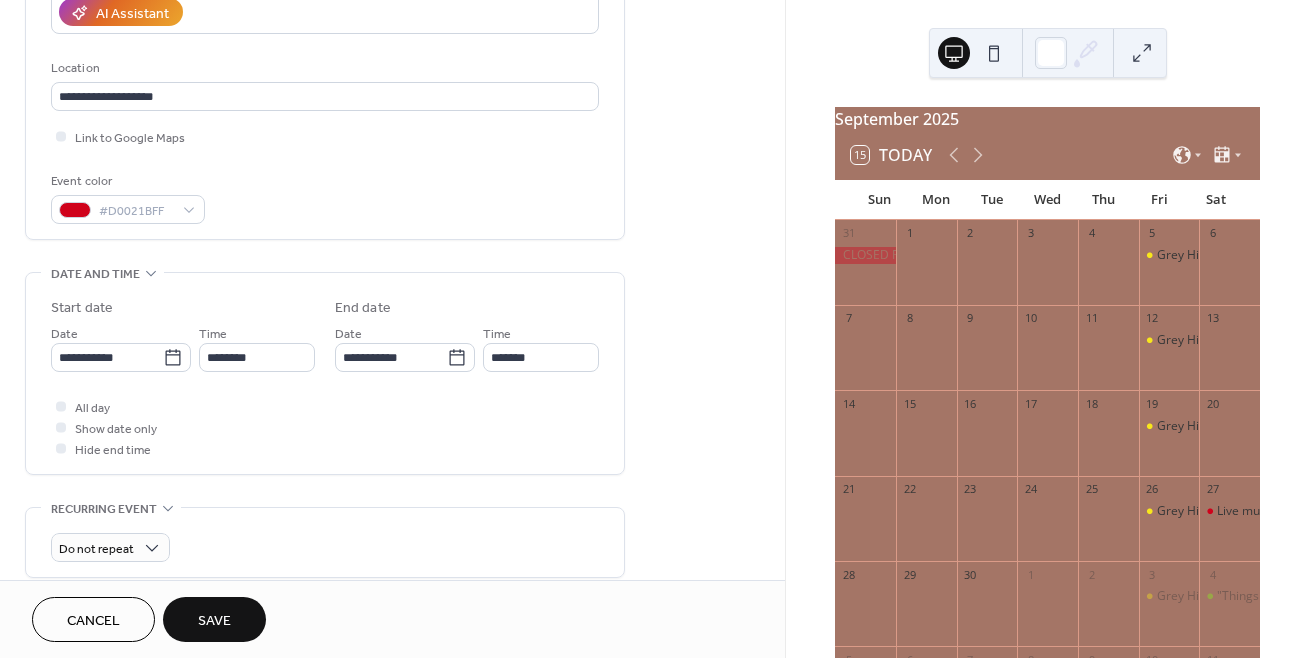 type on "*******" 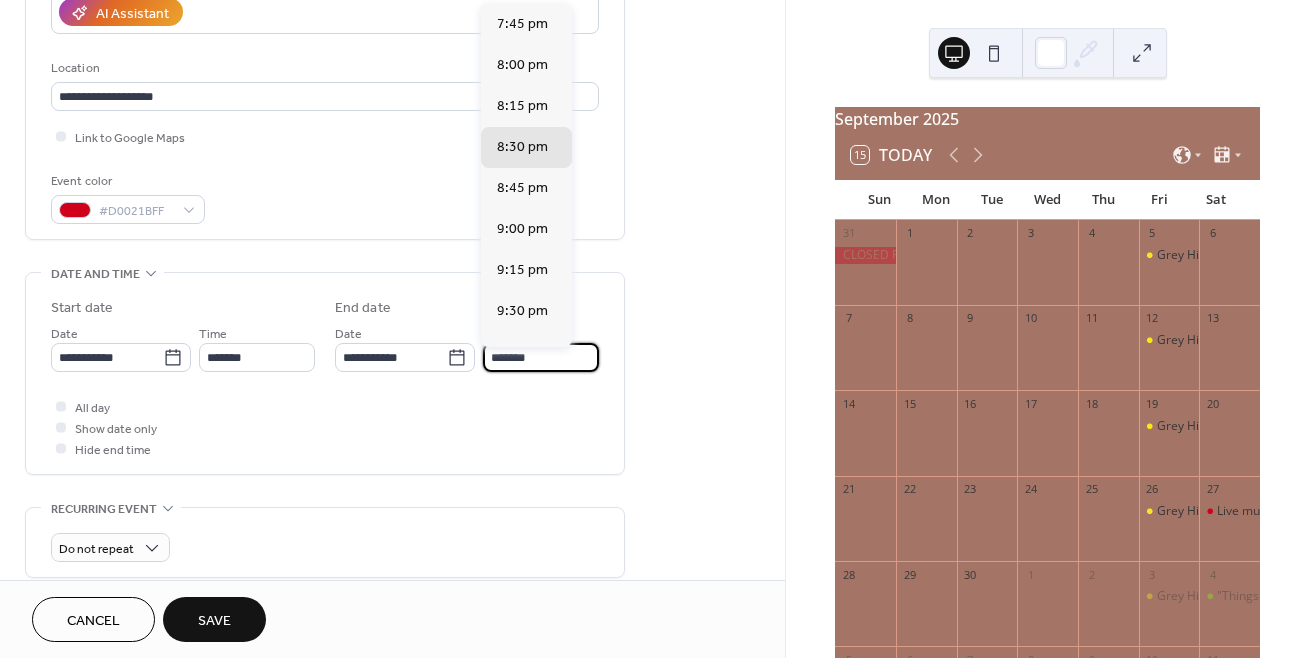 click on "*******" at bounding box center [541, 357] 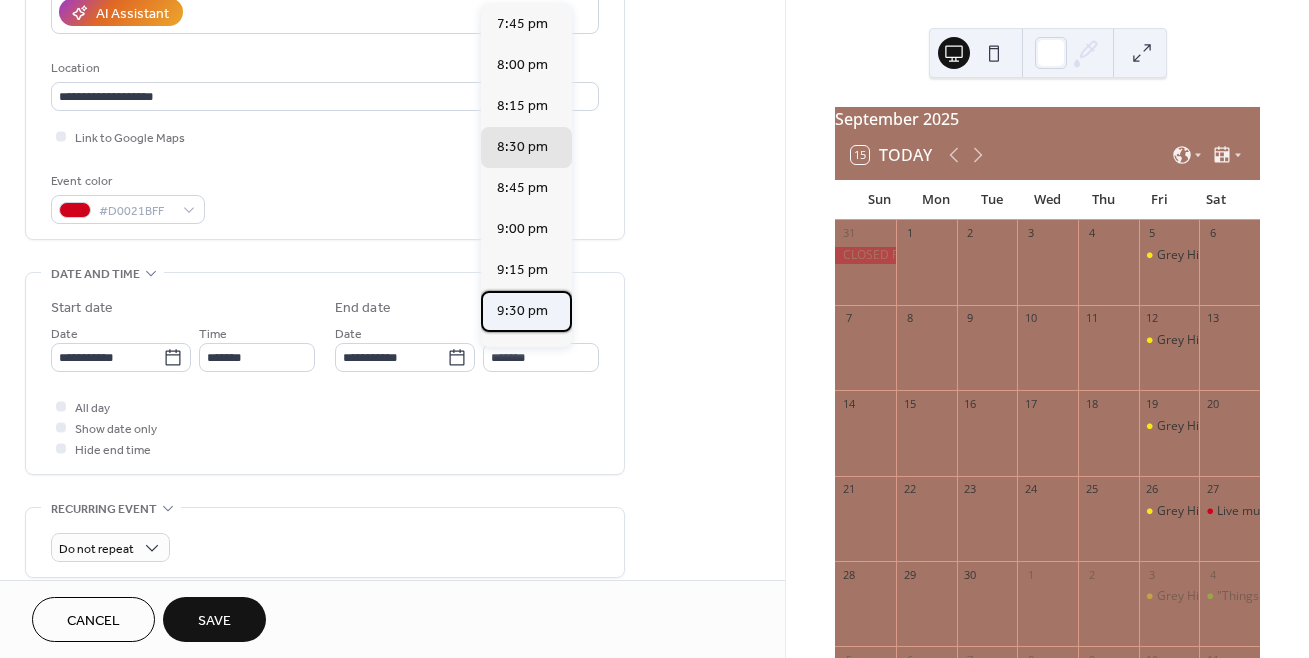click on "9:30 pm" at bounding box center [522, 311] 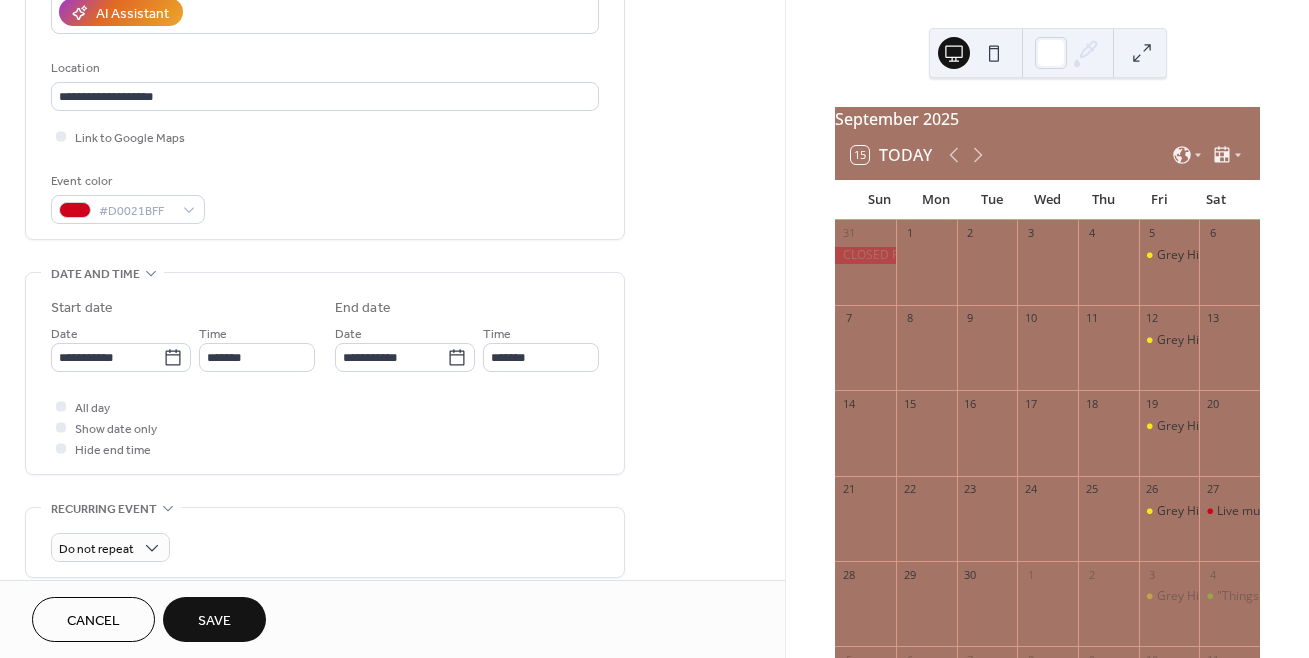 click on "Save" at bounding box center (214, 621) 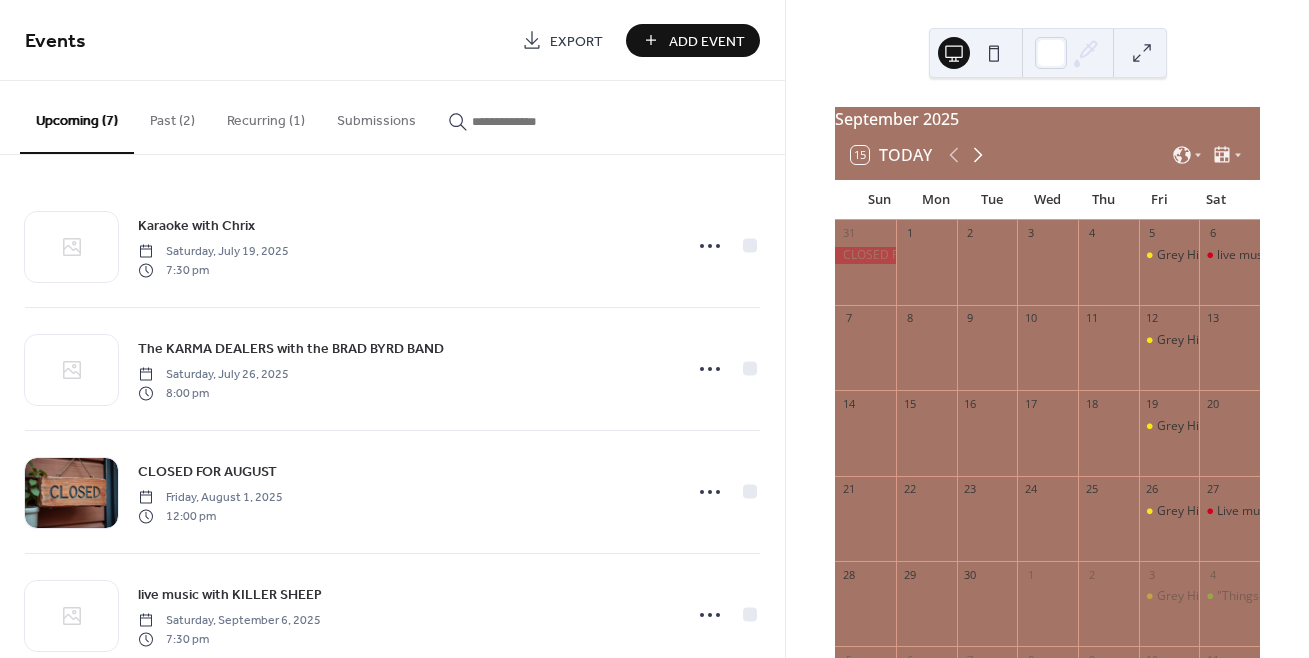 click 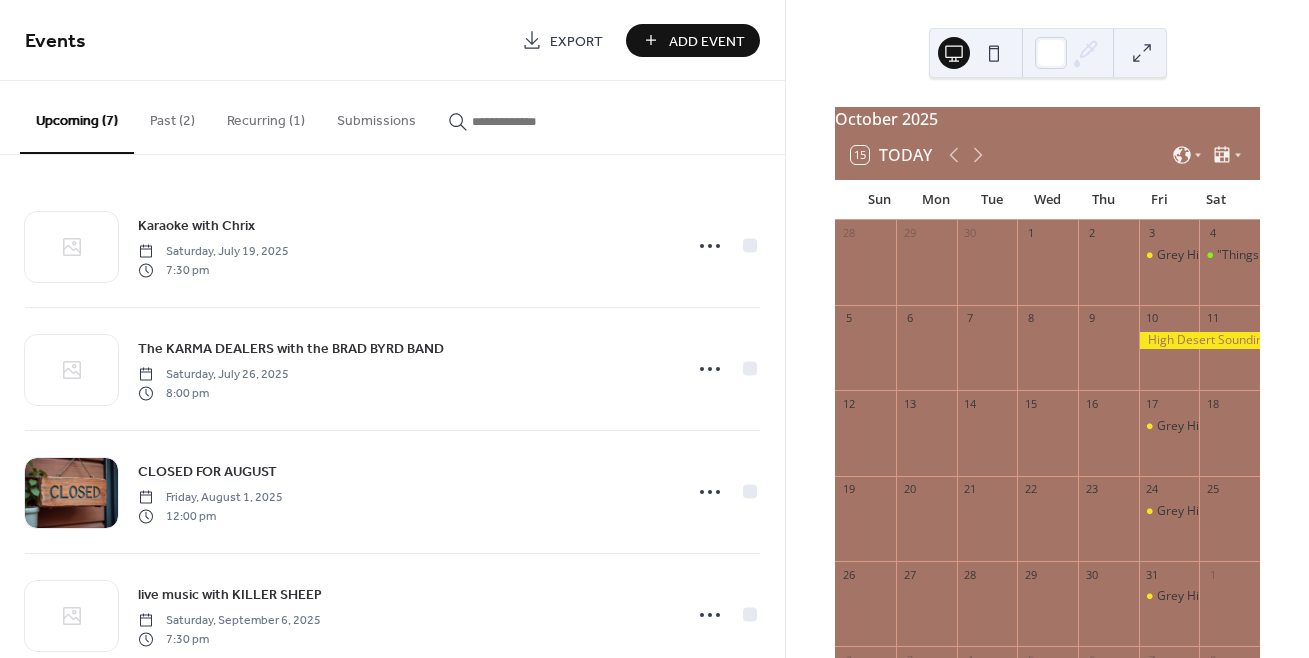 click at bounding box center (1199, 340) 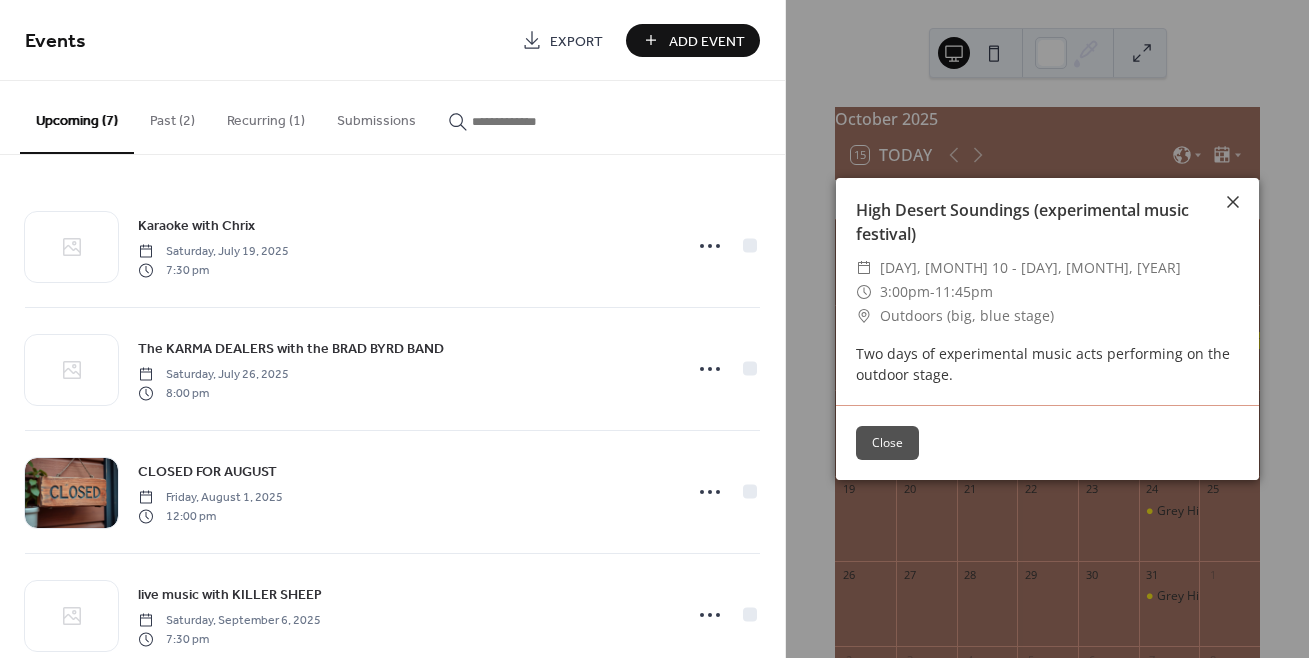 click 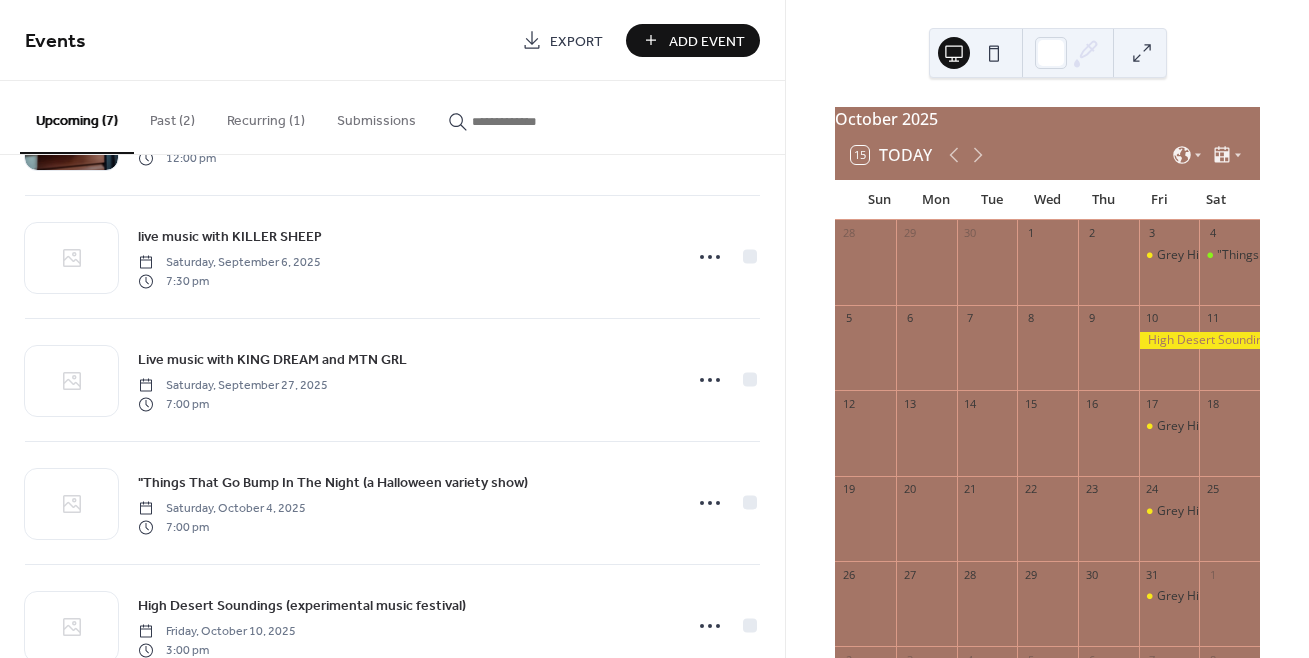 scroll, scrollTop: 417, scrollLeft: 0, axis: vertical 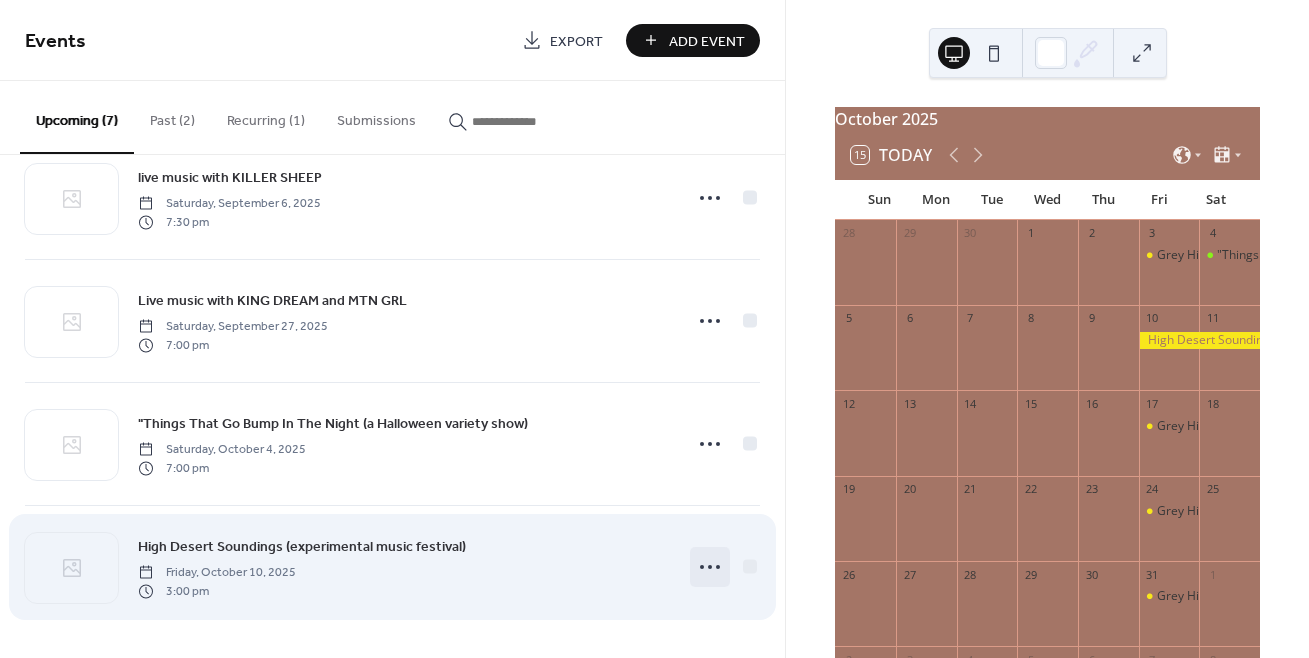 click 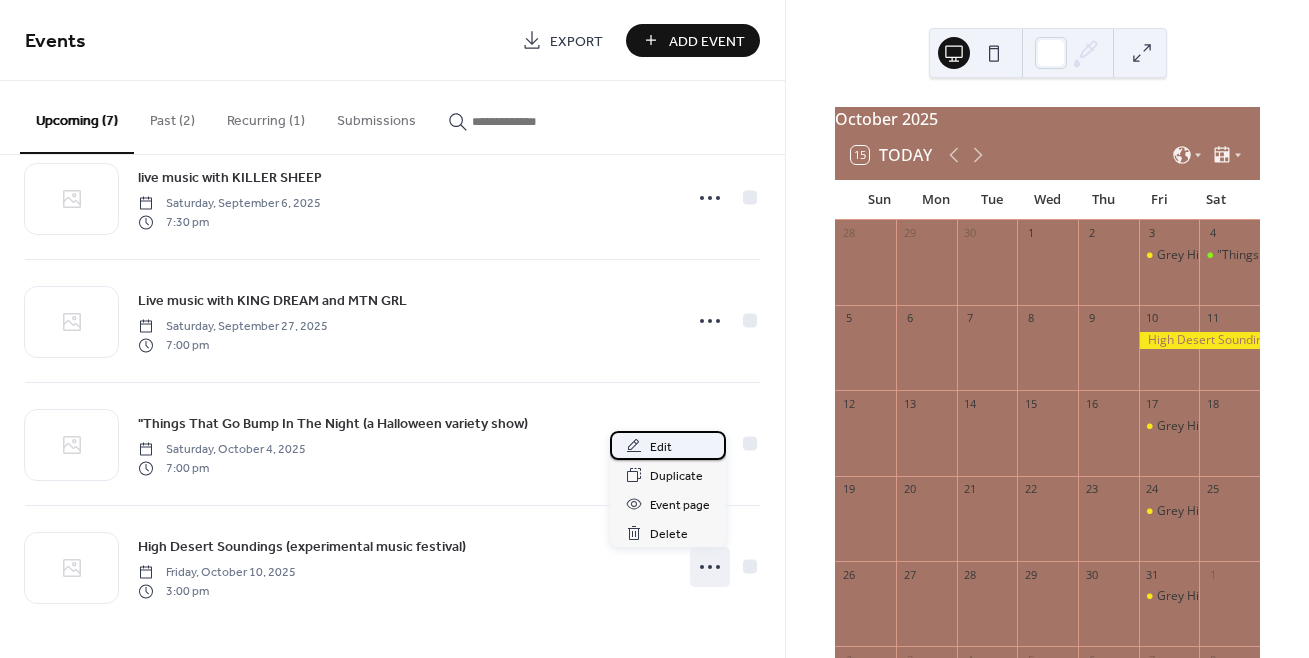 click on "Edit" at bounding box center [661, 447] 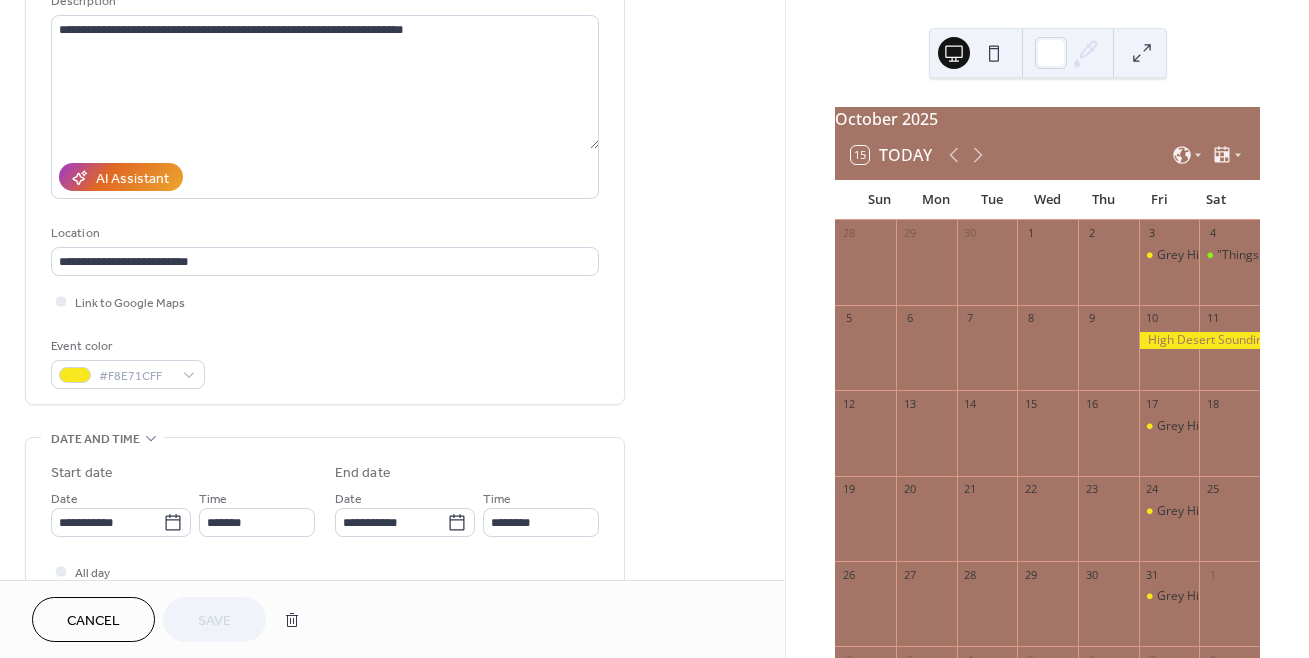 scroll, scrollTop: 410, scrollLeft: 0, axis: vertical 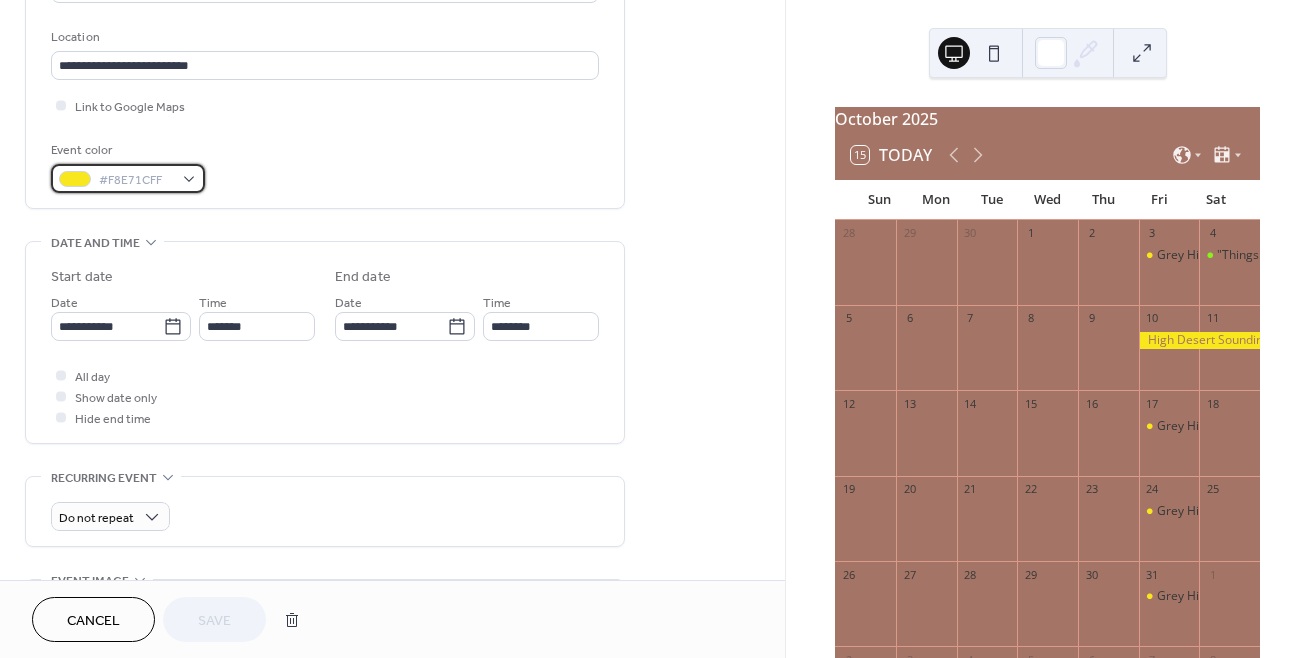 click on "#F8E71CFF" at bounding box center (128, 178) 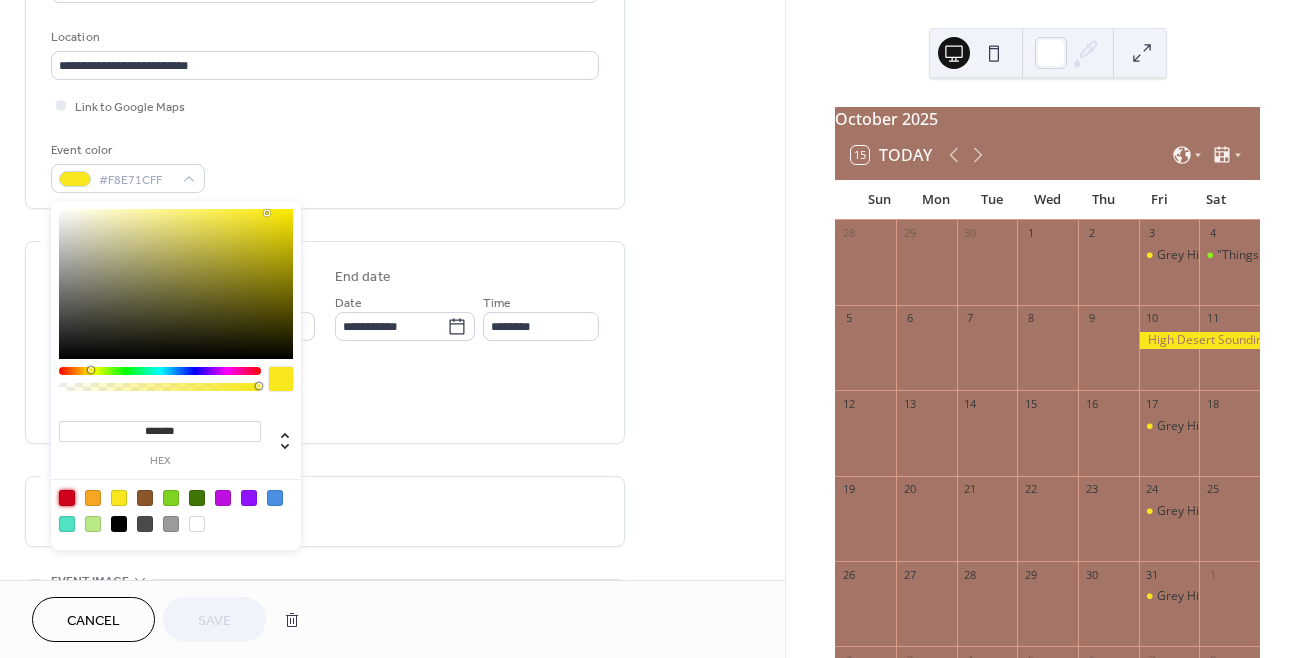 click at bounding box center [67, 498] 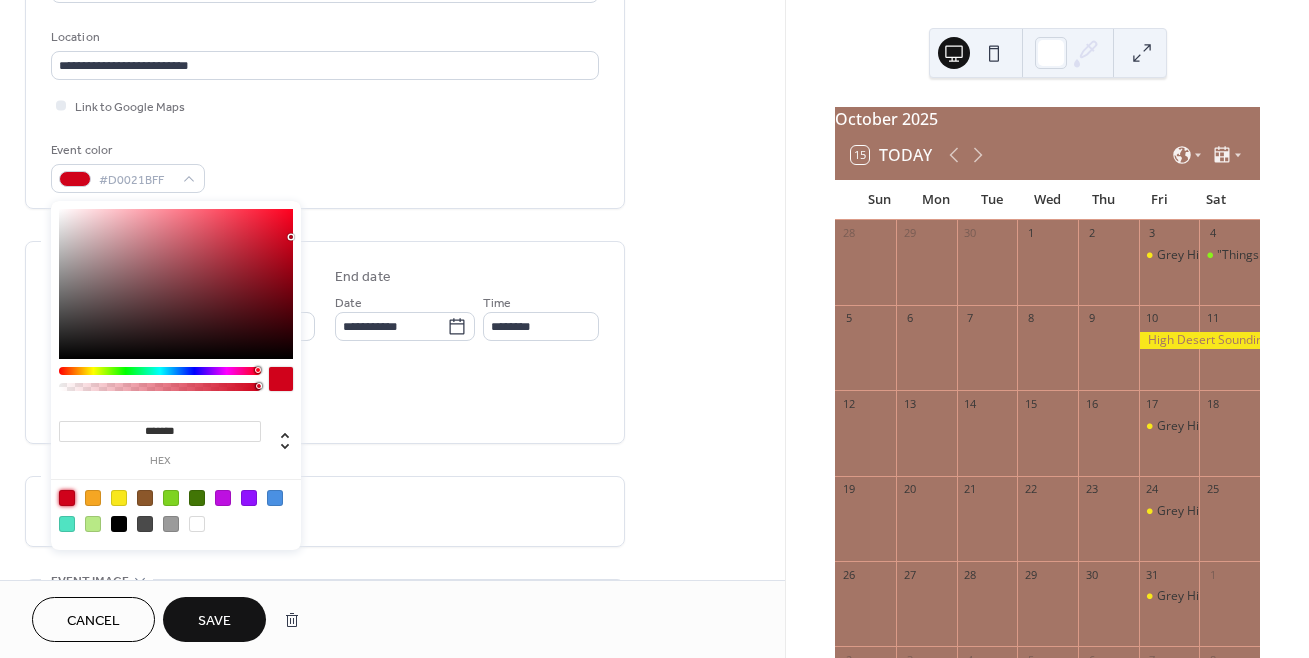 click on "Save" at bounding box center [214, 619] 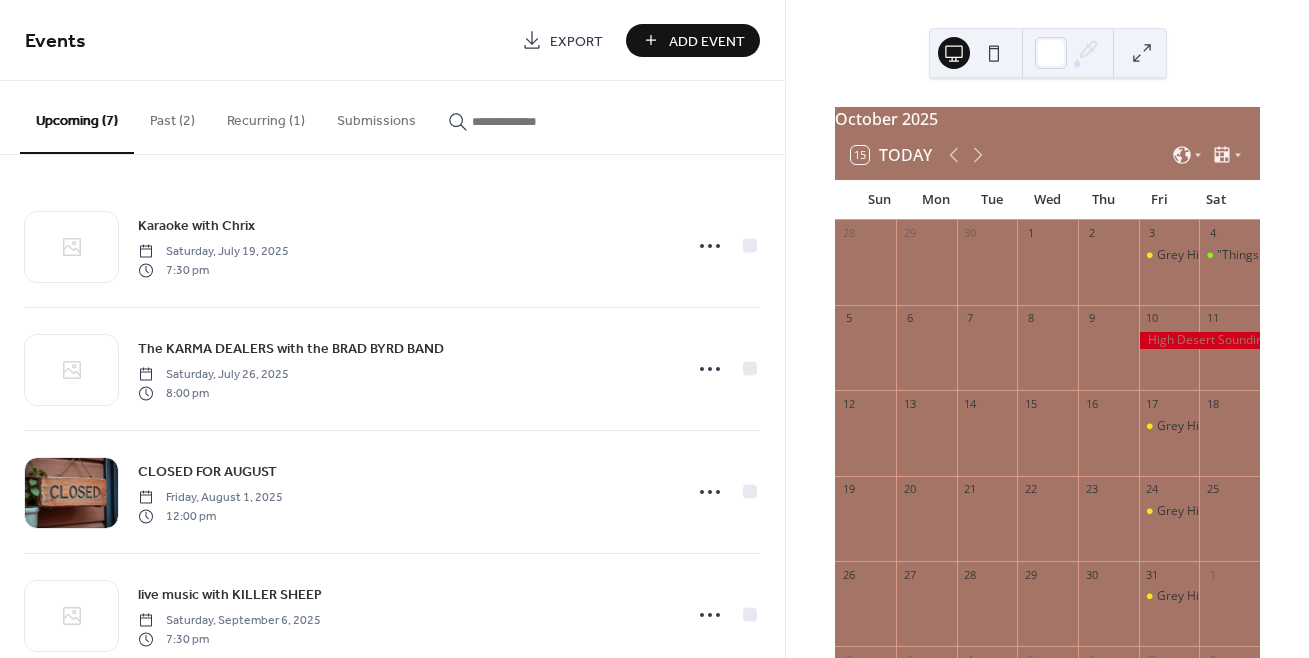 click at bounding box center (1199, 340) 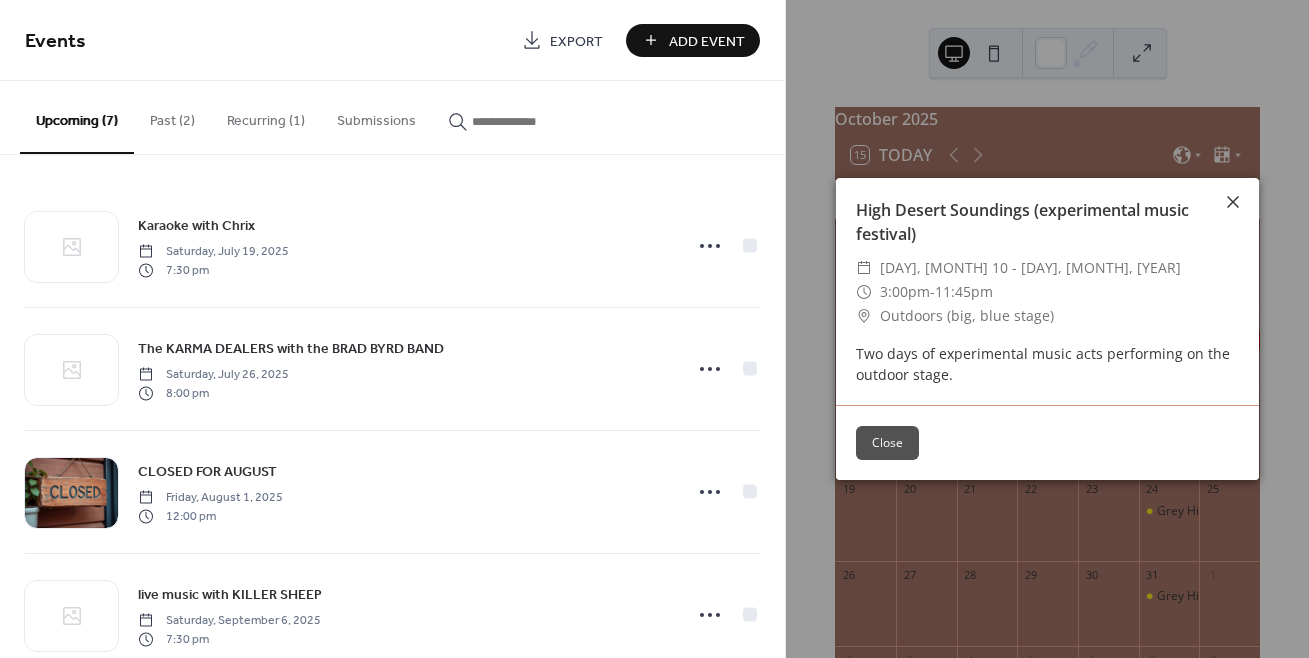 click 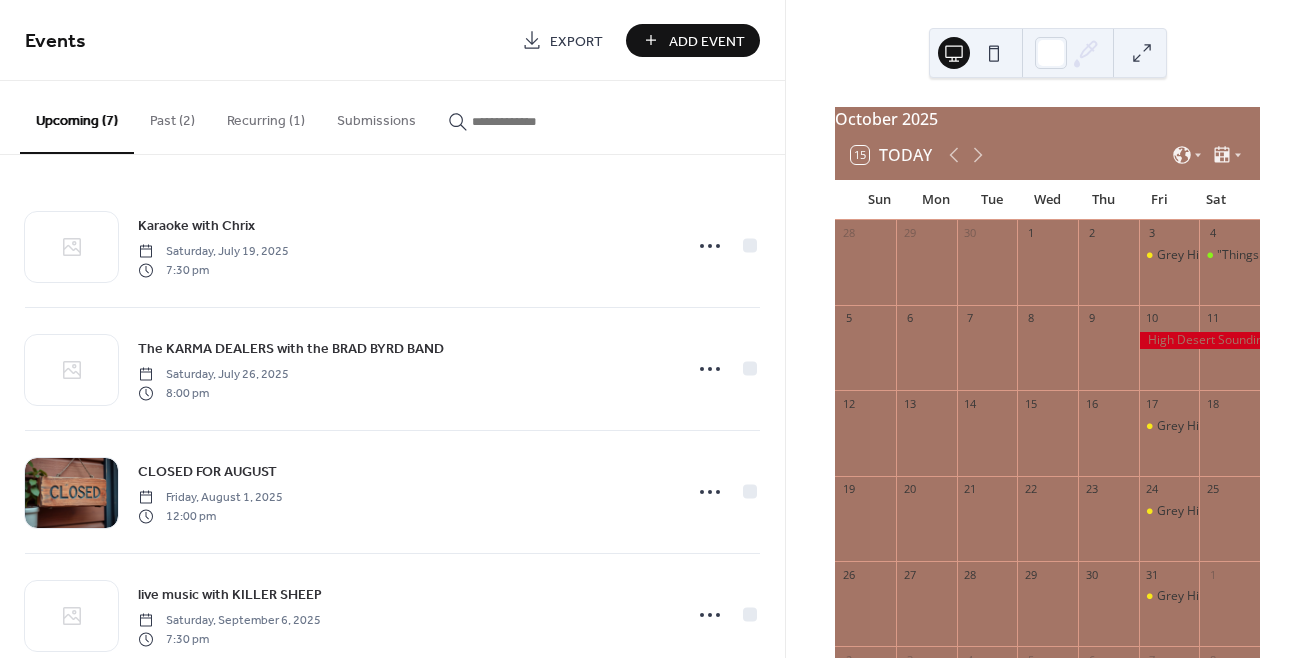 click on "Karaoke with [PERSON] [LASTNAME] [DATE] [TIME] The [BAND] with the [PERSON] [LASTNAME] [DATE] [TIME] CLOSED FOR AUGUST [DATE] [TIME] live music with [BAND] [DATE] [TIME] Live music with [PERSON] [PERSON] and [PERSON] [PERSON] [DATE] [TIME] "Things That Go Bump In The Night (a Halloween variety show) [DATE] [TIME] High Desert Soundings (experimental music festival) [DATE] [TIME]" at bounding box center (392, 406) 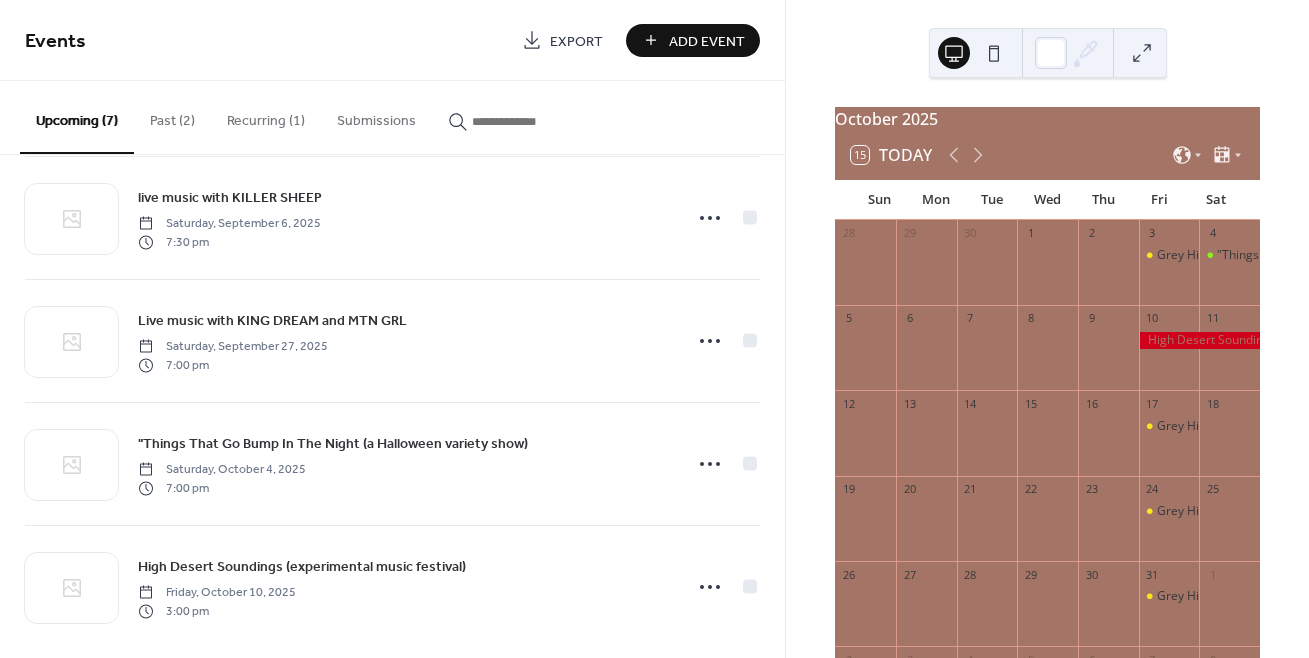 scroll, scrollTop: 417, scrollLeft: 0, axis: vertical 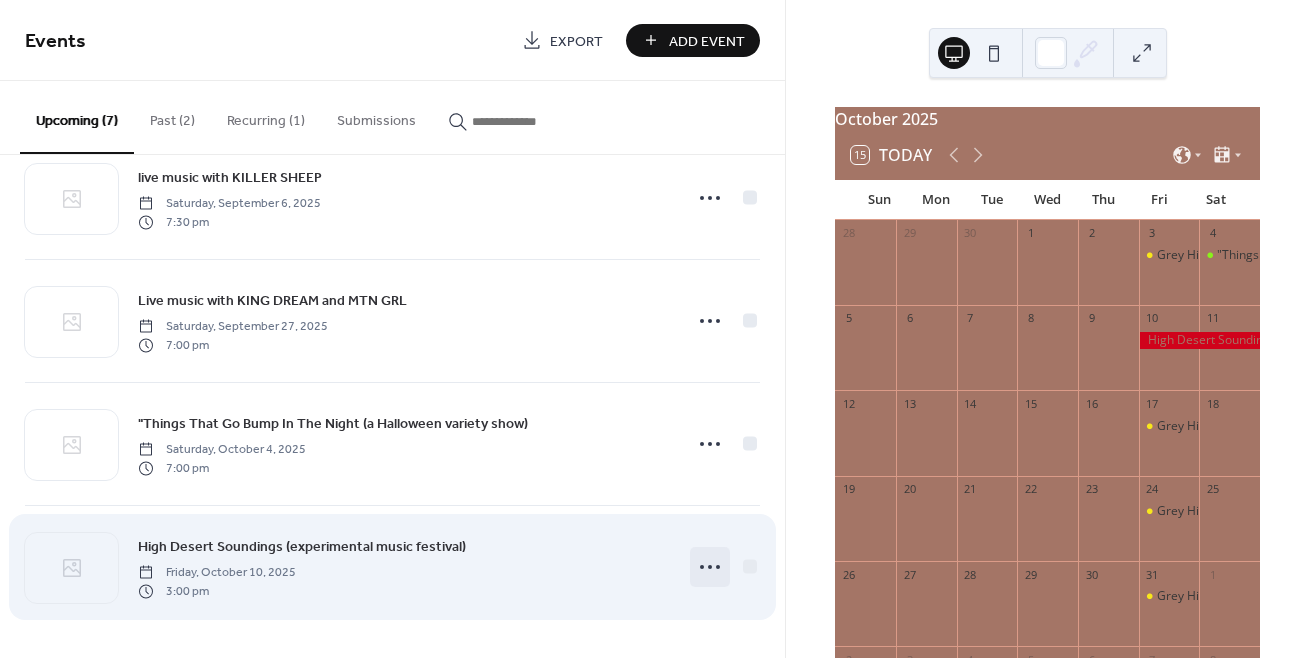 click 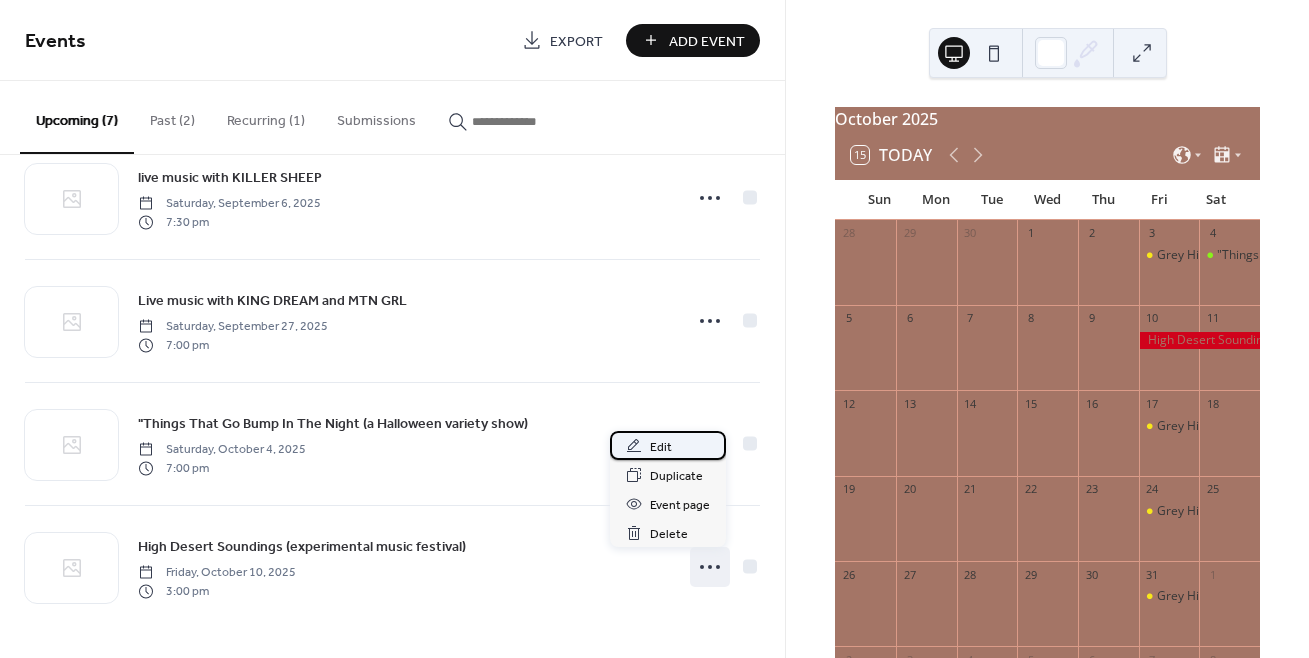 click on "Edit" at bounding box center (661, 447) 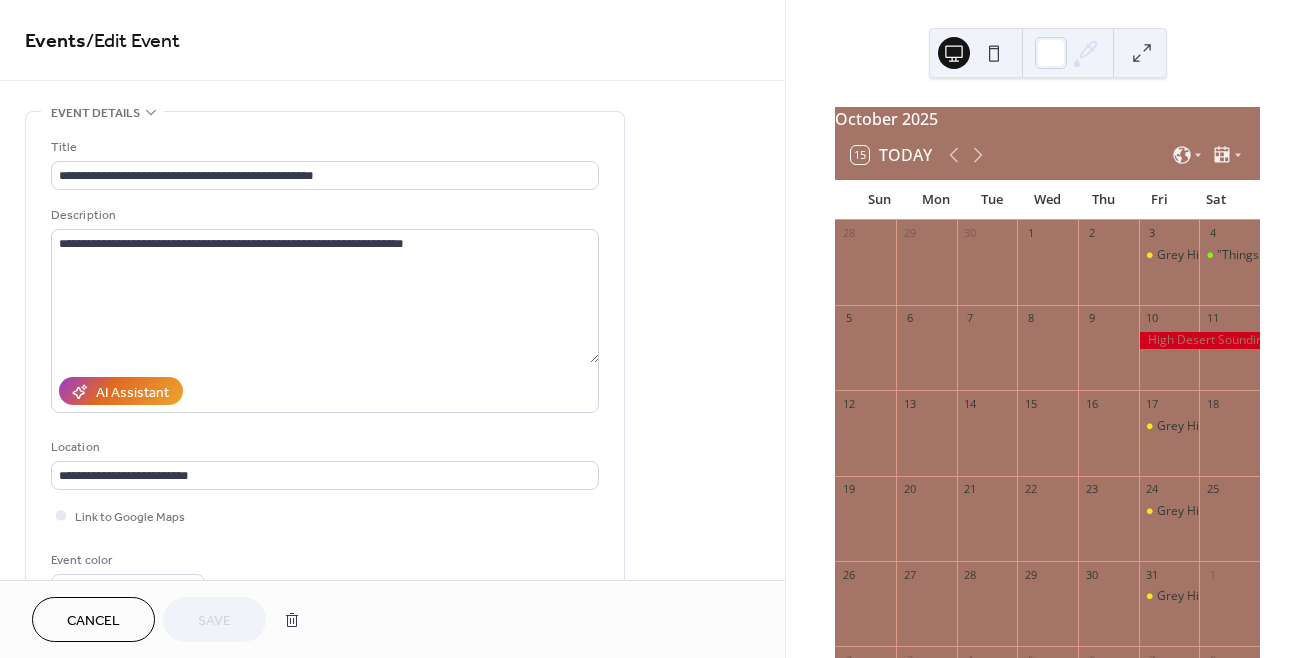 scroll, scrollTop: 540, scrollLeft: 0, axis: vertical 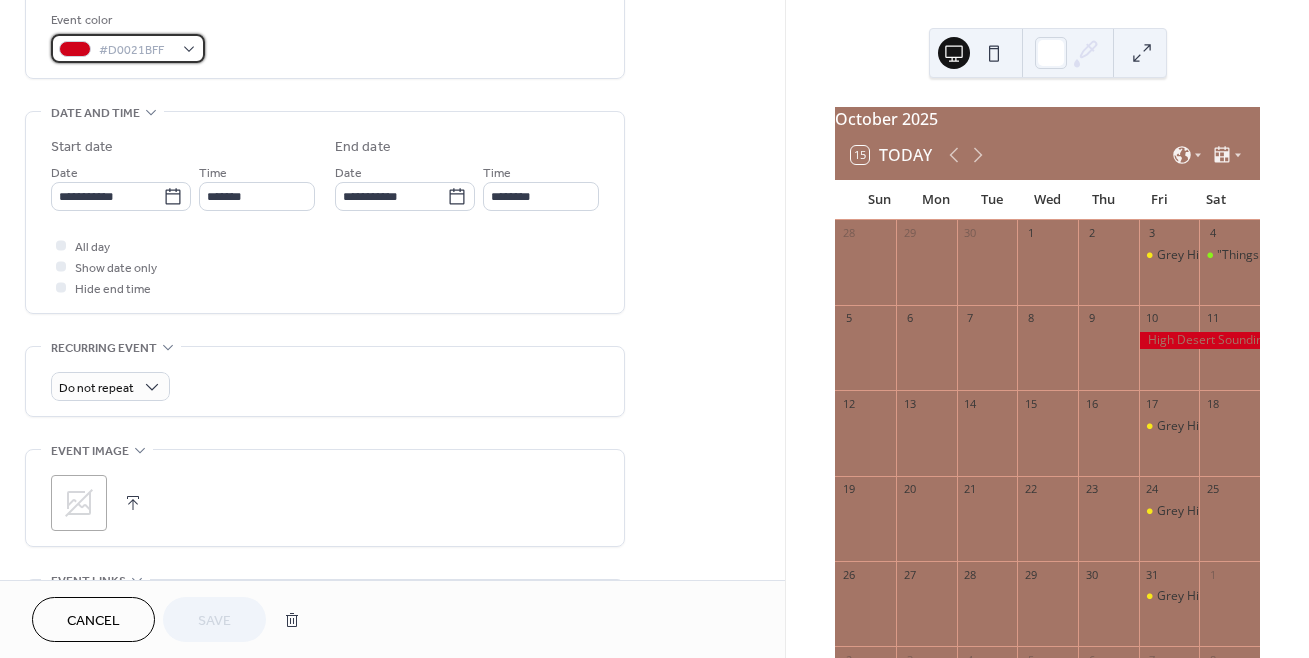 click on "#D0021BFF" at bounding box center (128, 48) 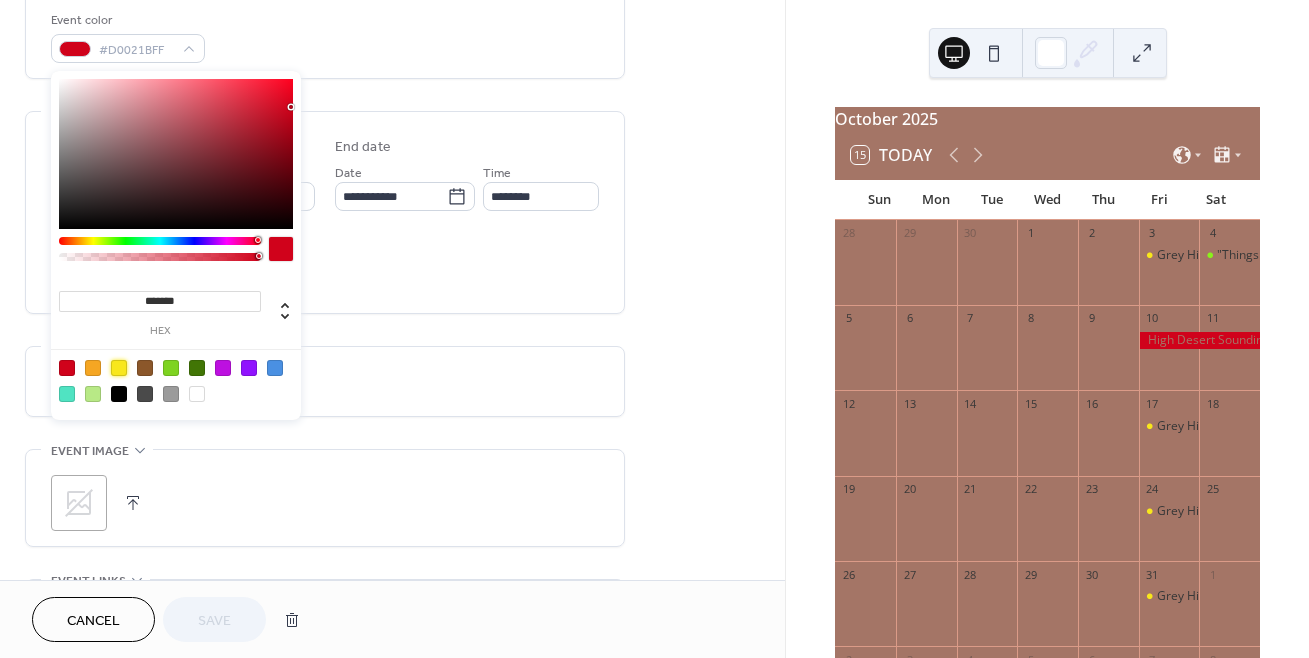 click at bounding box center [119, 368] 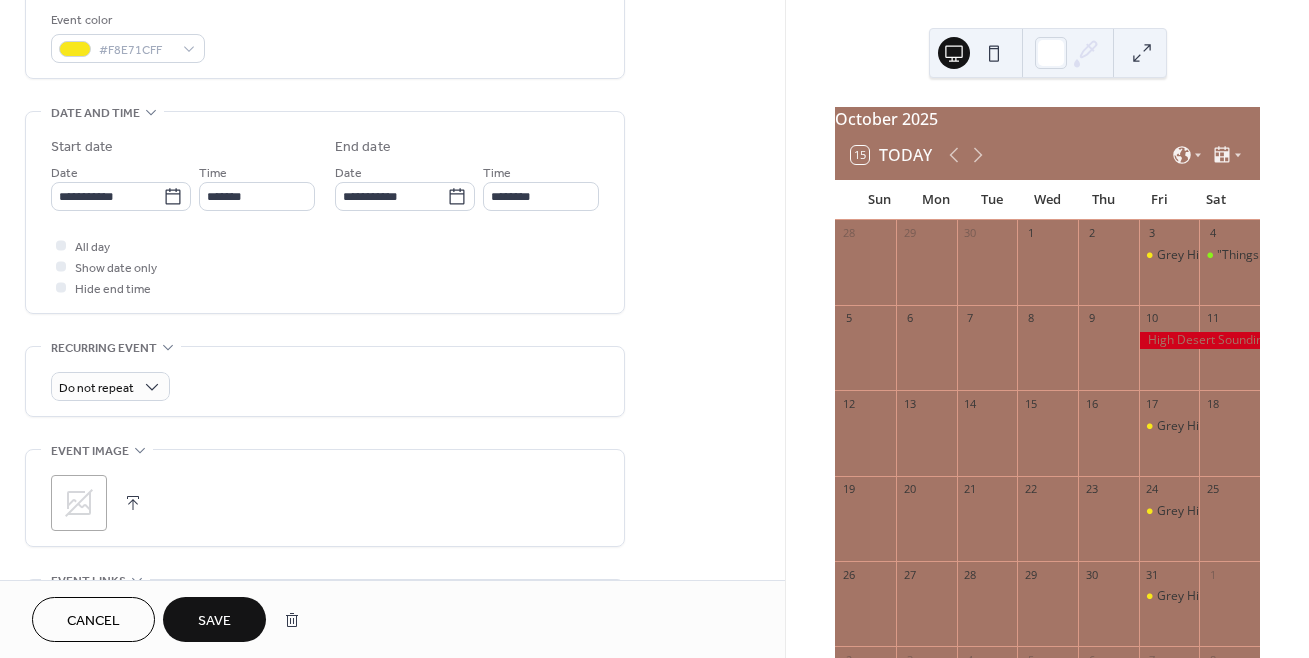 click on "Save" at bounding box center [214, 621] 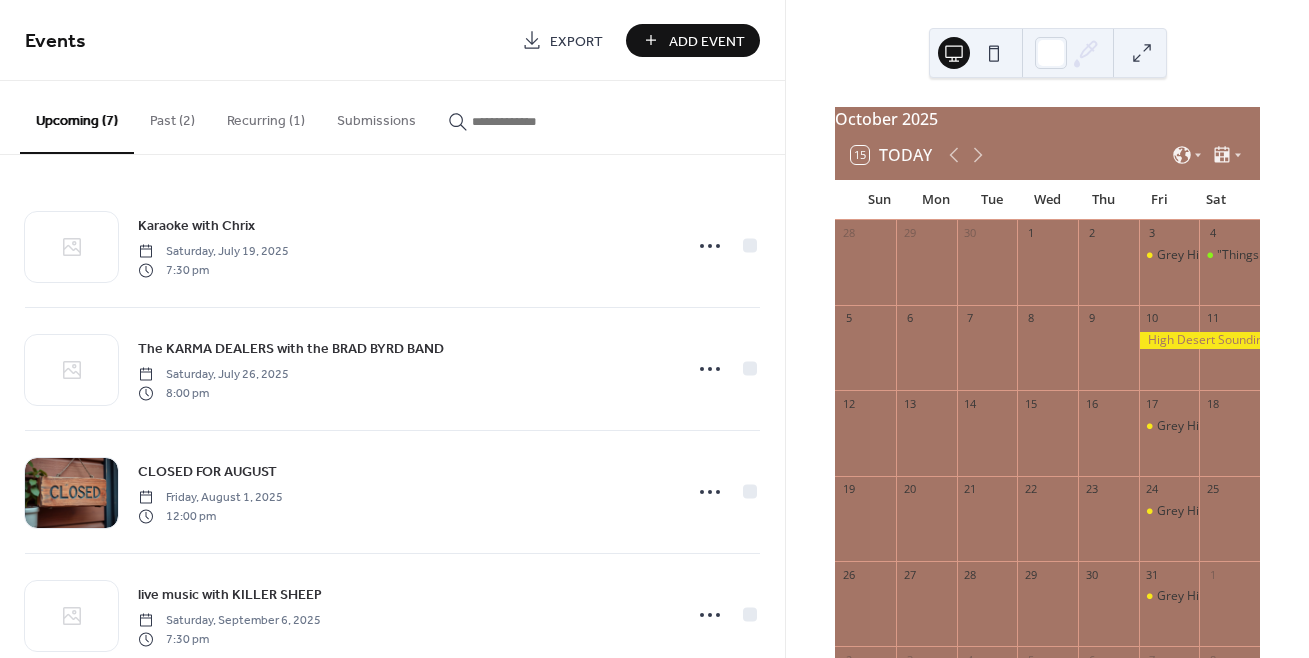 click at bounding box center (1108, 443) 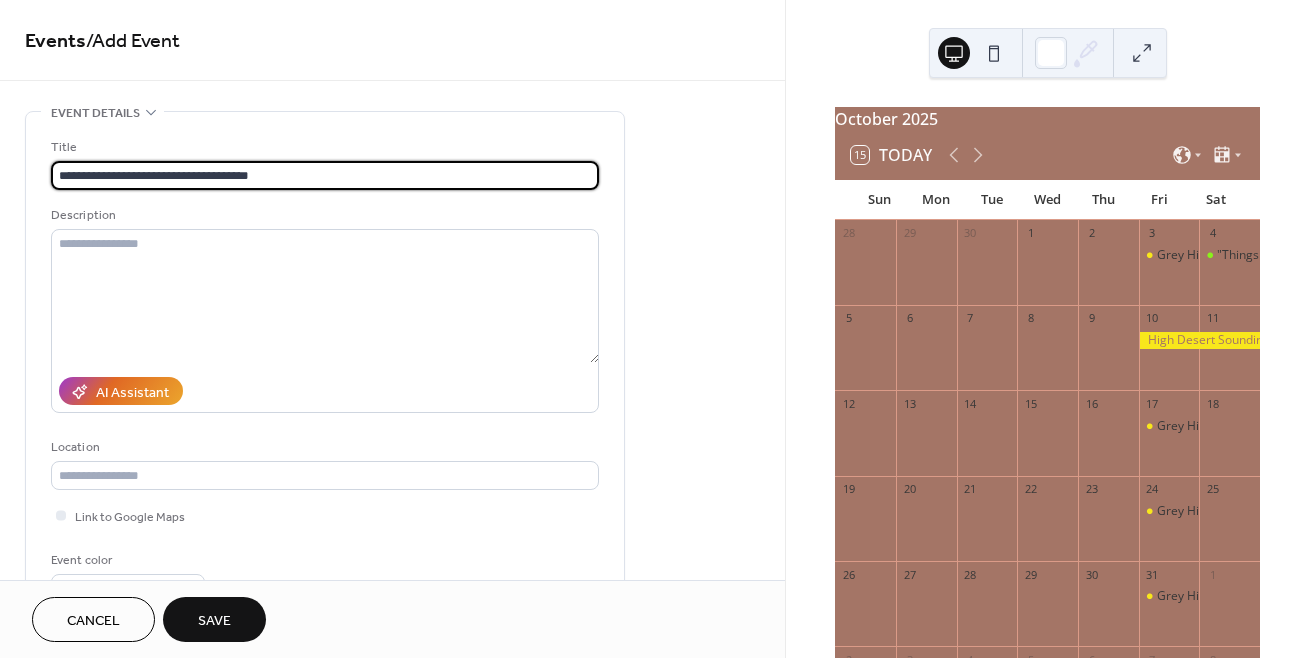 type on "**********" 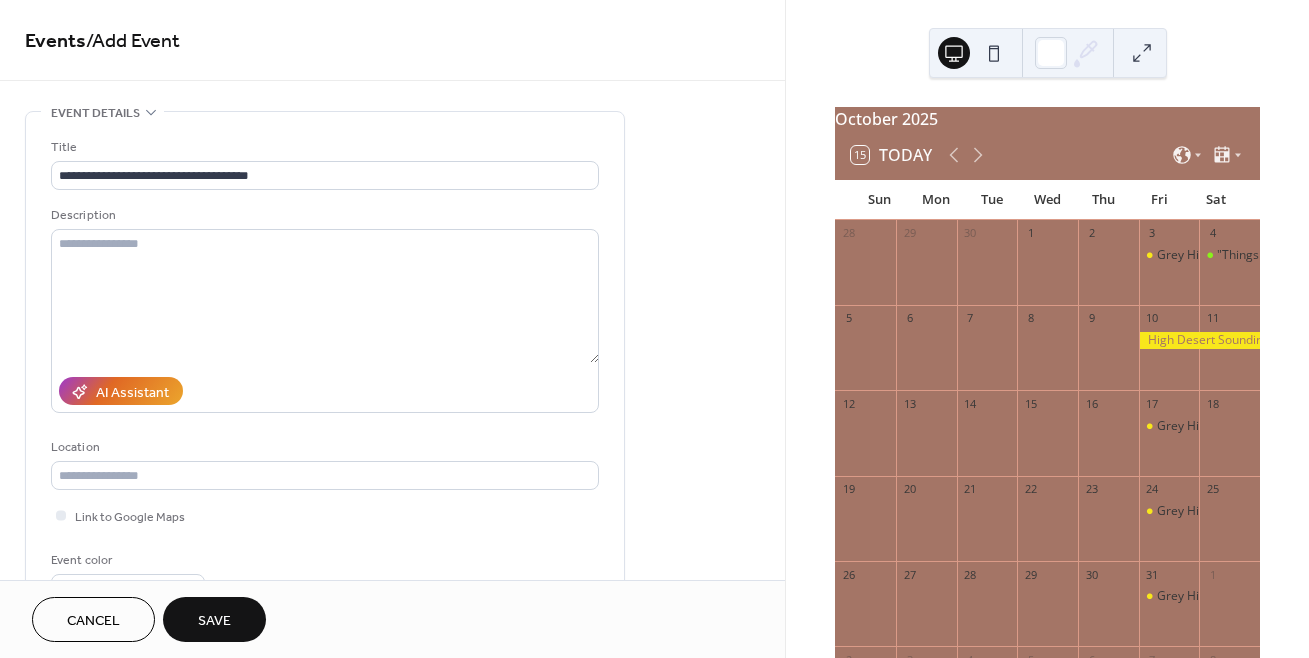 drag, startPoint x: 779, startPoint y: 59, endPoint x: 780, endPoint y: 79, distance: 20.024984 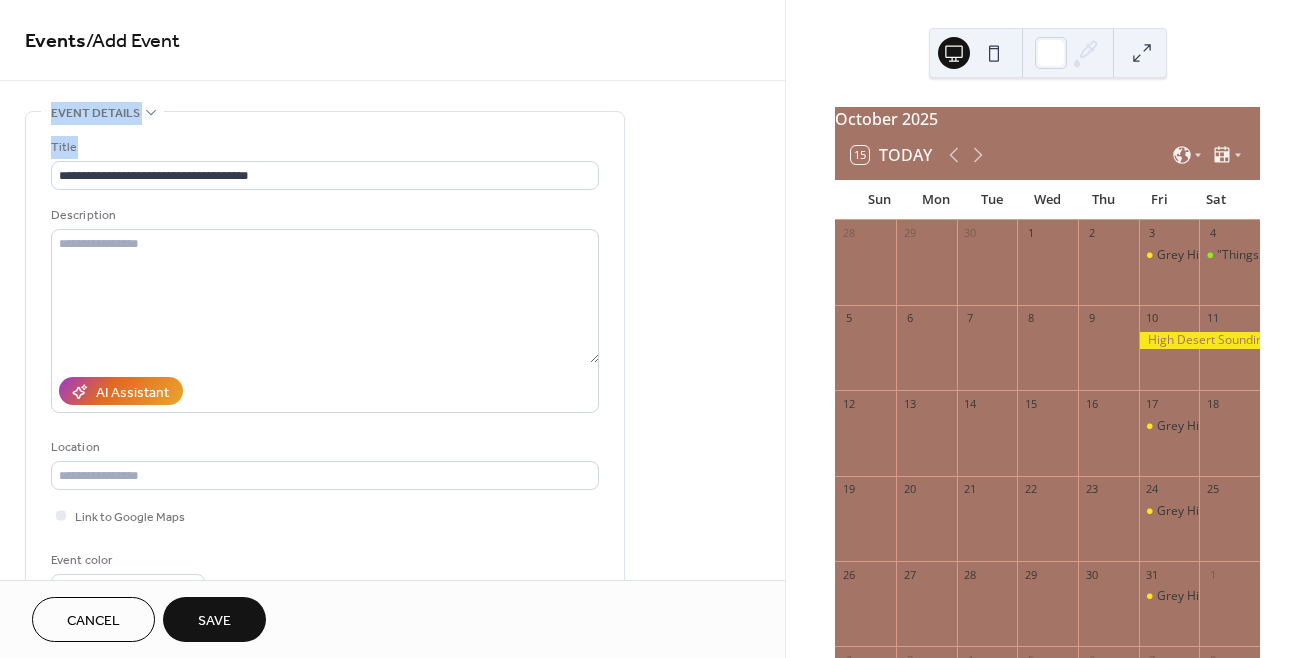 drag, startPoint x: 779, startPoint y: 79, endPoint x: 785, endPoint y: 116, distance: 37.48333 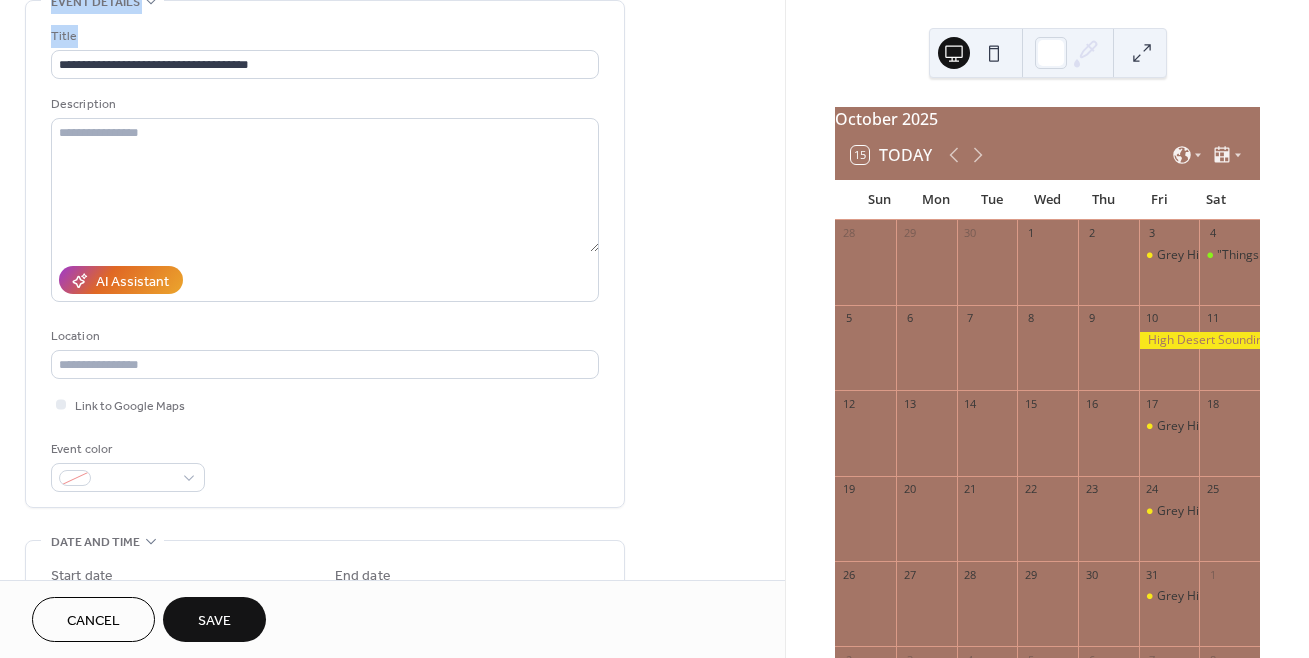 scroll, scrollTop: 114, scrollLeft: 0, axis: vertical 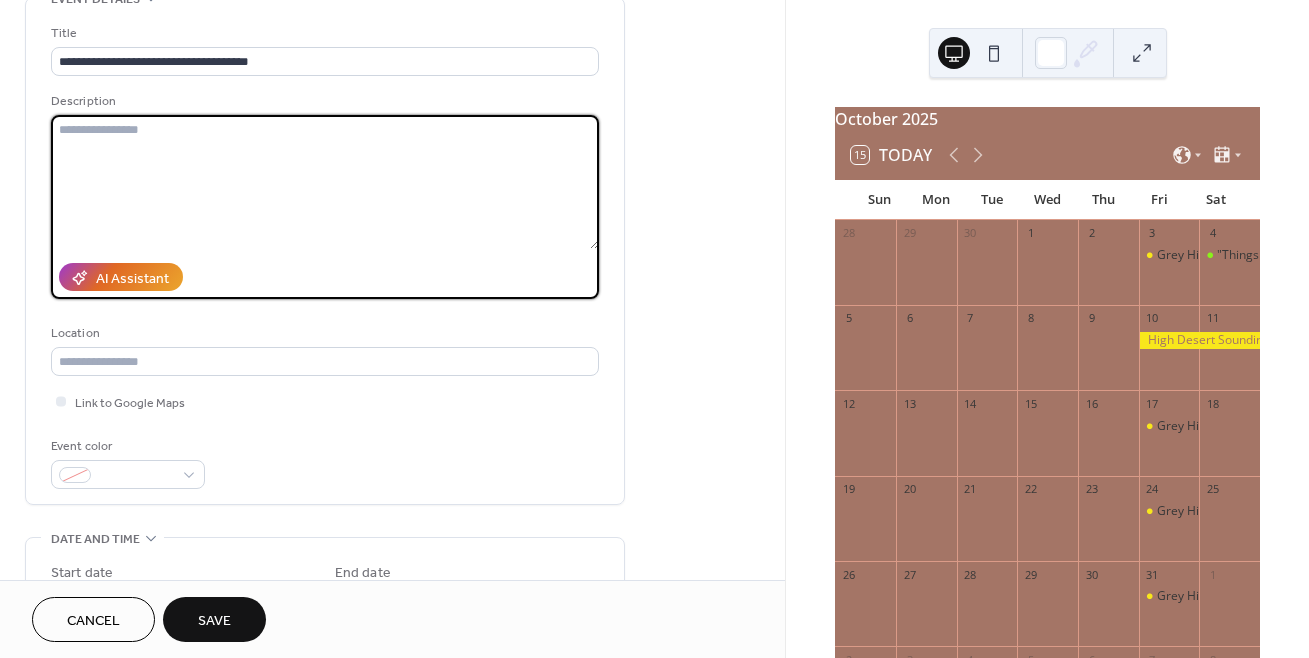 click at bounding box center [325, 182] 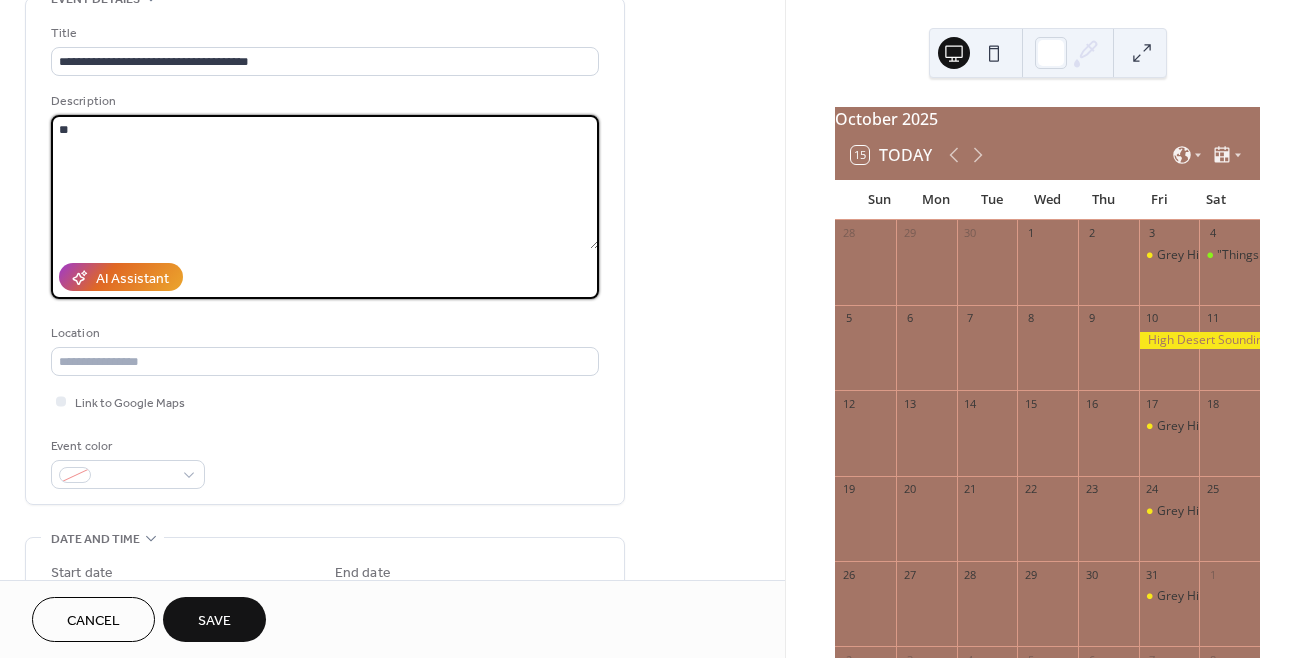 type on "*" 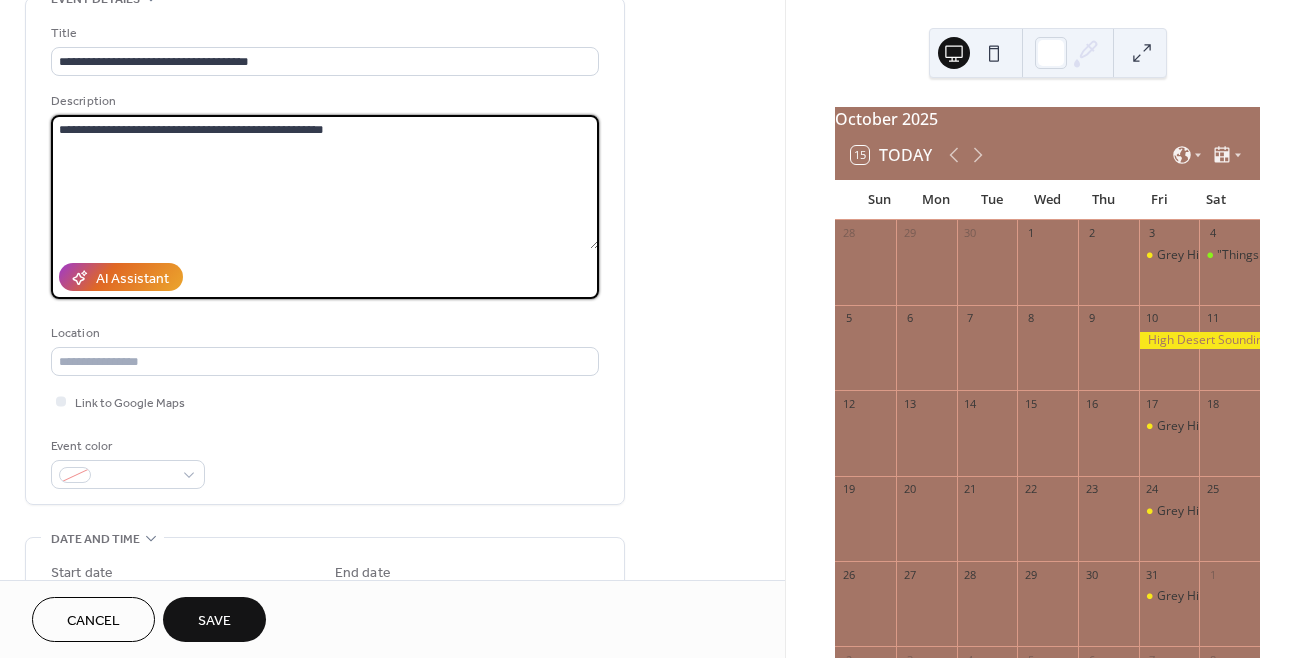 click on "**********" at bounding box center [325, 182] 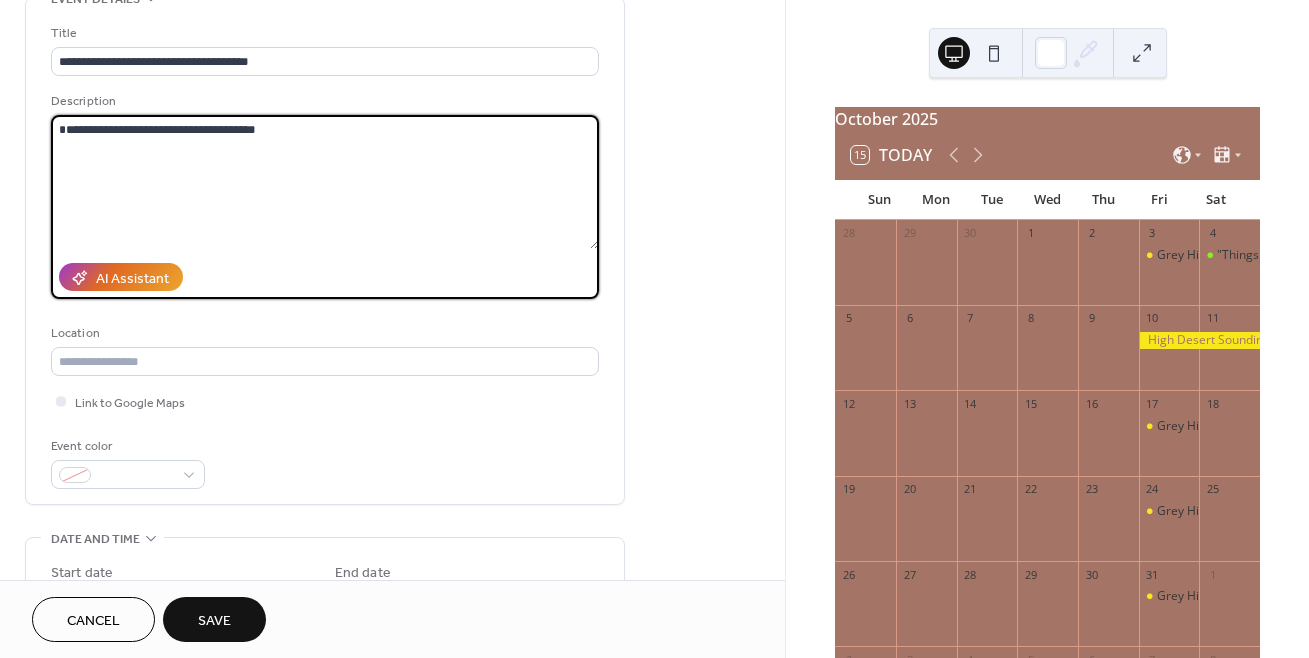 click on "**********" at bounding box center [325, 182] 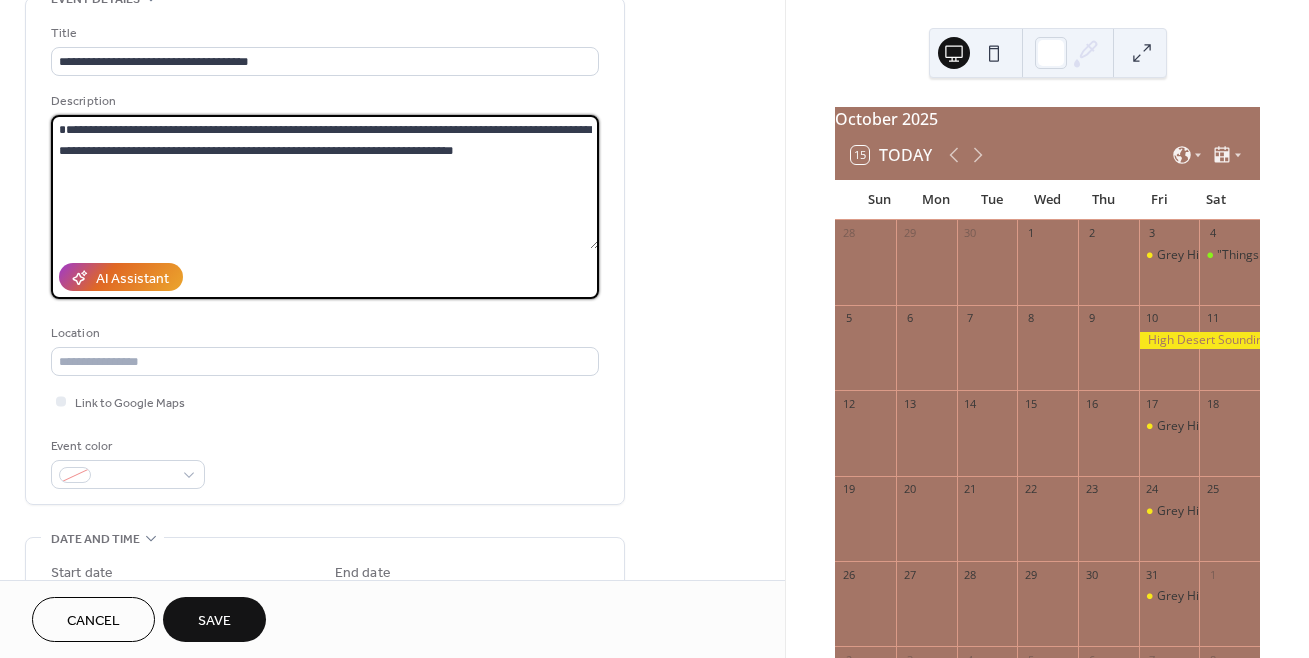 click on "**********" at bounding box center [325, 182] 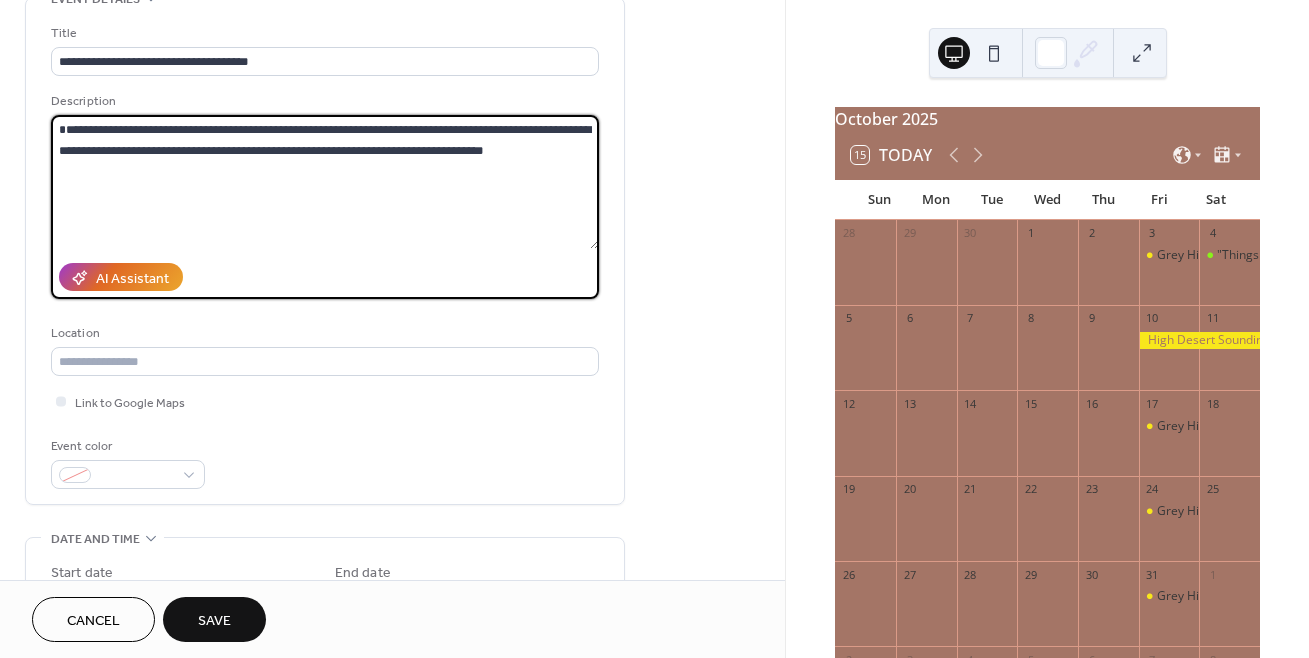 click on "**********" at bounding box center [325, 182] 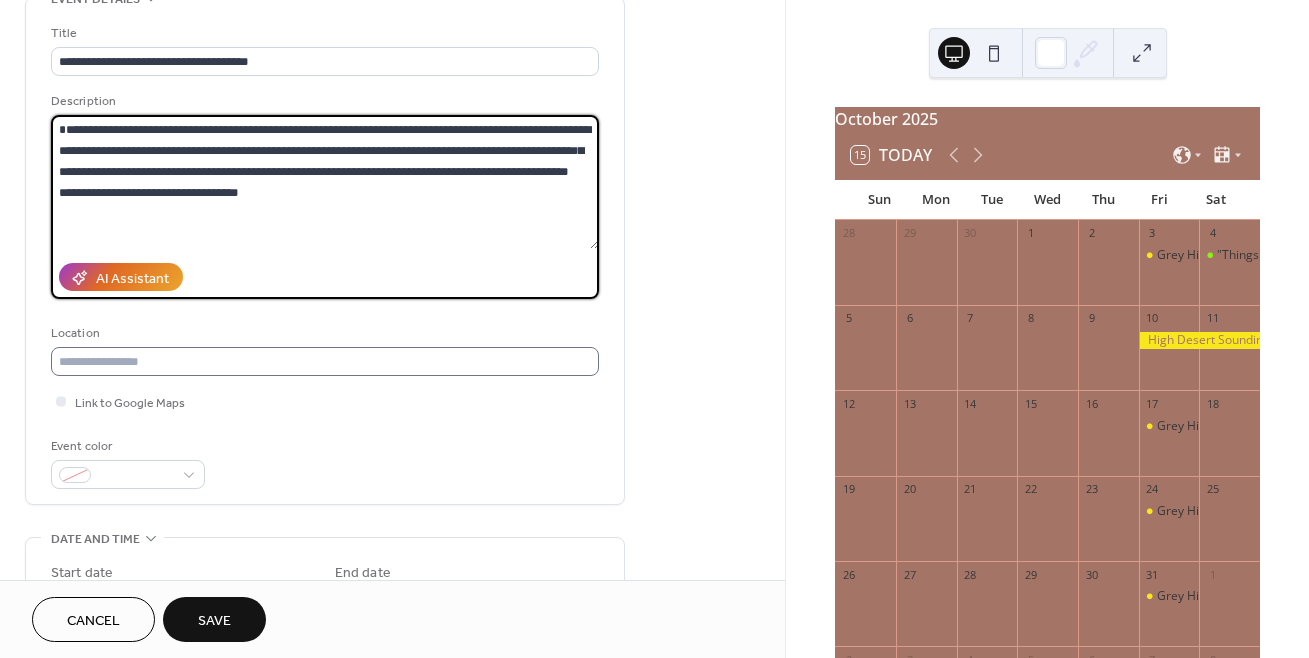 type on "**********" 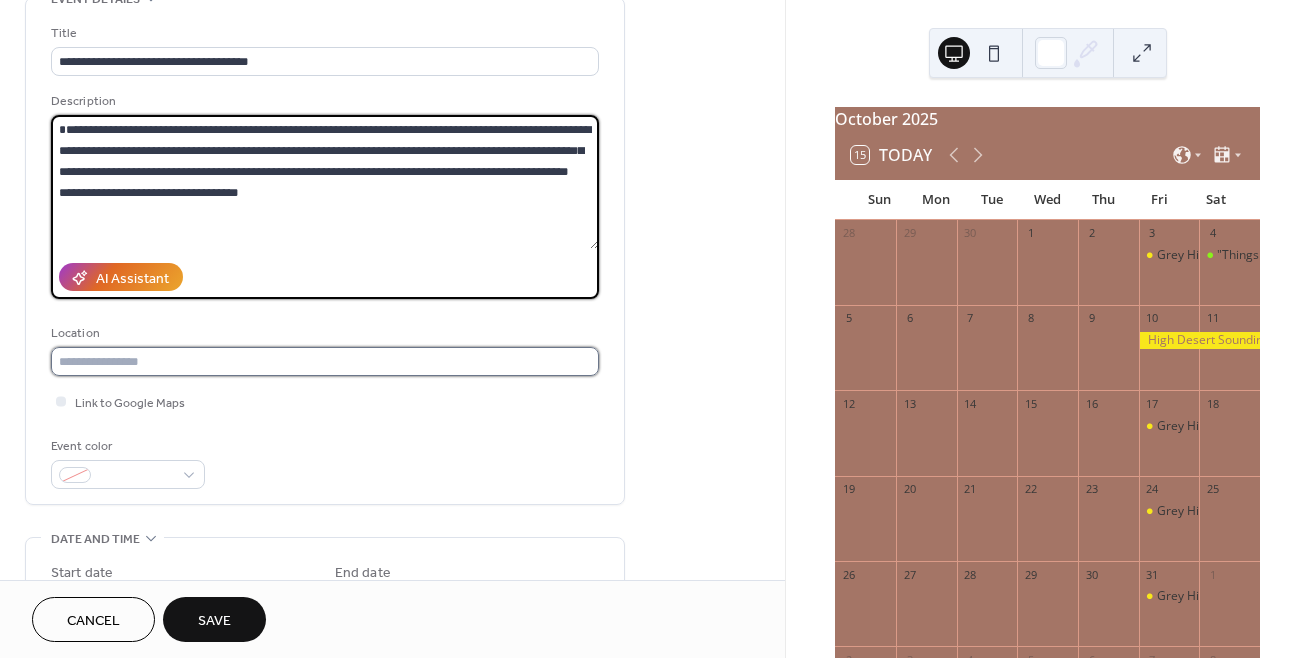 click at bounding box center (325, 361) 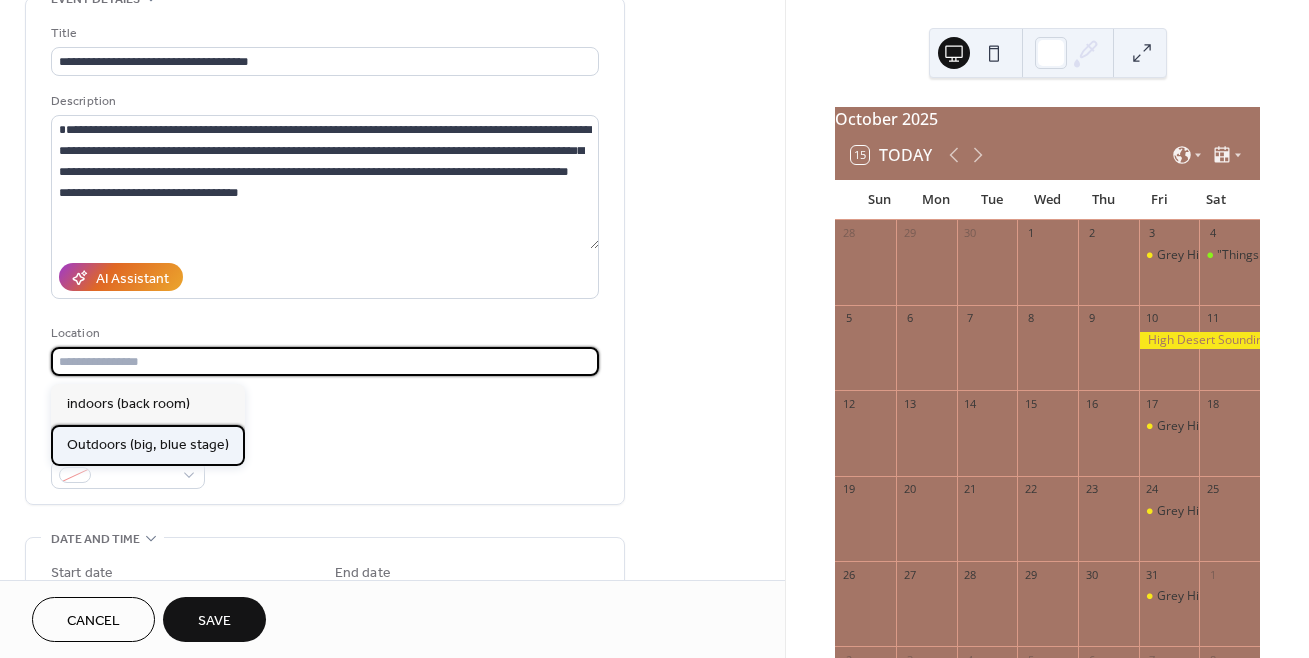 click on "Outdoors (big, blue stage)" at bounding box center [148, 445] 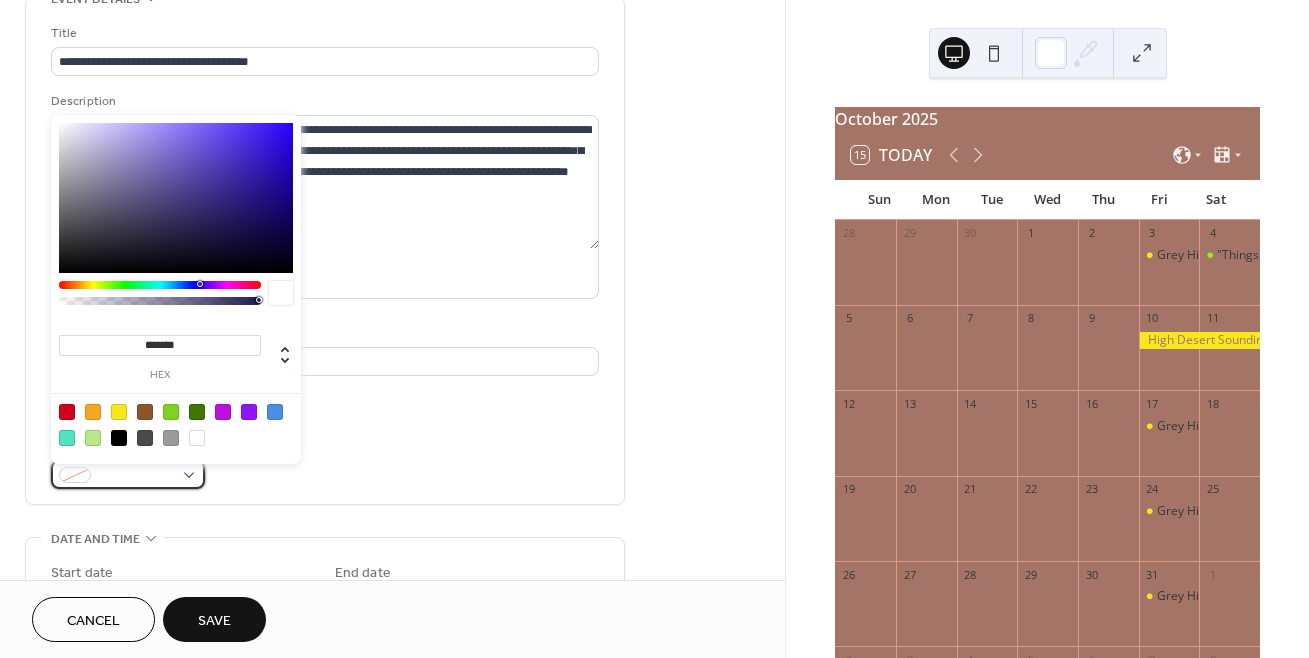 click at bounding box center (128, 474) 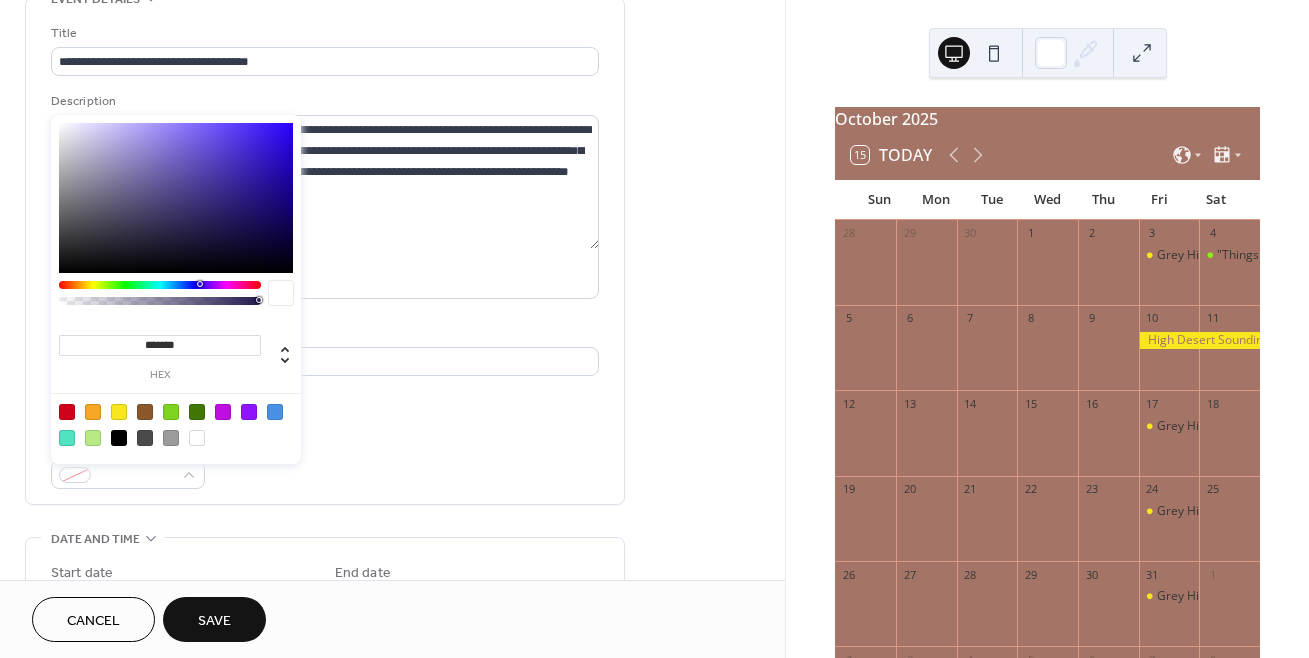 click at bounding box center (67, 412) 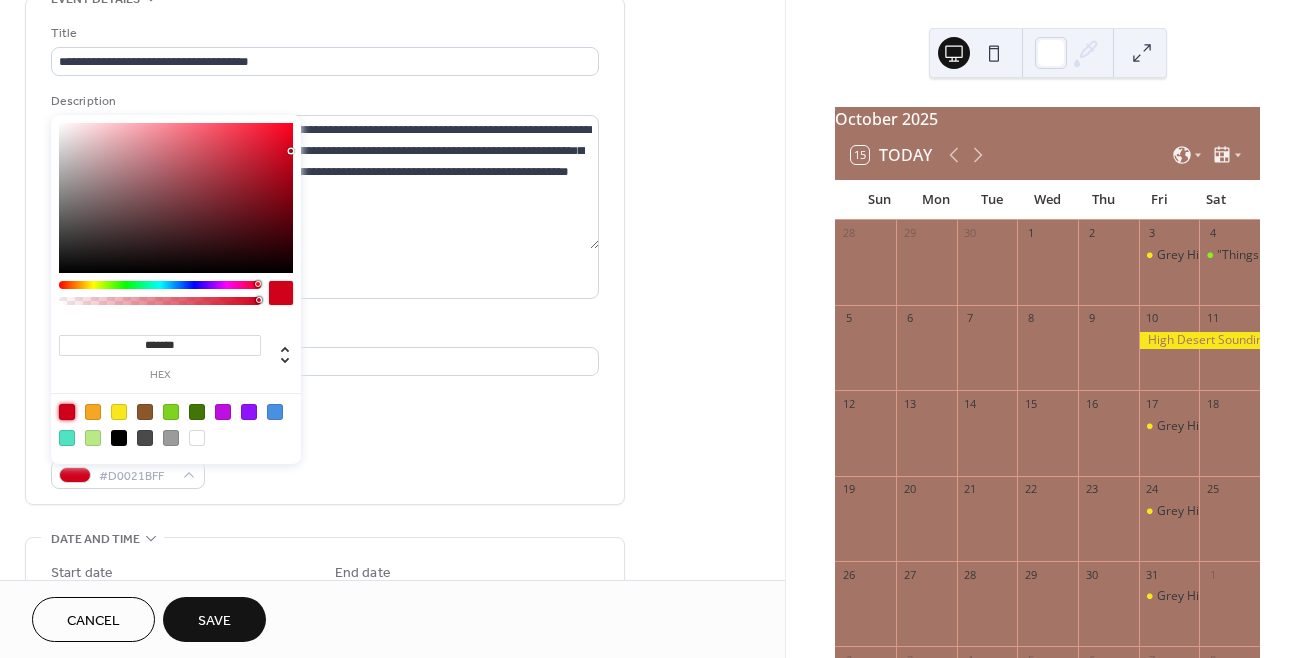 click at bounding box center [119, 412] 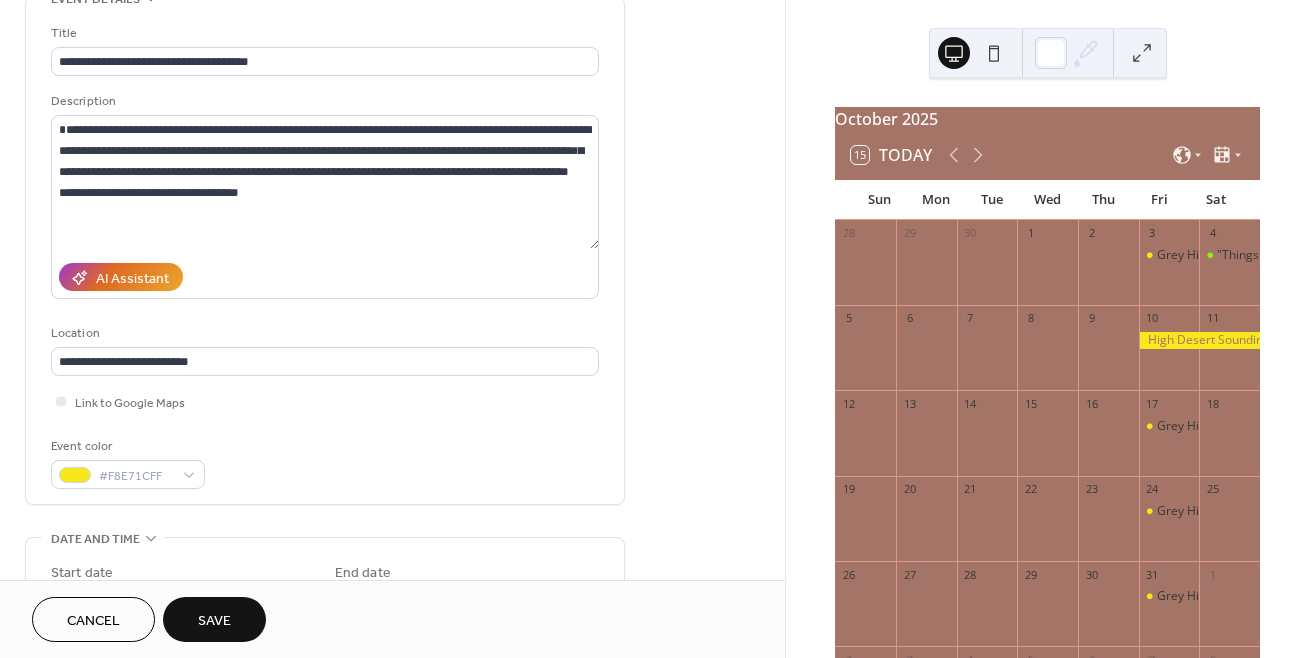 drag, startPoint x: 719, startPoint y: 433, endPoint x: 756, endPoint y: 447, distance: 39.56008 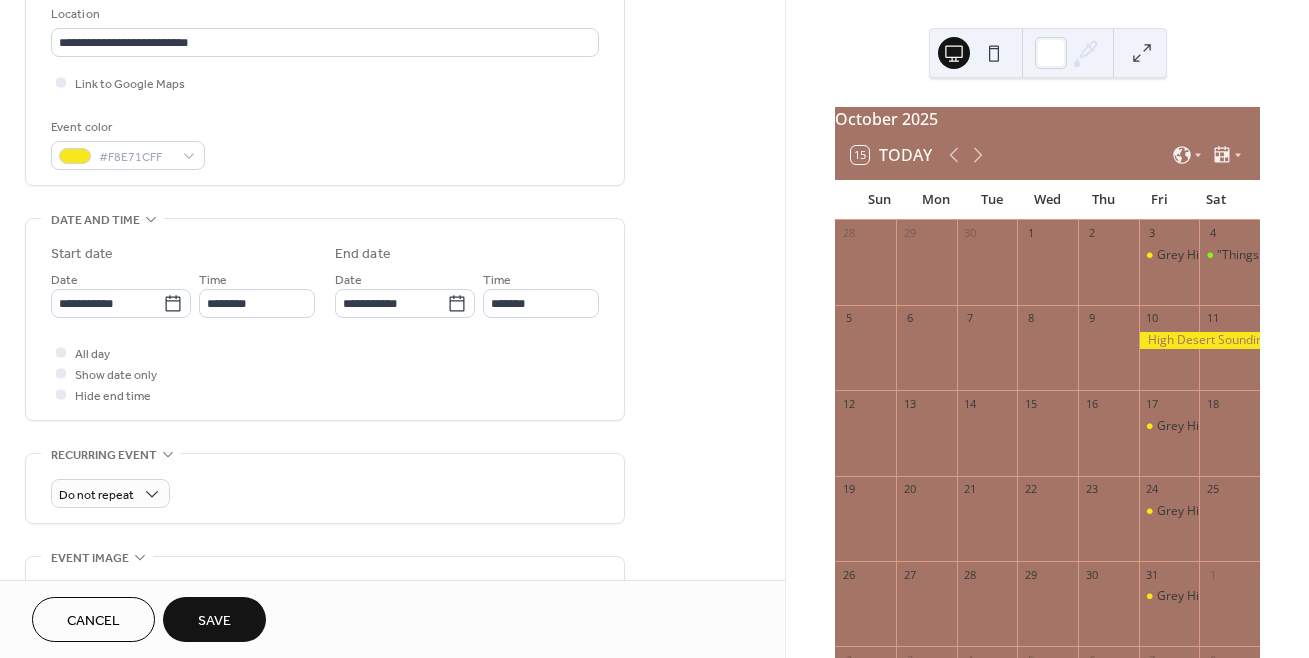 scroll, scrollTop: 441, scrollLeft: 0, axis: vertical 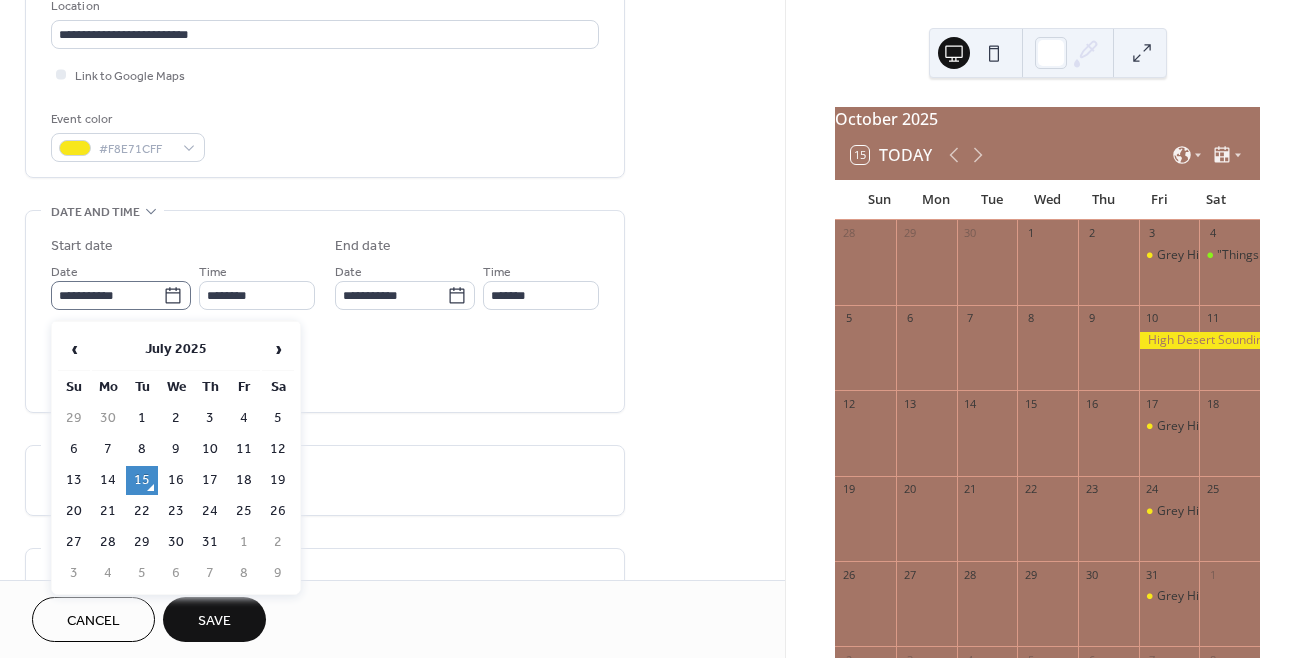 click 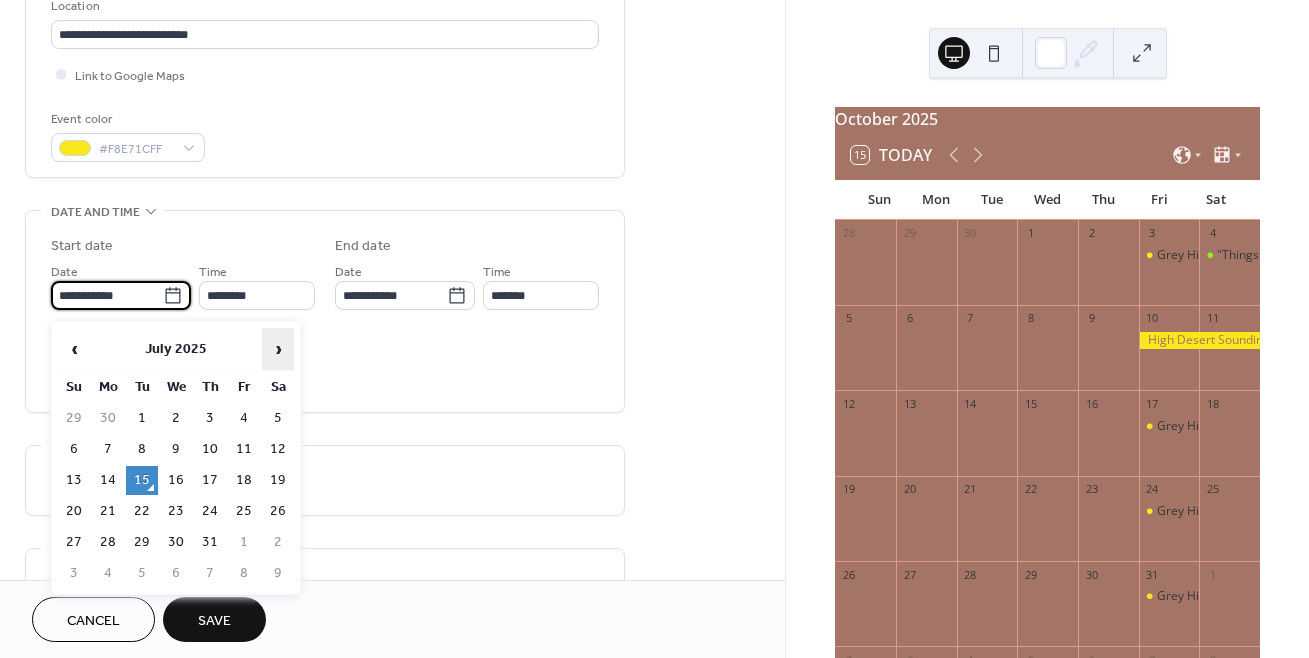 click on "›" at bounding box center [278, 349] 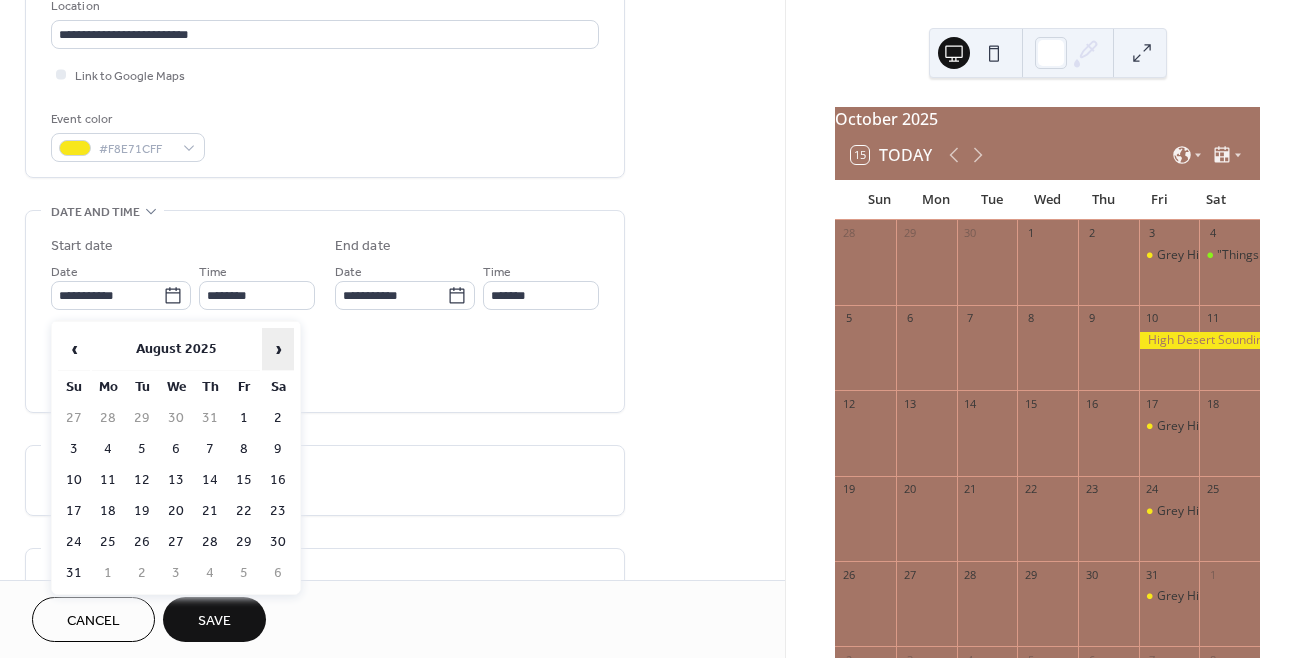 click on "›" at bounding box center [278, 349] 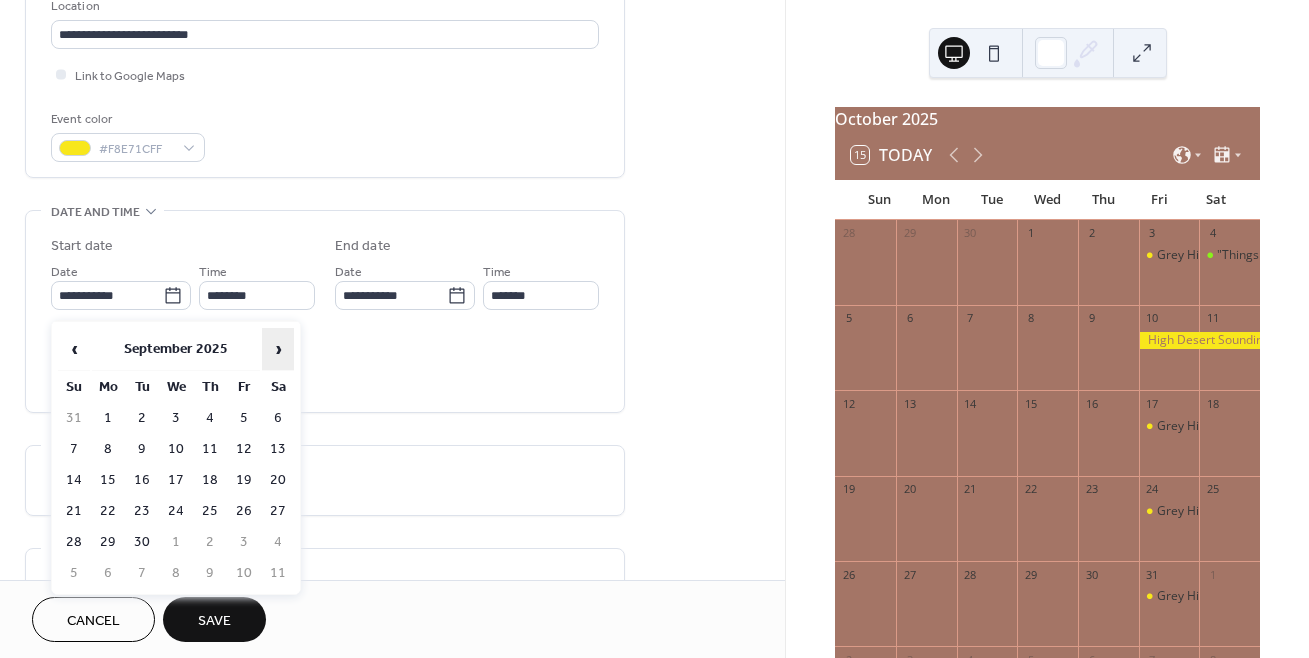 click on "›" at bounding box center [278, 349] 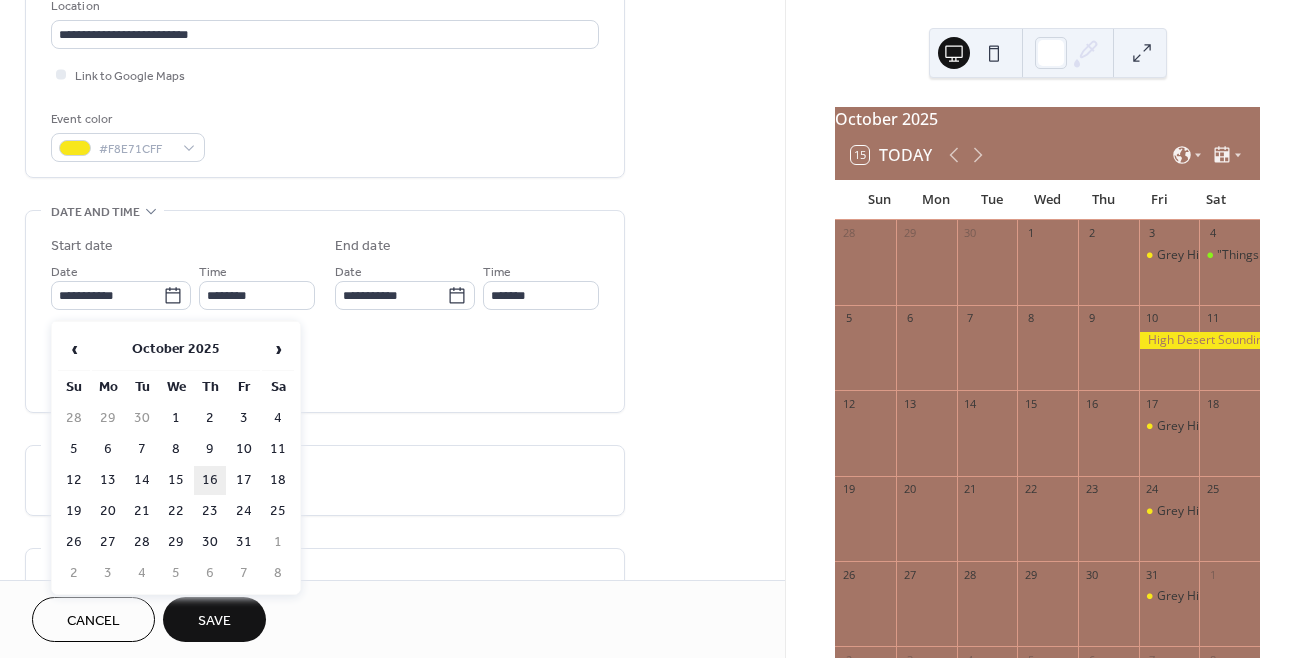 click on "16" at bounding box center [210, 480] 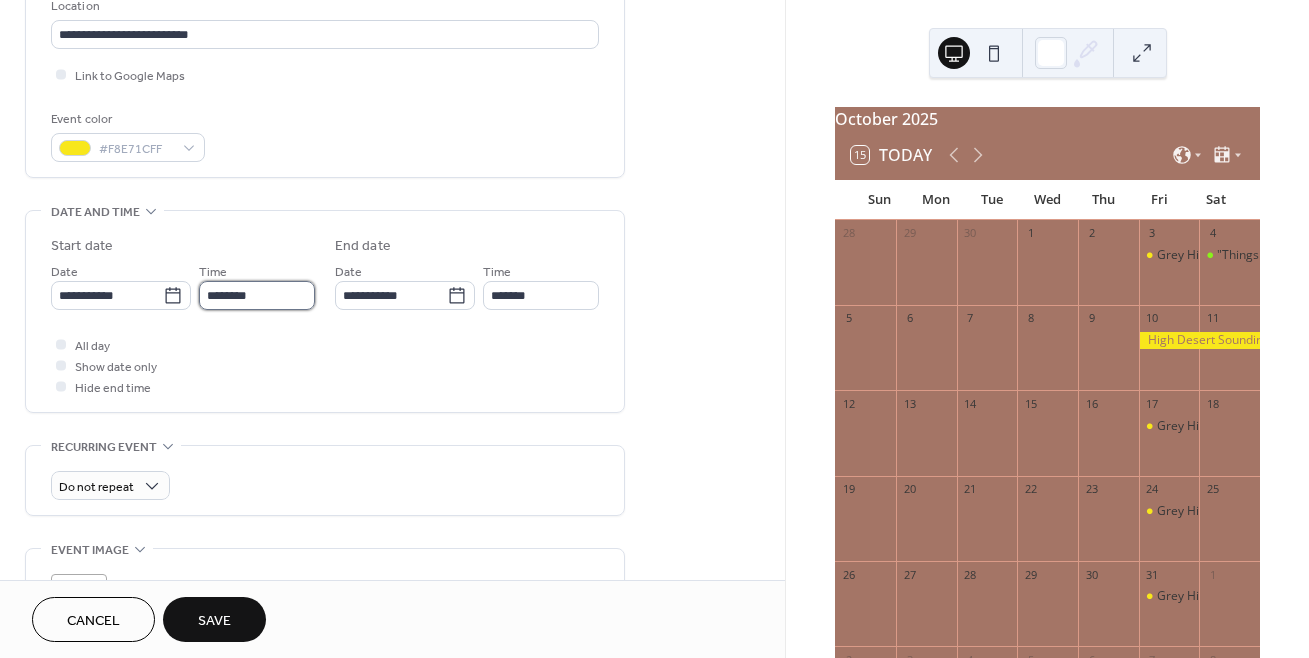 click on "********" at bounding box center (257, 295) 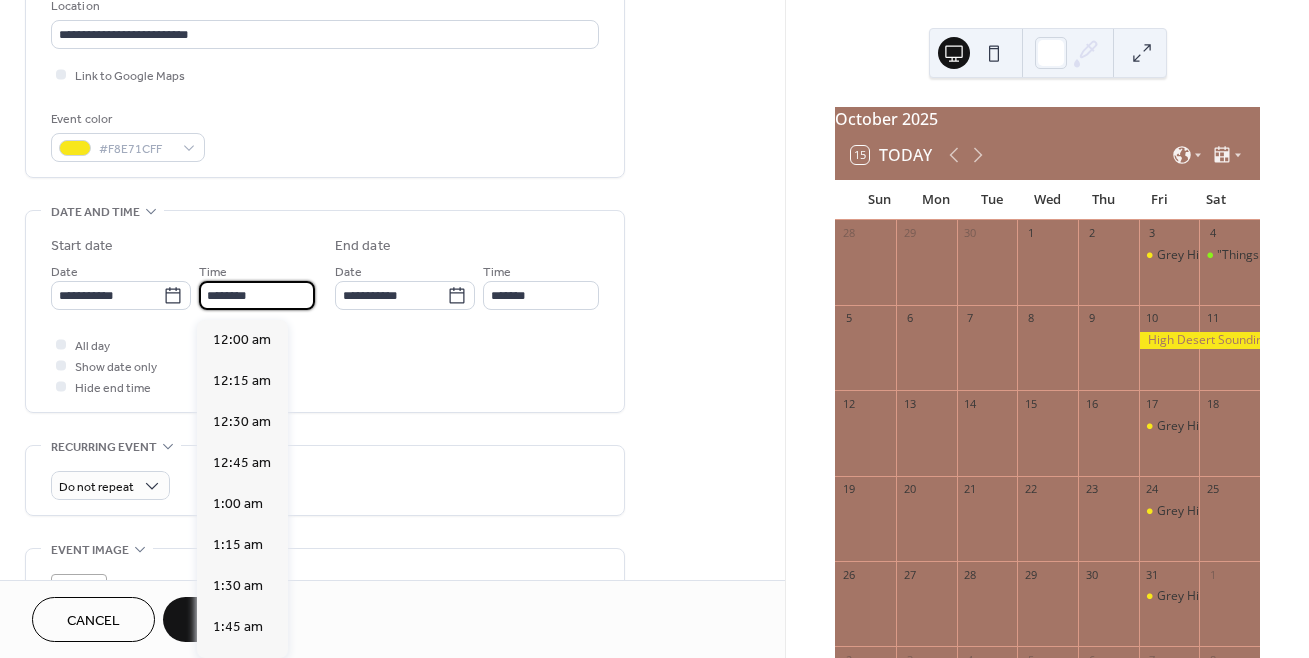 scroll, scrollTop: 1968, scrollLeft: 0, axis: vertical 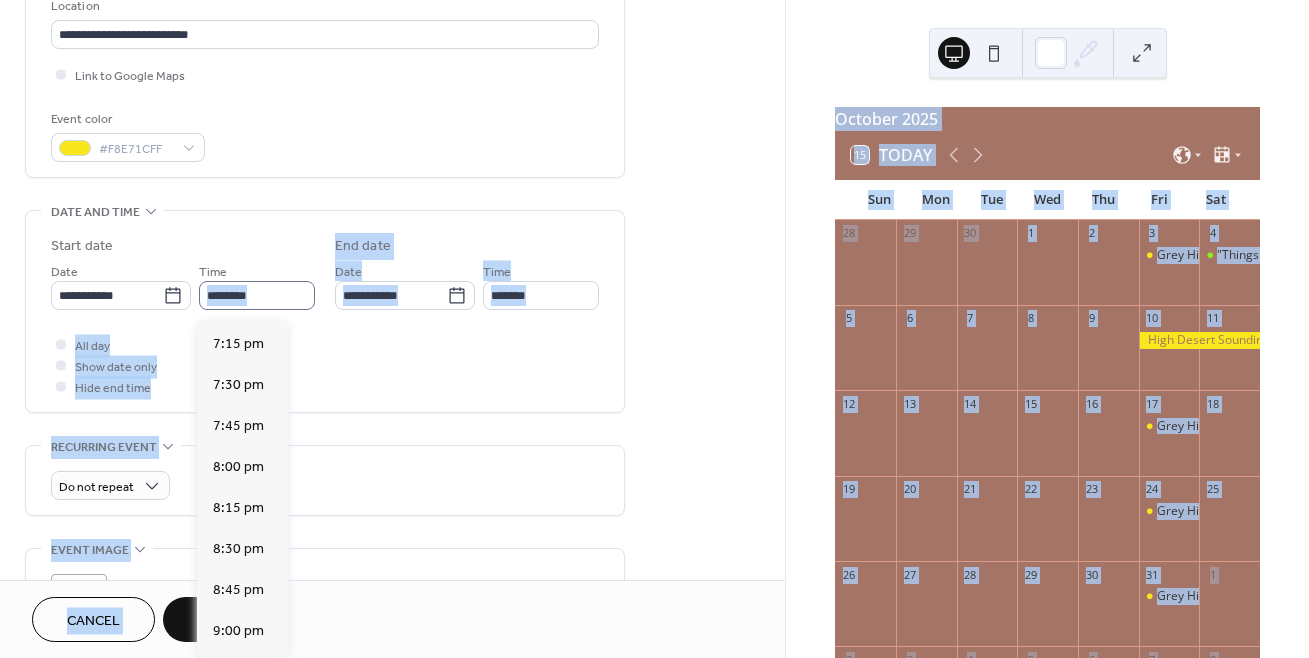 drag, startPoint x: 277, startPoint y: 366, endPoint x: 264, endPoint y: 312, distance: 55.542778 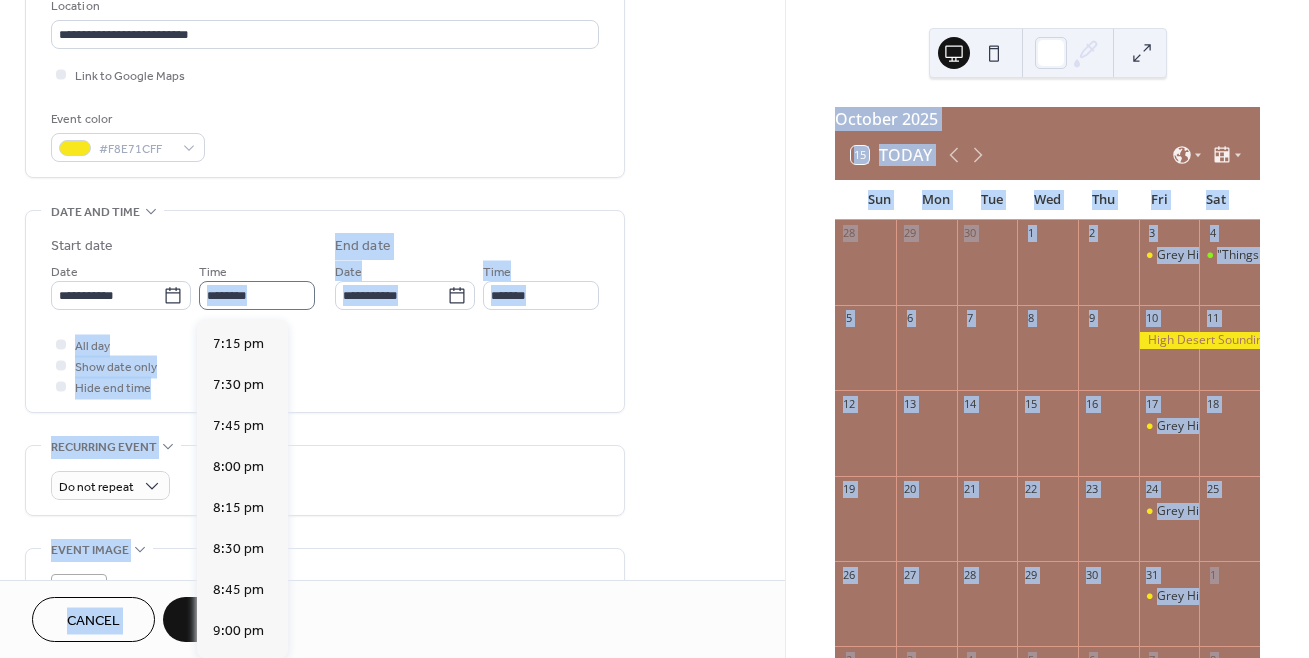click on "**********" at bounding box center [654, 329] 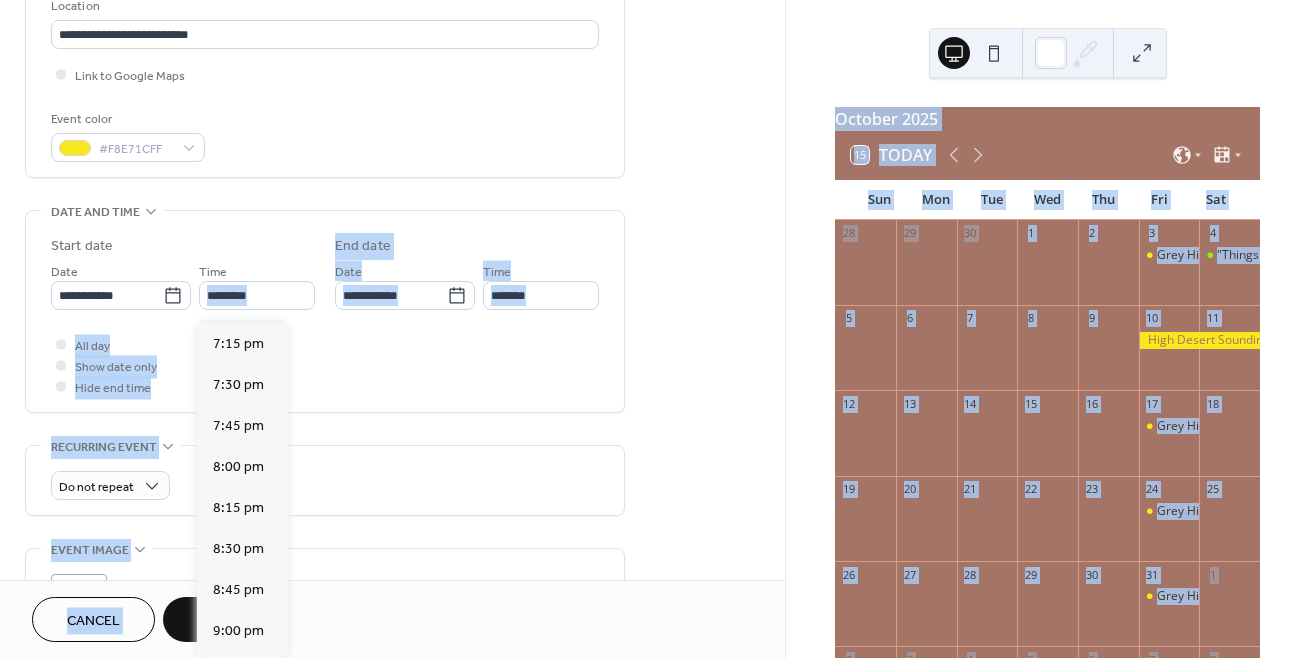 scroll, scrollTop: 3137, scrollLeft: 0, axis: vertical 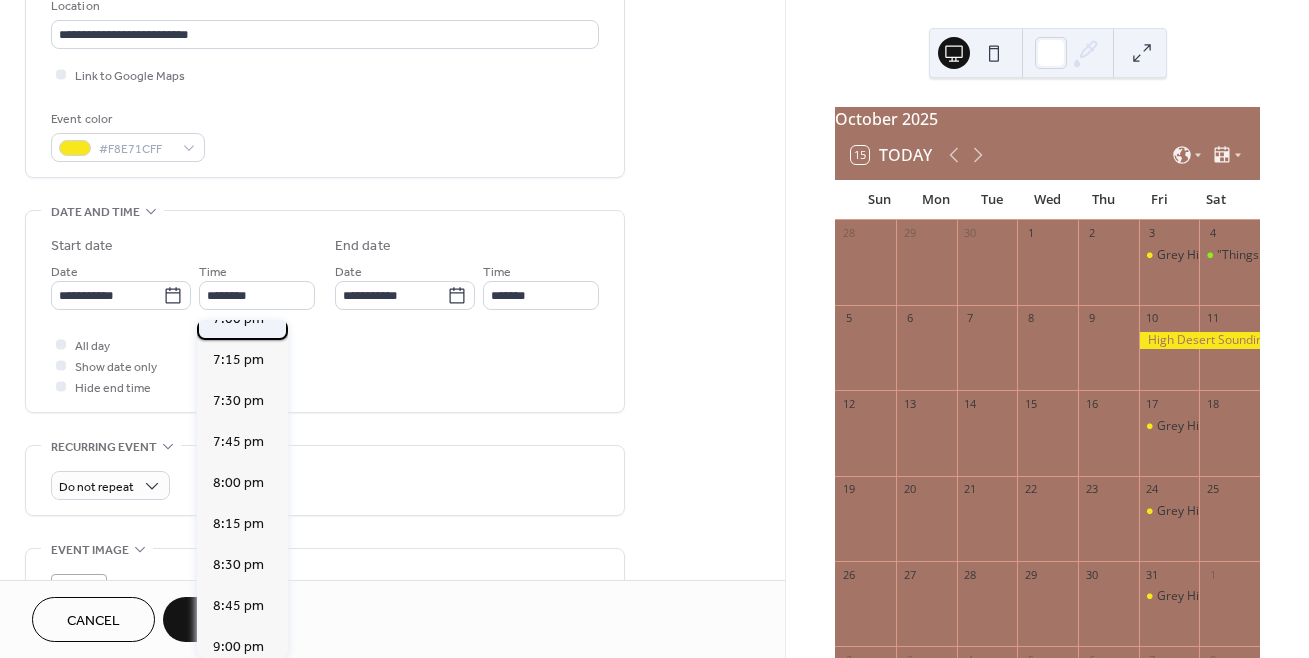 click on "7:00 pm" at bounding box center (238, 319) 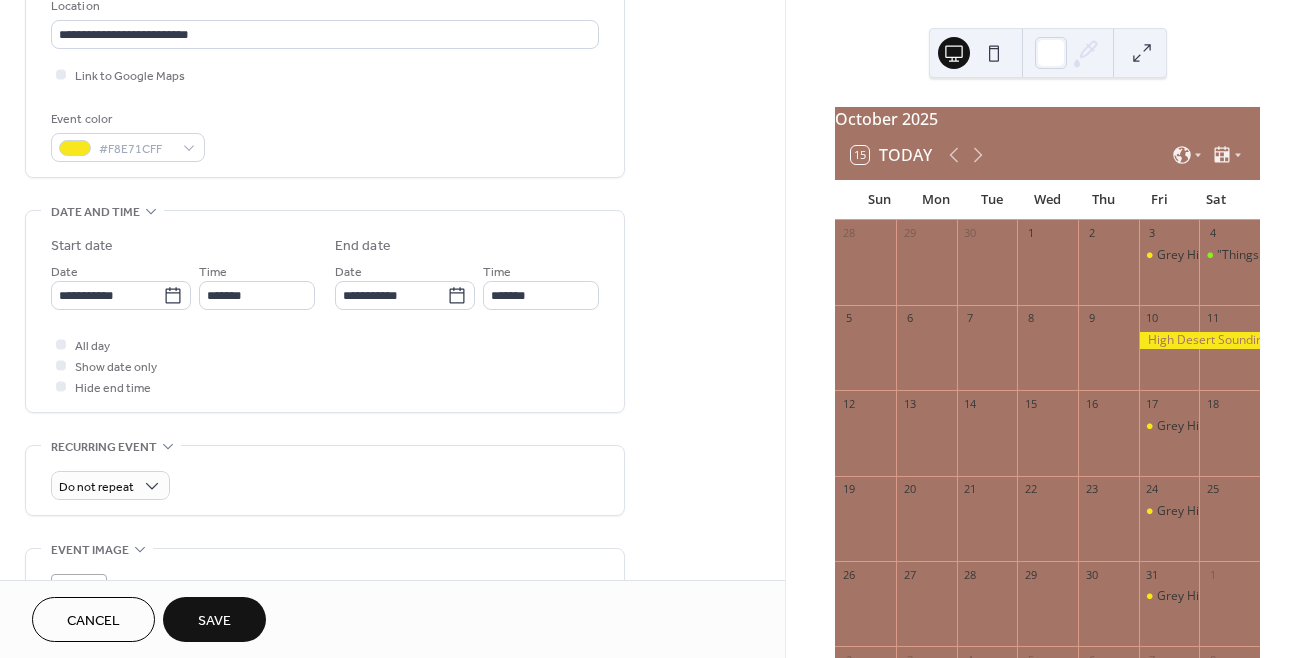 type on "*******" 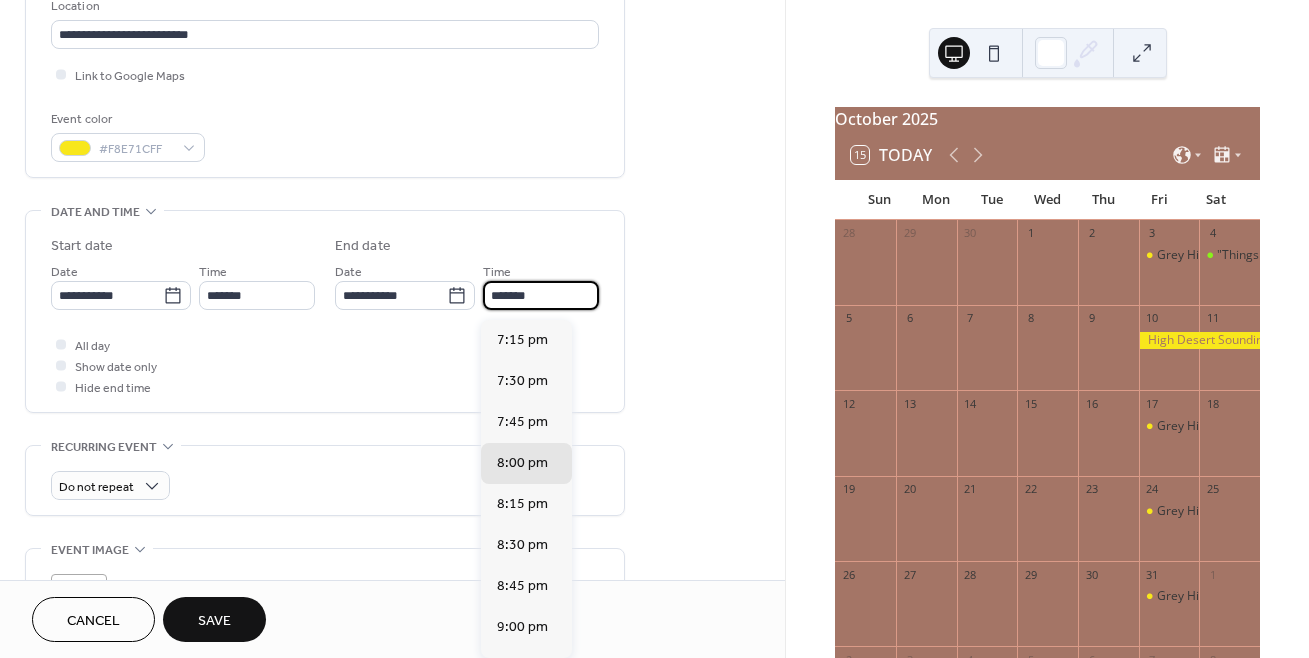 click on "*******" at bounding box center [541, 295] 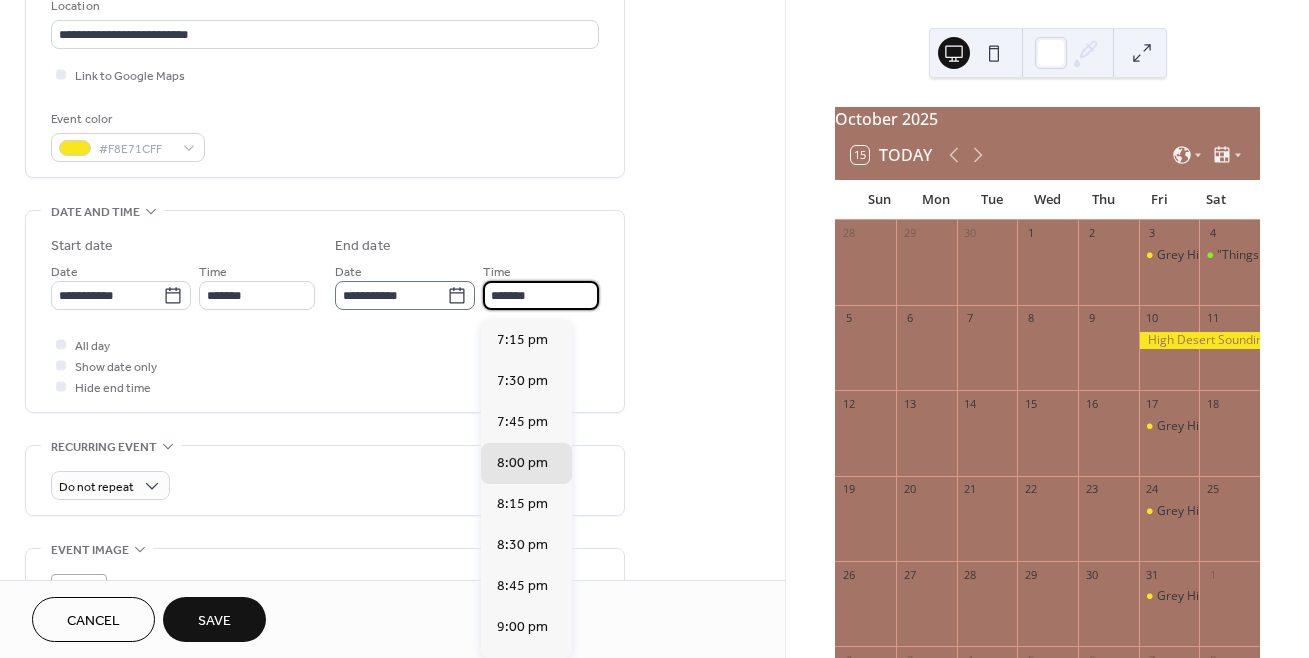 drag, startPoint x: 494, startPoint y: 302, endPoint x: 471, endPoint y: 312, distance: 25.079872 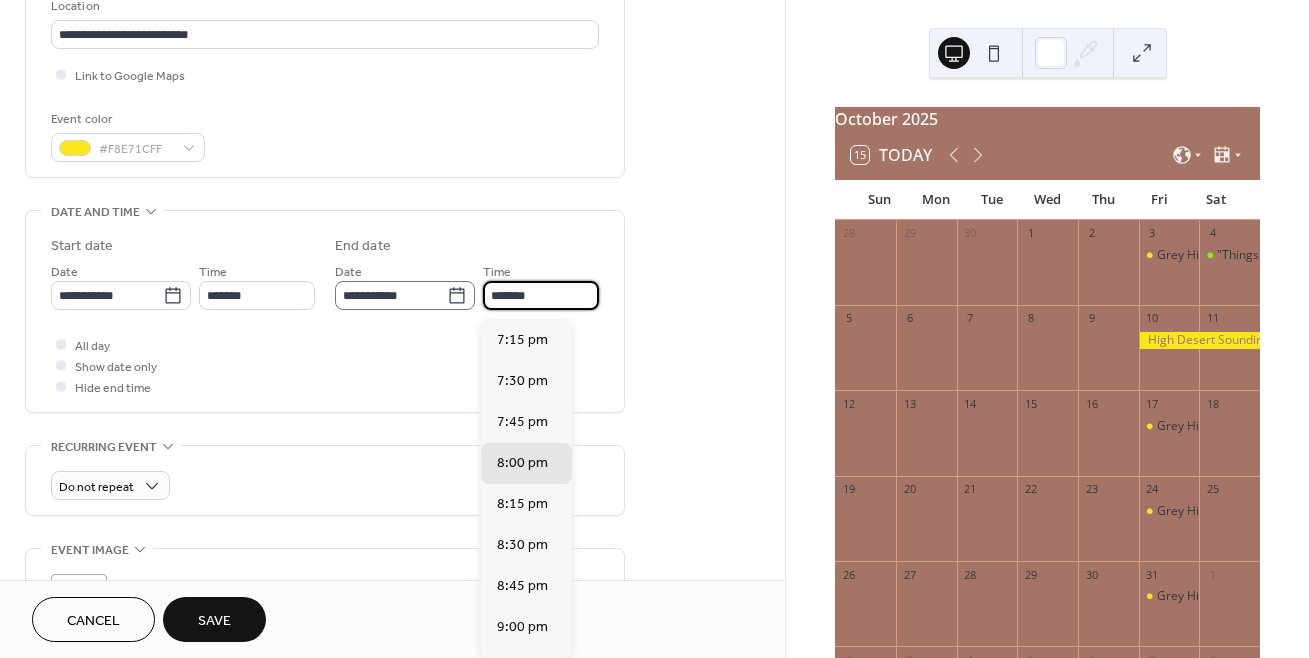 click on "**********" at bounding box center (467, 285) 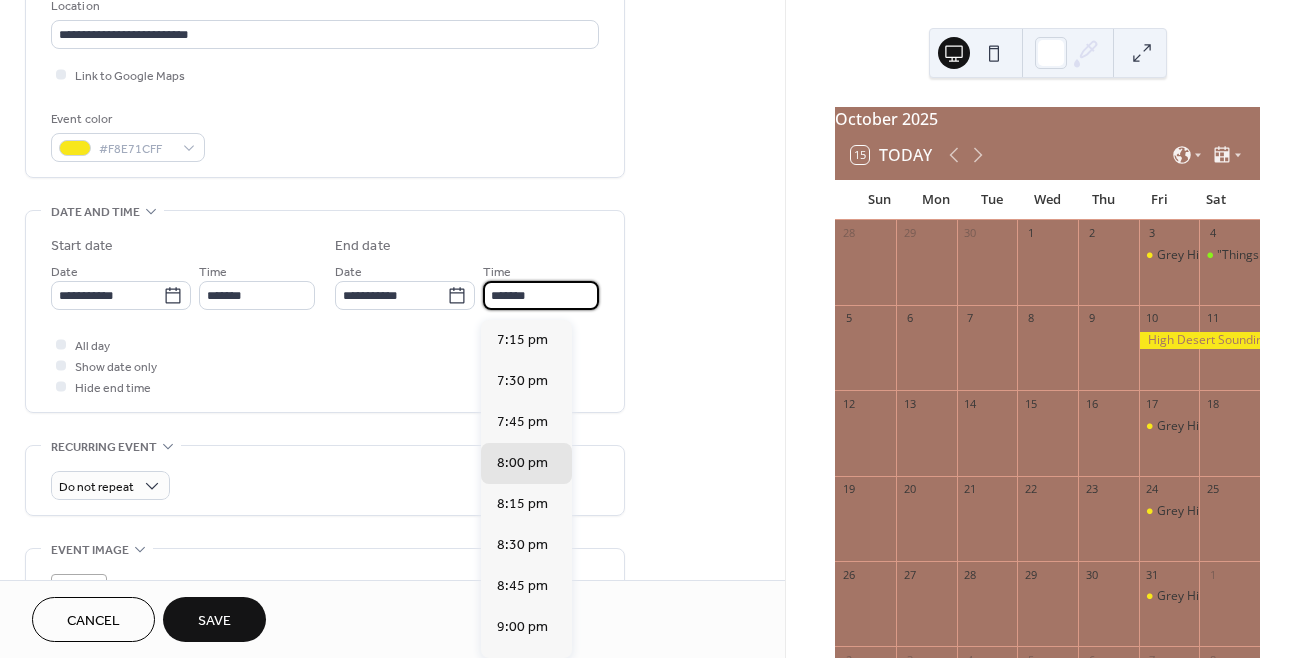 drag, startPoint x: 495, startPoint y: 301, endPoint x: 484, endPoint y: 301, distance: 11 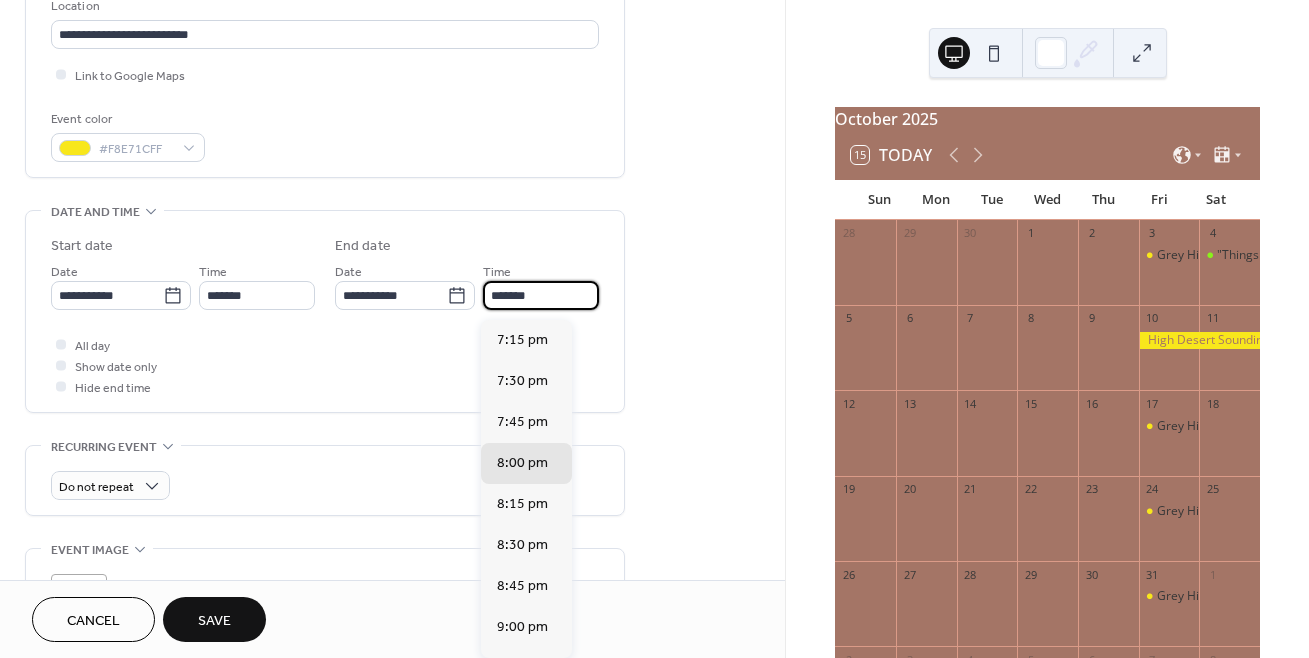 click on "*******" at bounding box center [541, 295] 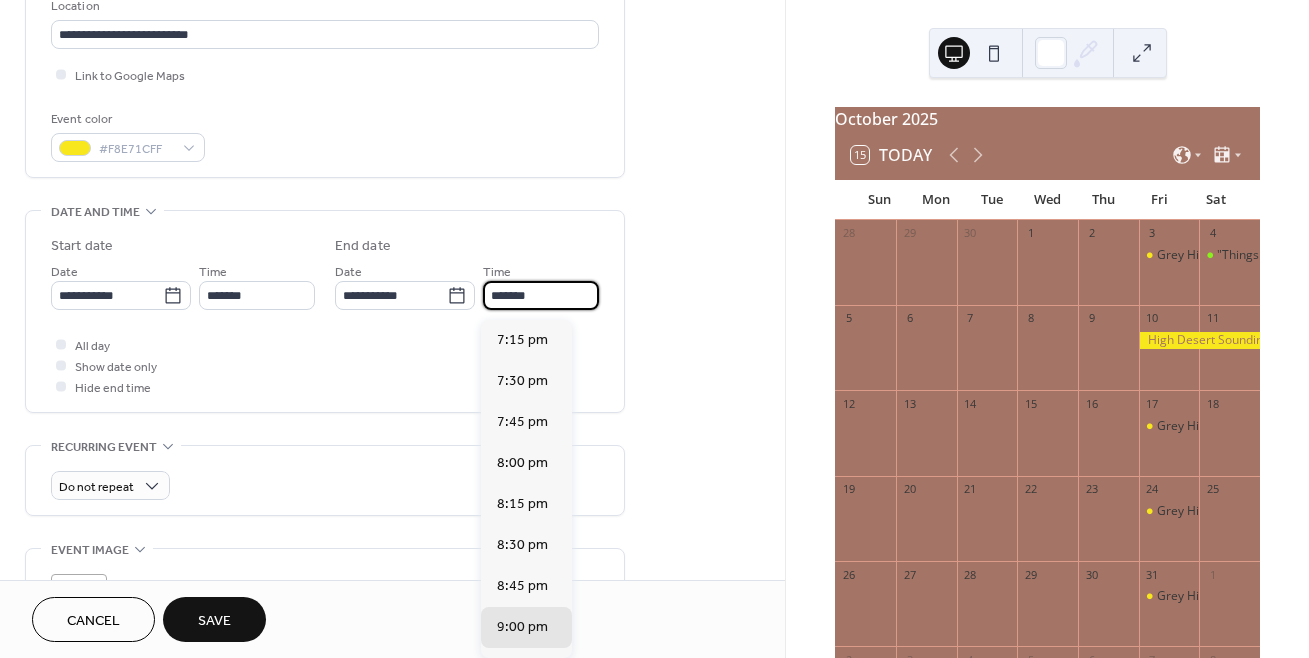 click on "*******" at bounding box center [541, 295] 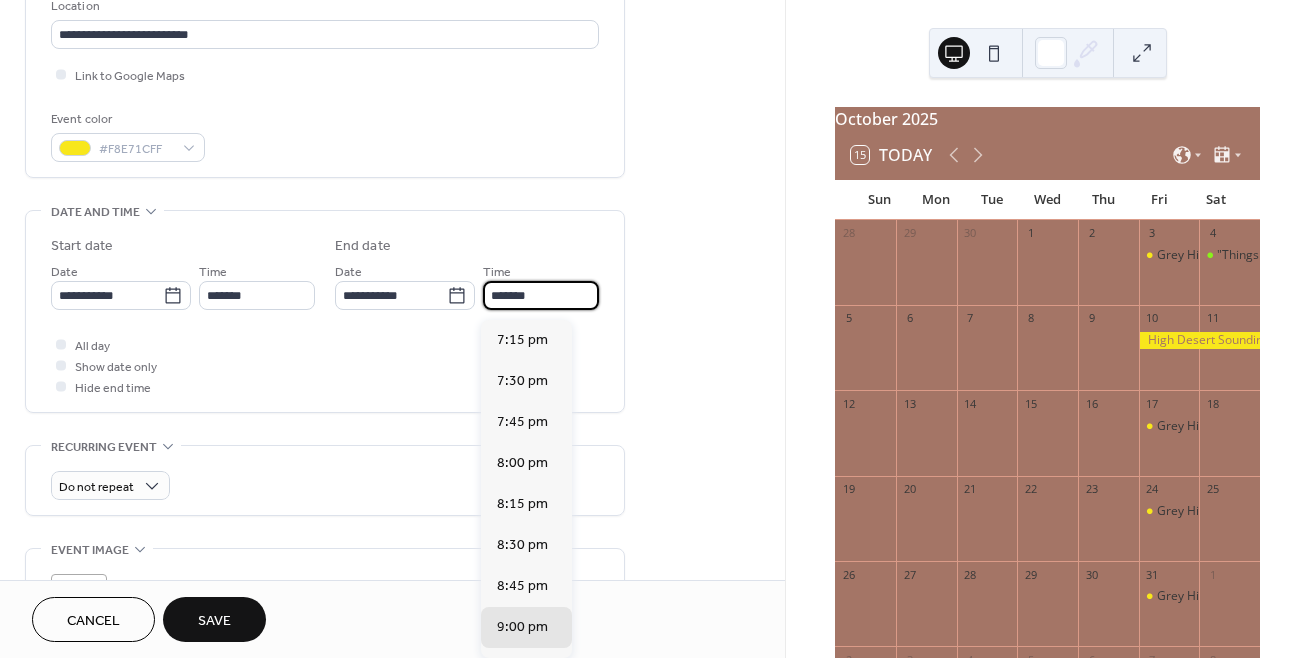 scroll, scrollTop: 369, scrollLeft: 0, axis: vertical 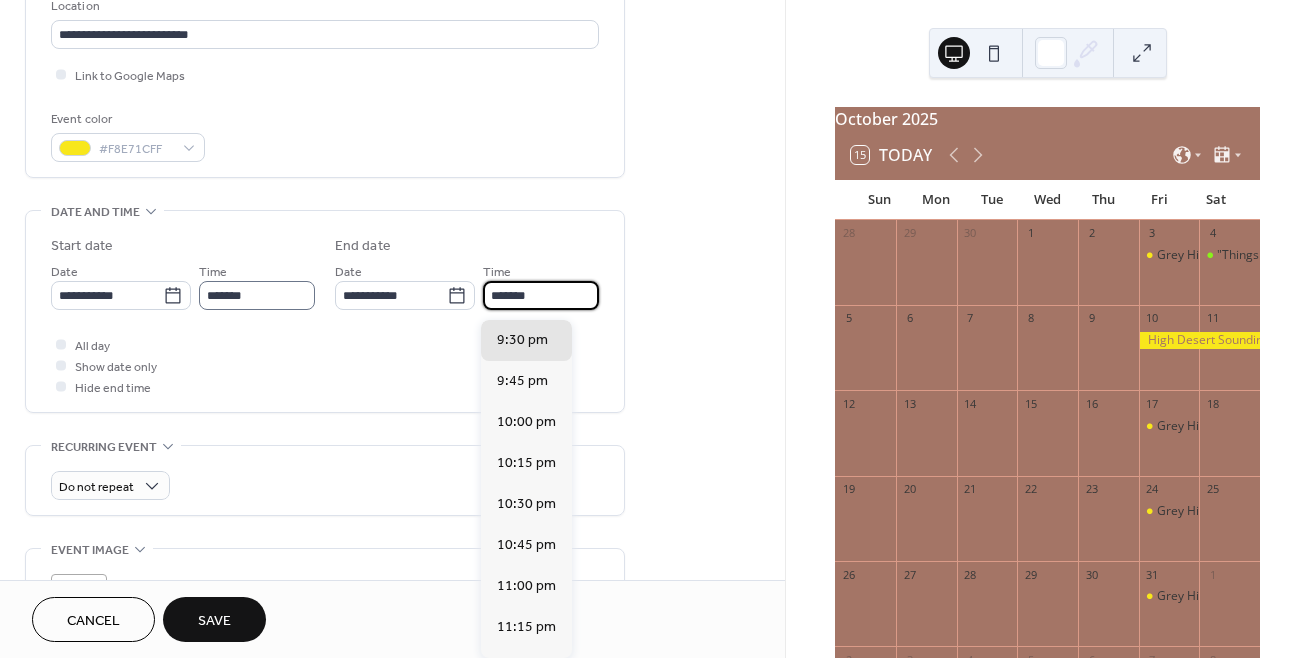 type on "*******" 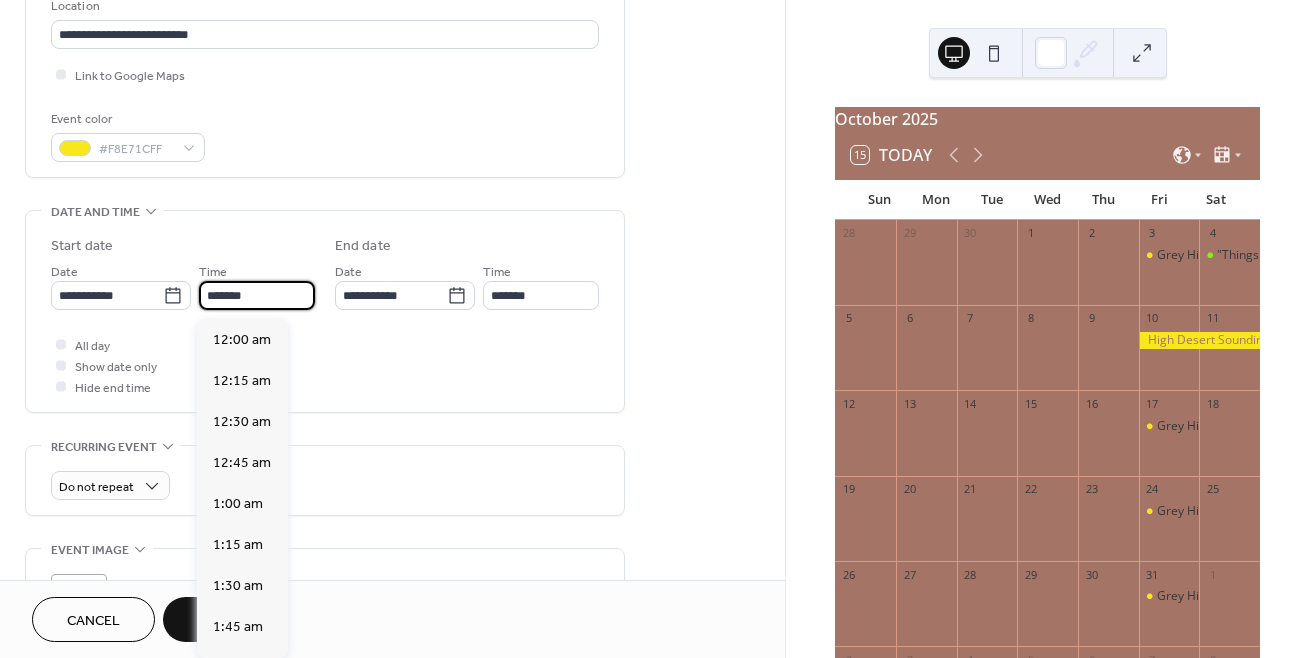 scroll, scrollTop: 3116, scrollLeft: 0, axis: vertical 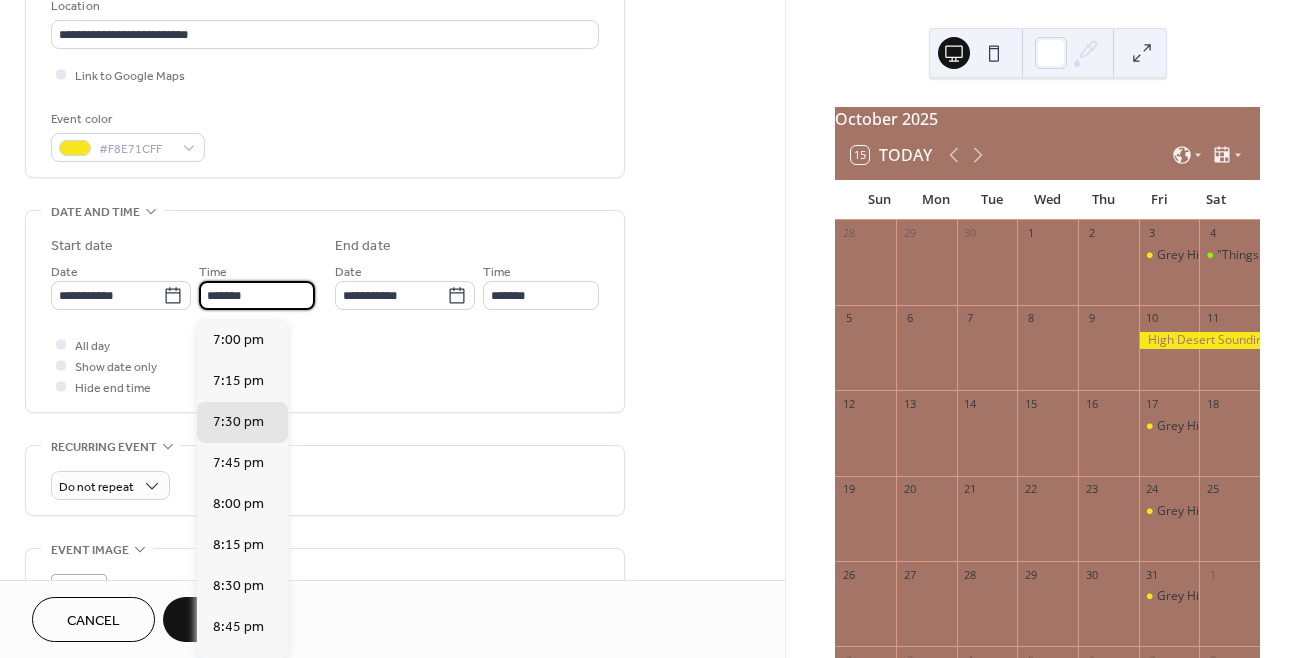 type on "*******" 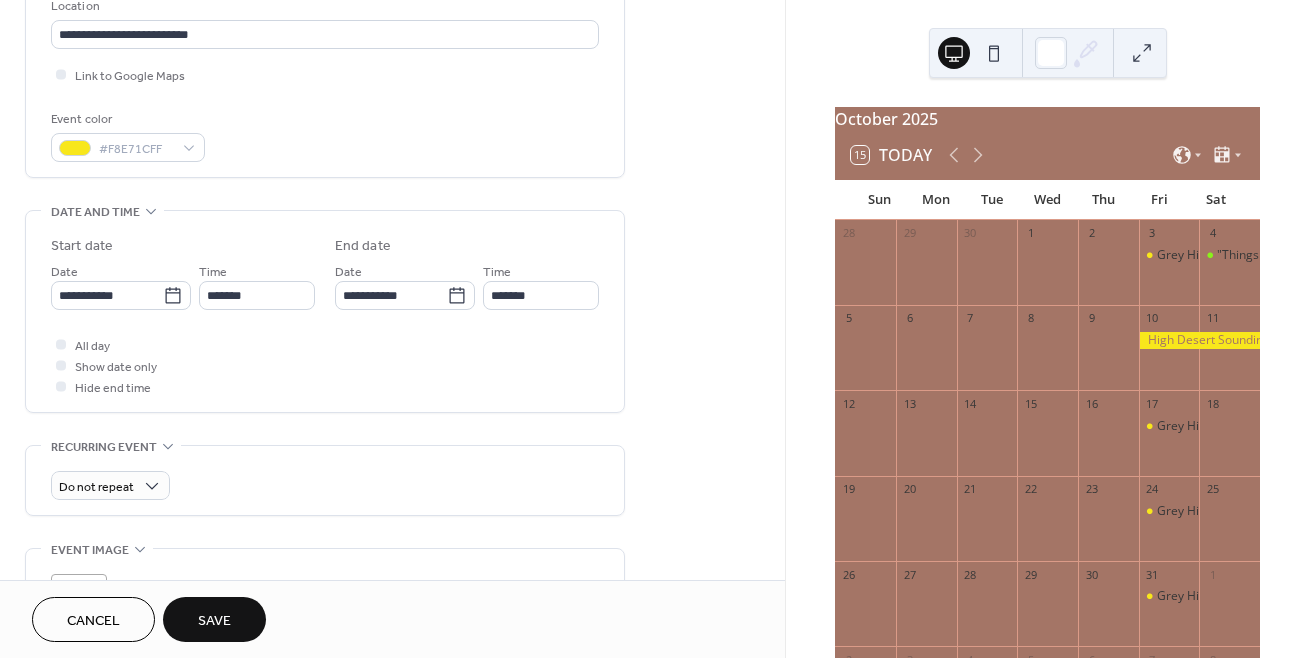 type on "********" 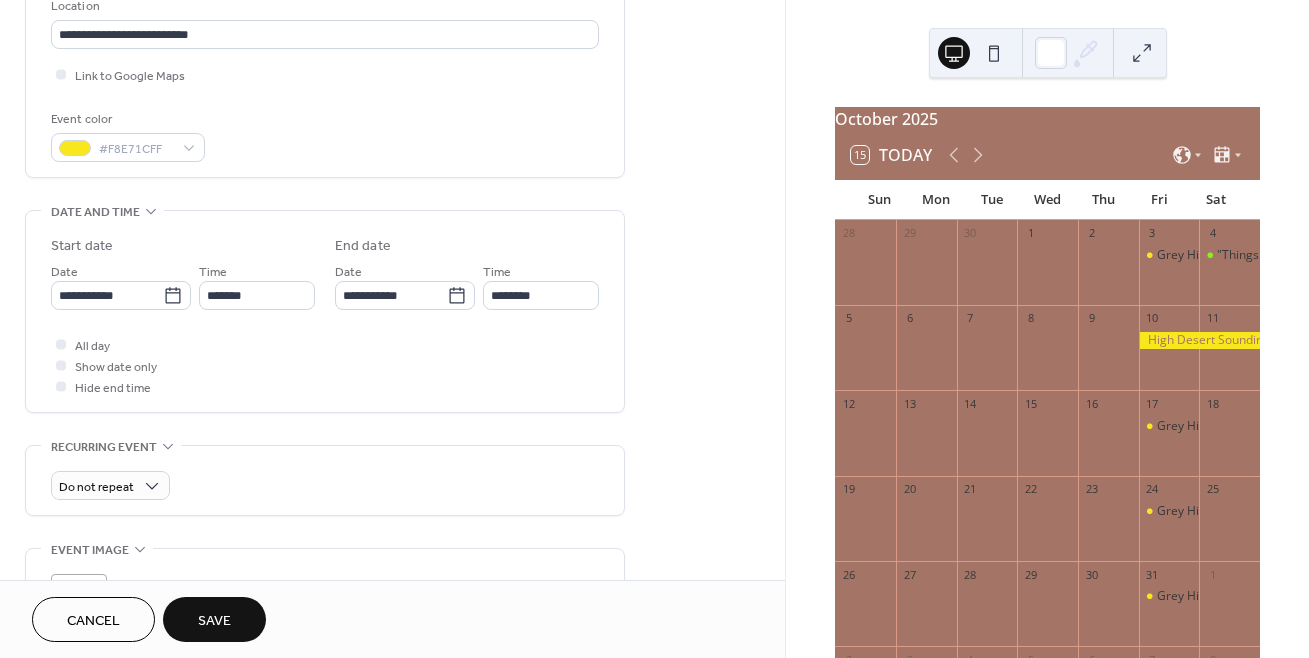 click on "**********" at bounding box center (392, 357) 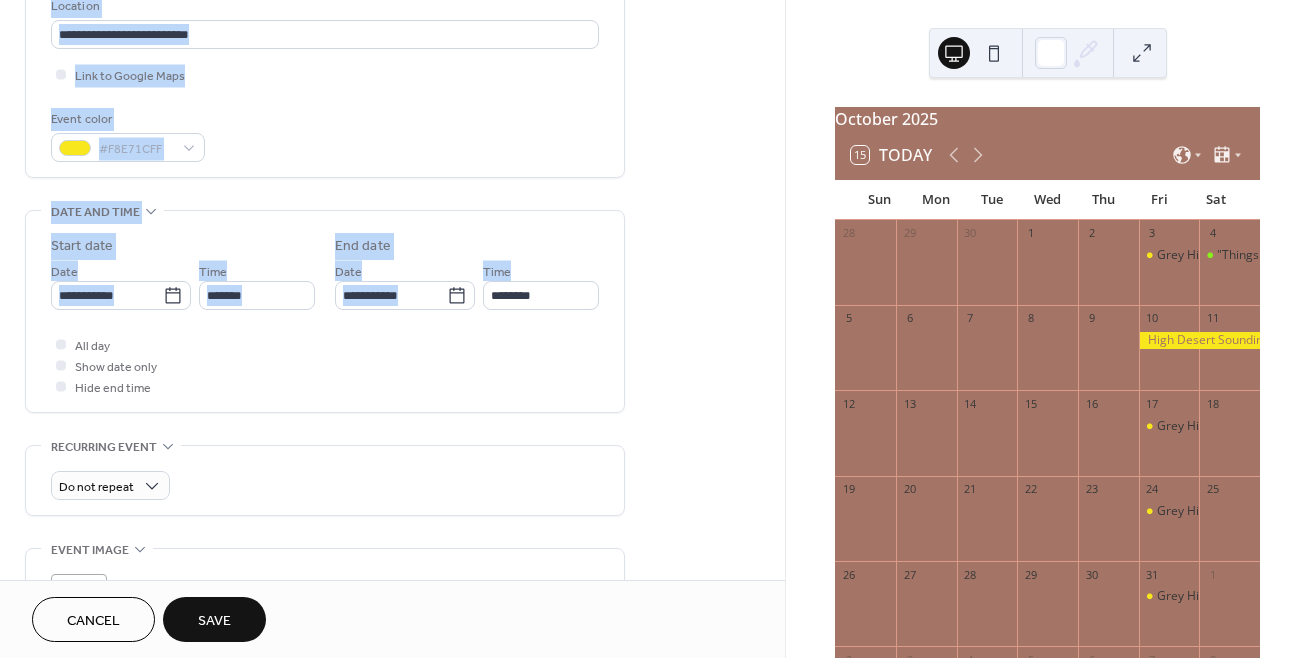 drag, startPoint x: 779, startPoint y: 273, endPoint x: 783, endPoint y: 320, distance: 47.169907 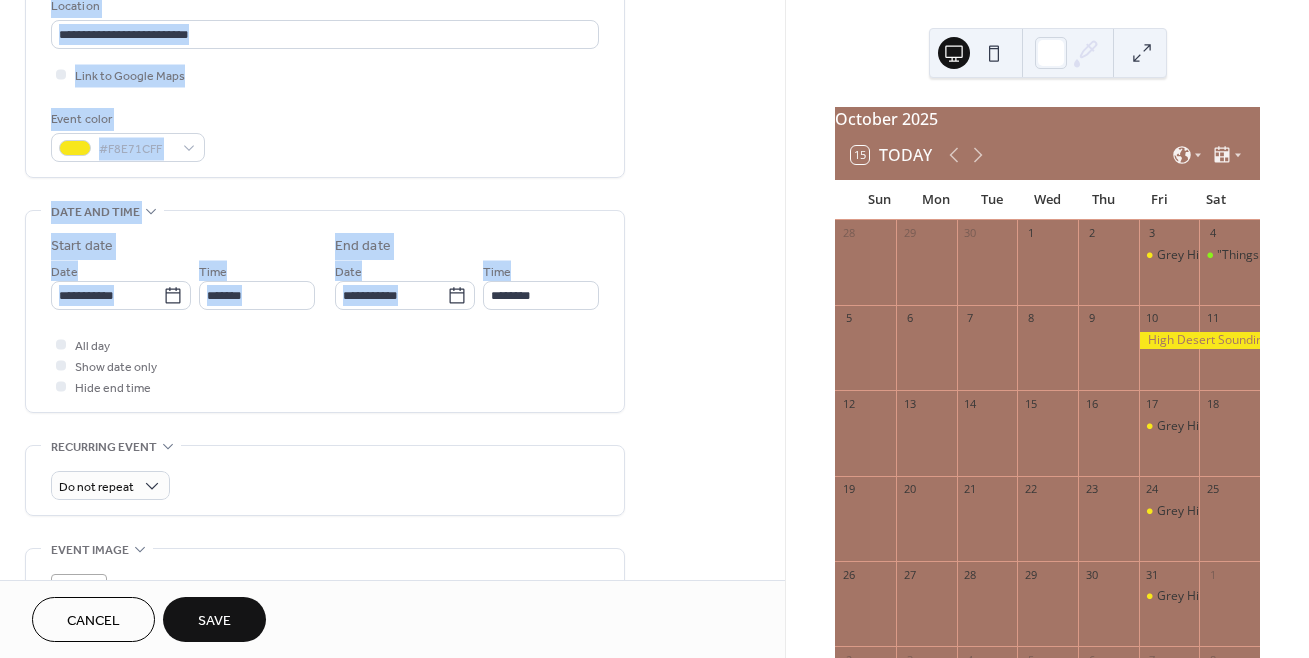 click on "**********" at bounding box center (392, 290) 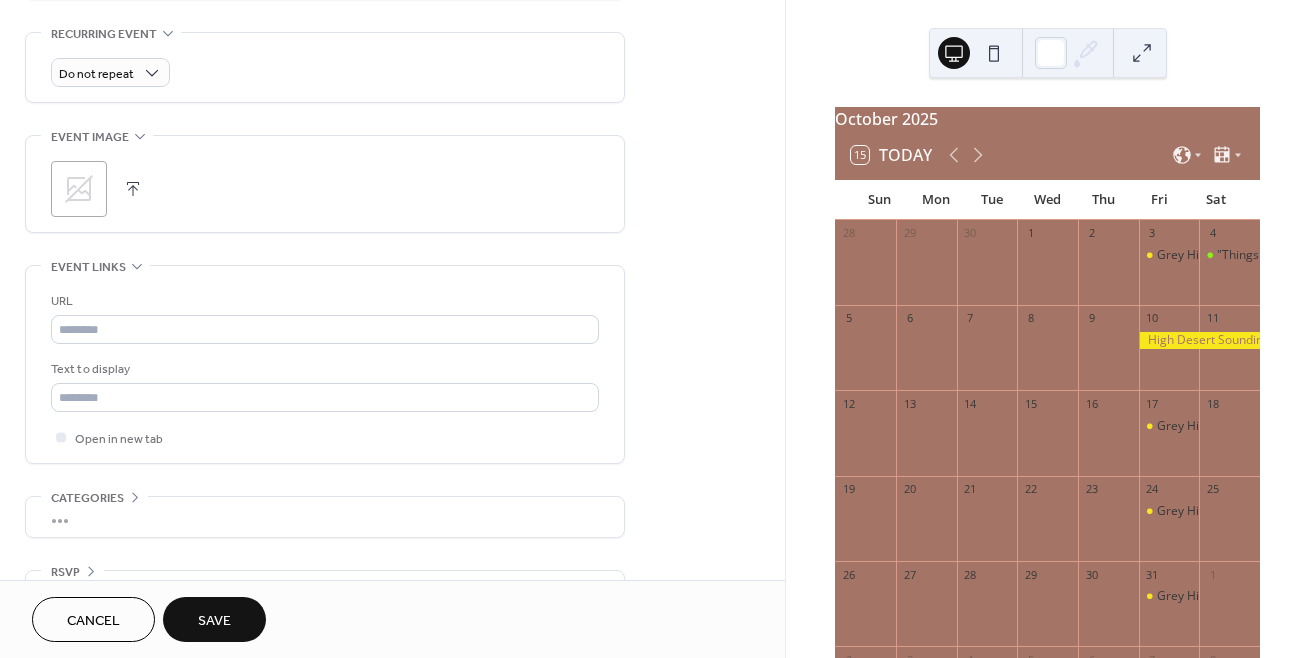 scroll, scrollTop: 875, scrollLeft: 0, axis: vertical 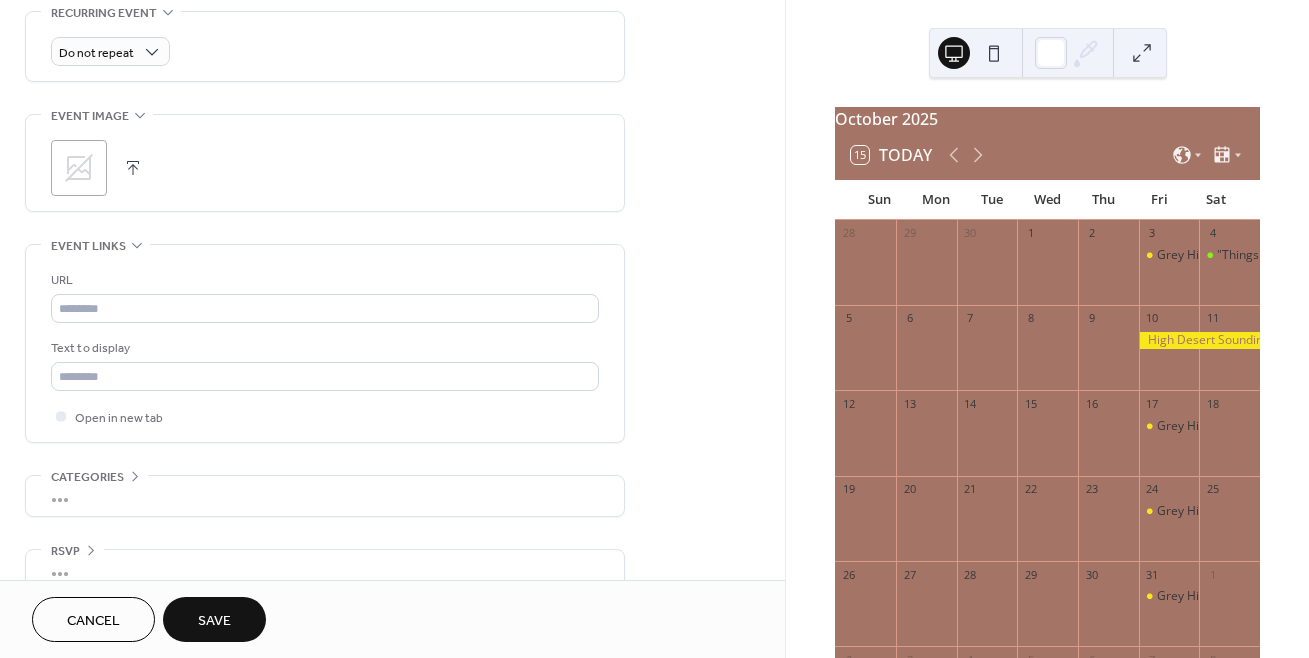 click on "Save" at bounding box center (214, 619) 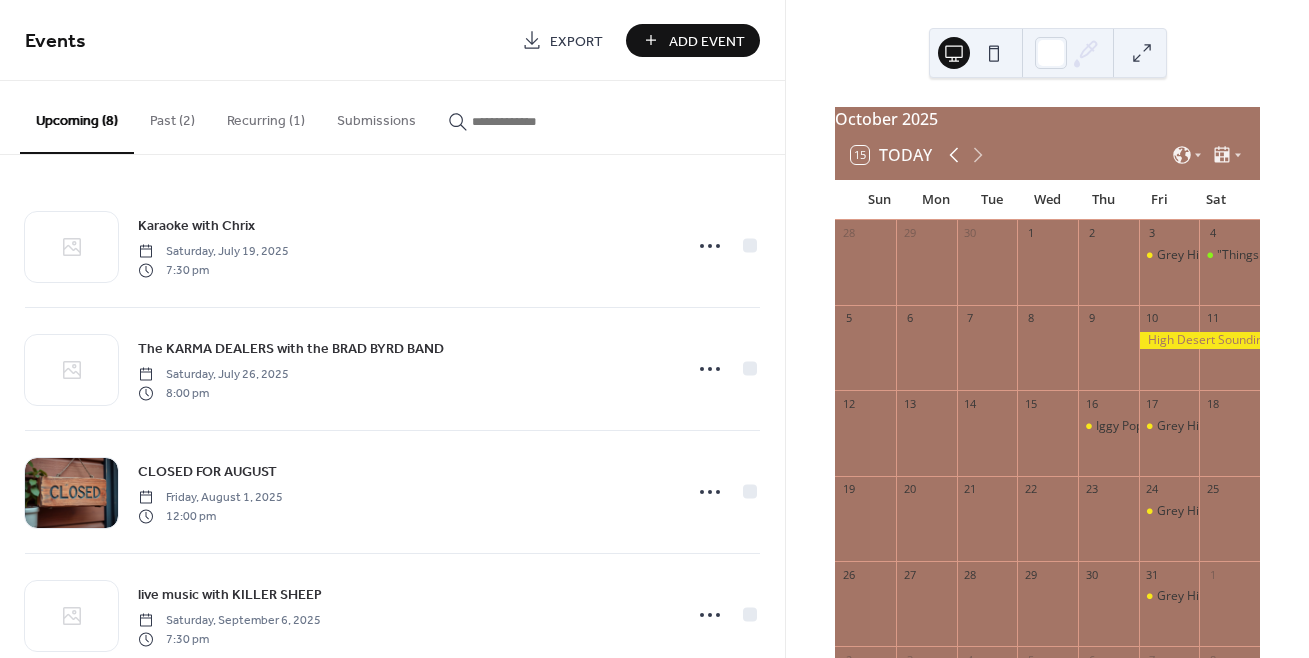 click 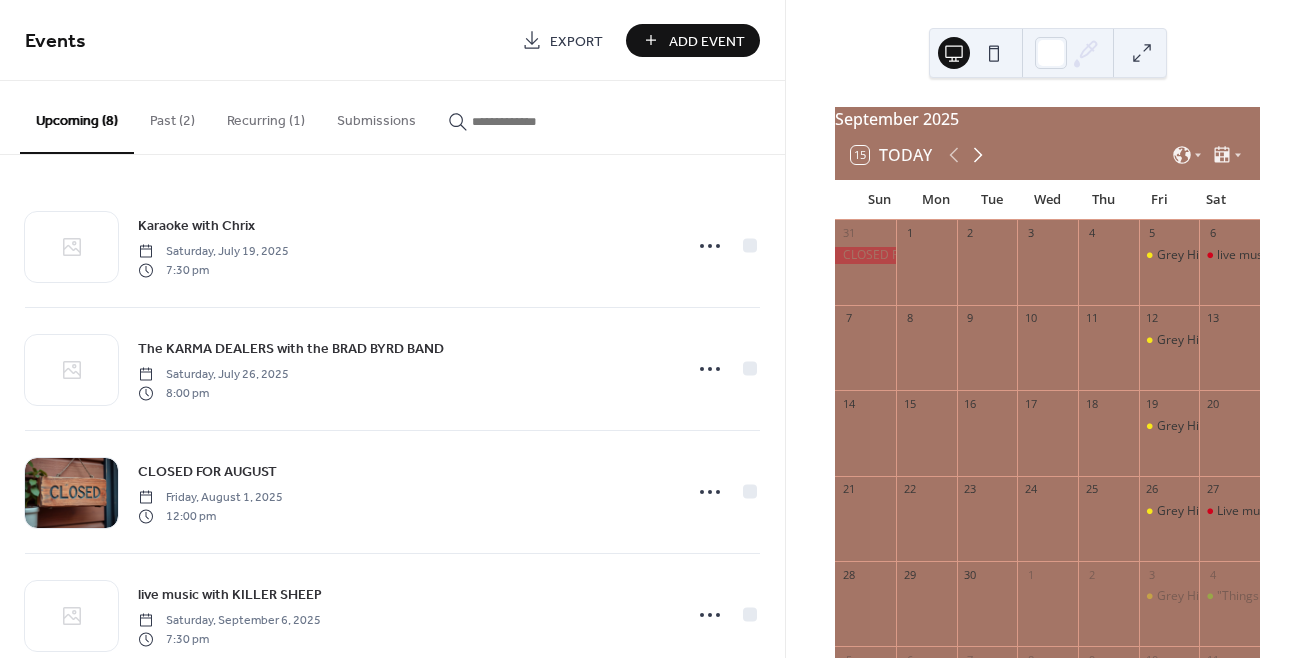 click 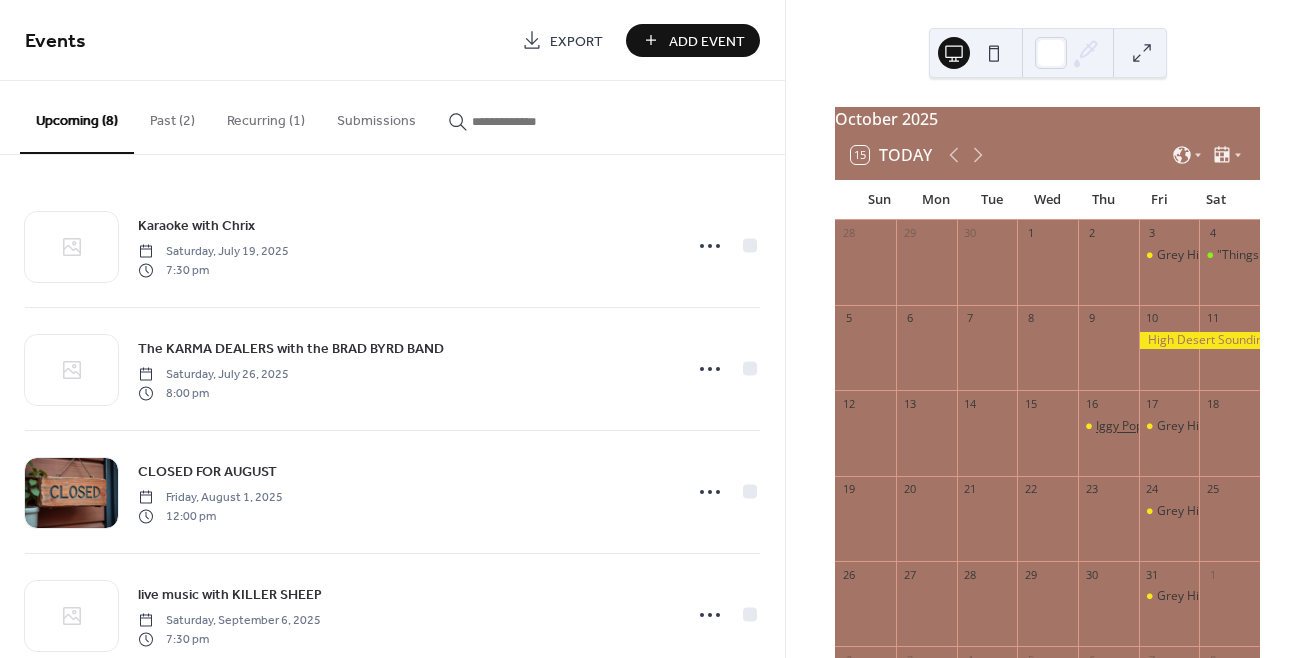 click on "Iggy Pop tribute band "Metallic K.O."" at bounding box center (1196, 426) 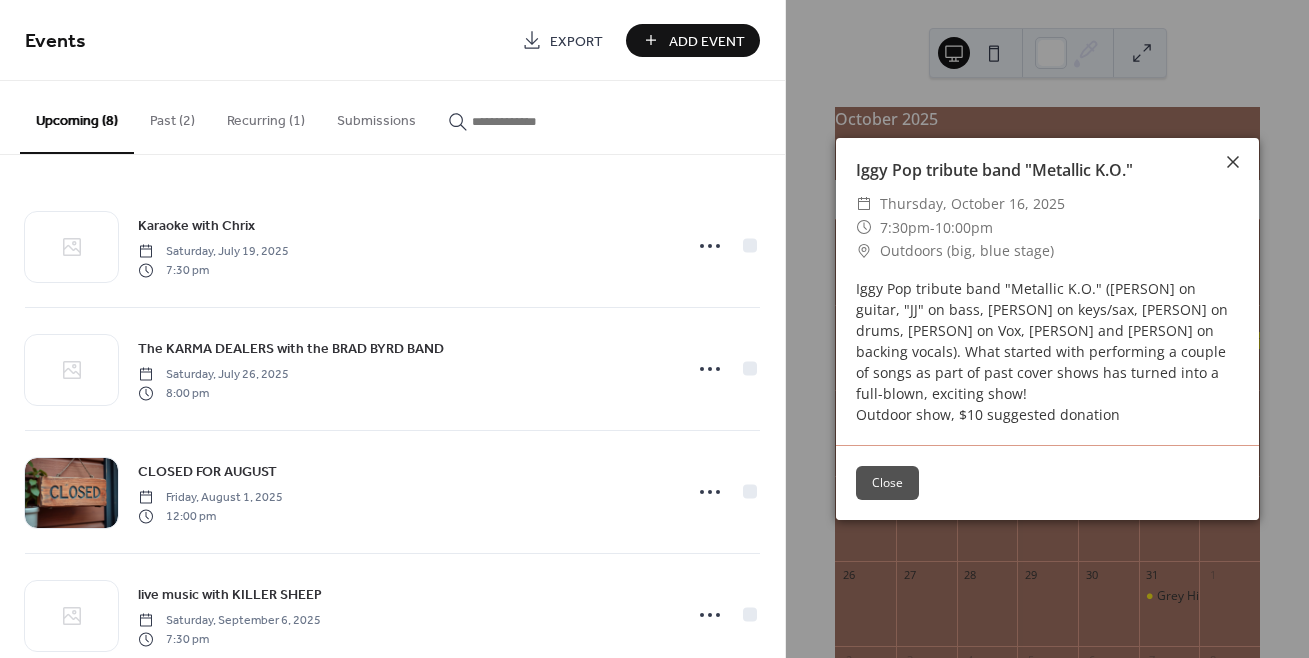 click 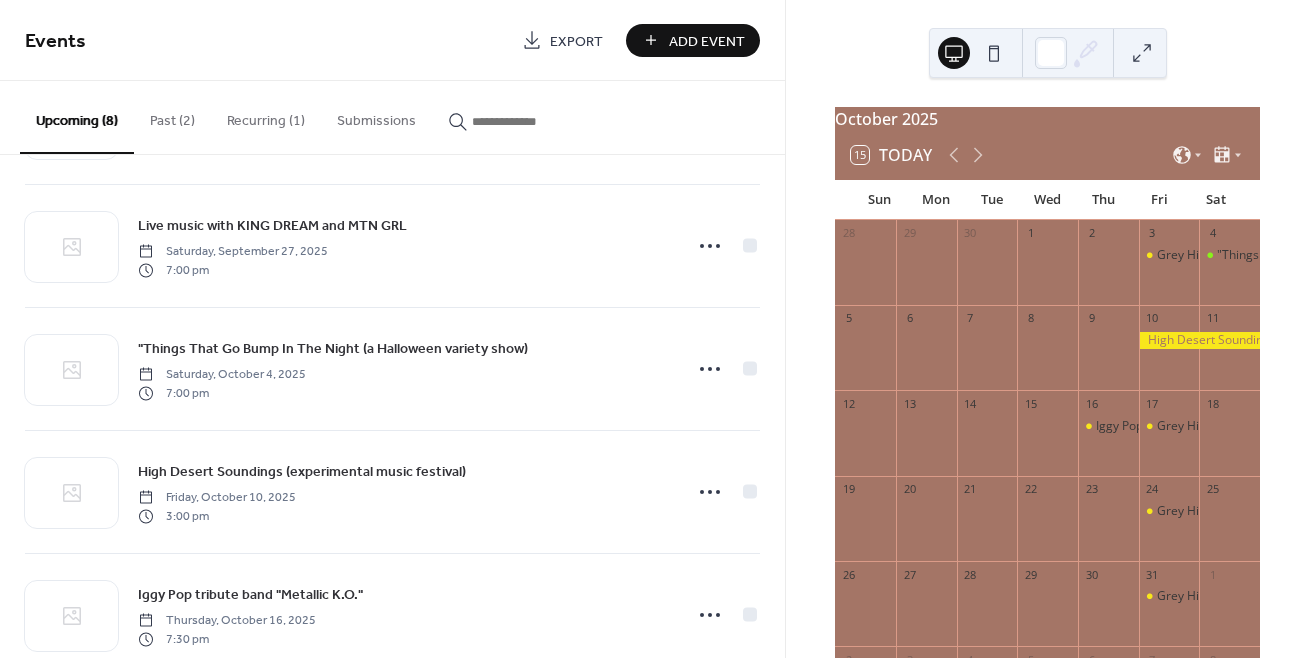 scroll, scrollTop: 540, scrollLeft: 0, axis: vertical 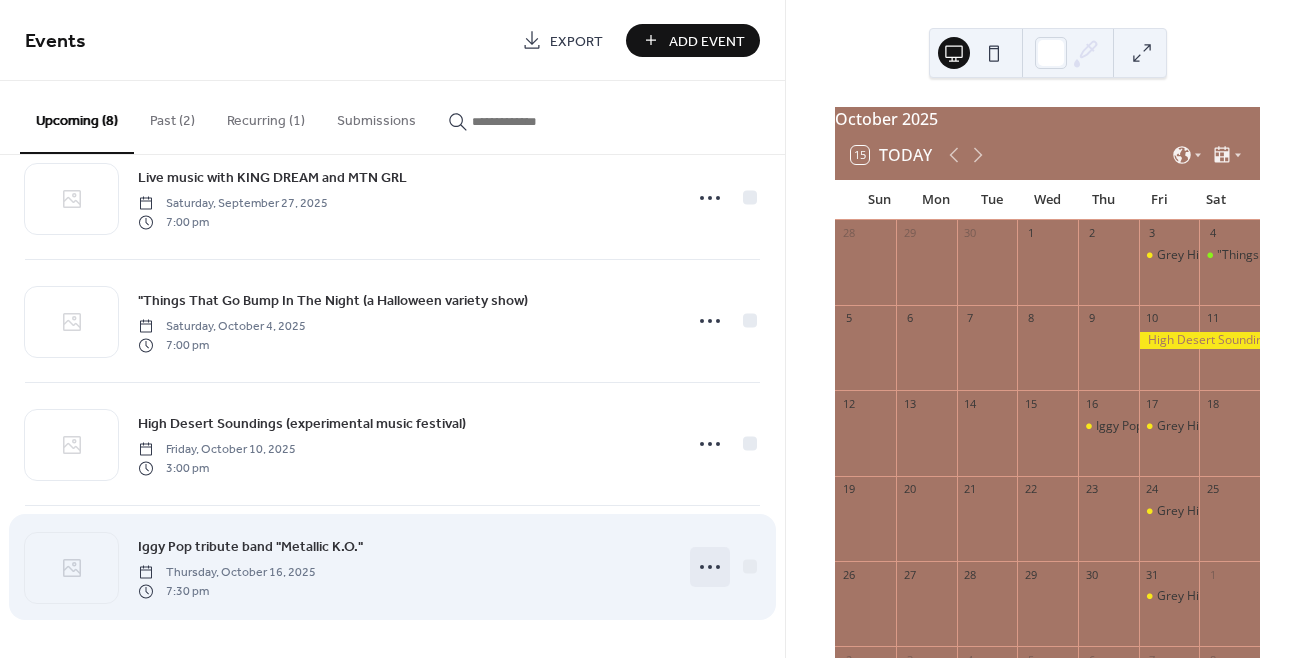 click 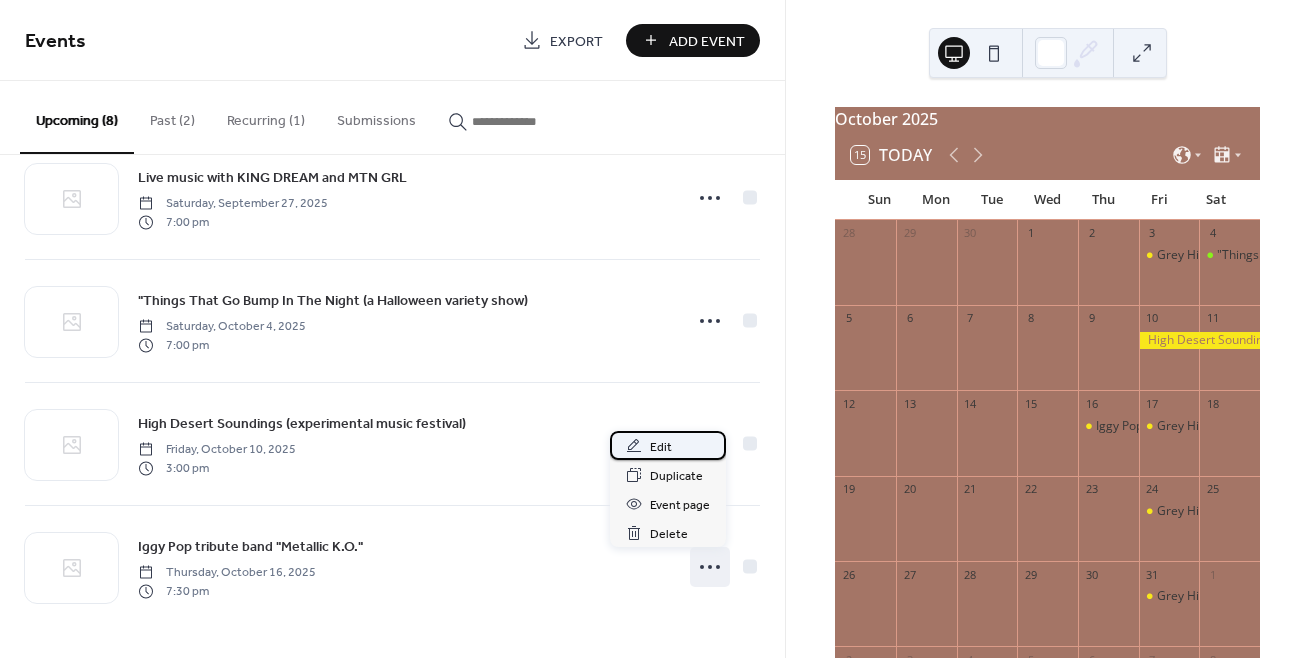 click on "Edit" at bounding box center (661, 447) 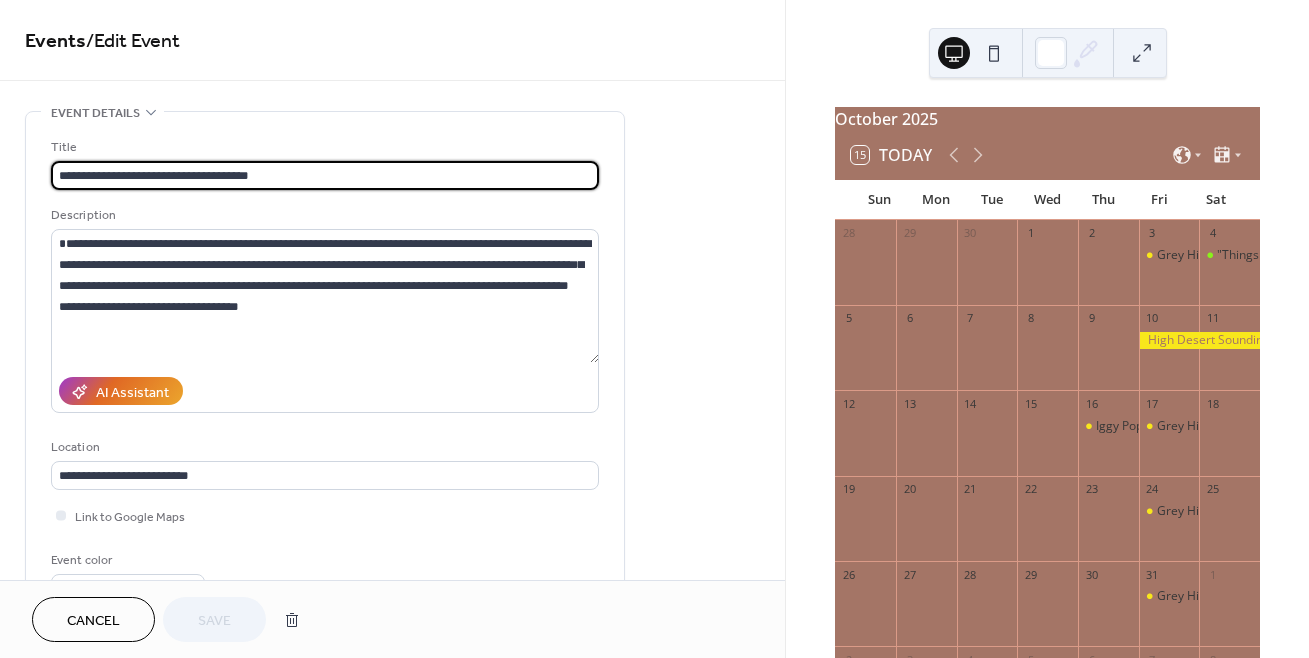 click on "**********" at bounding box center [392, 798] 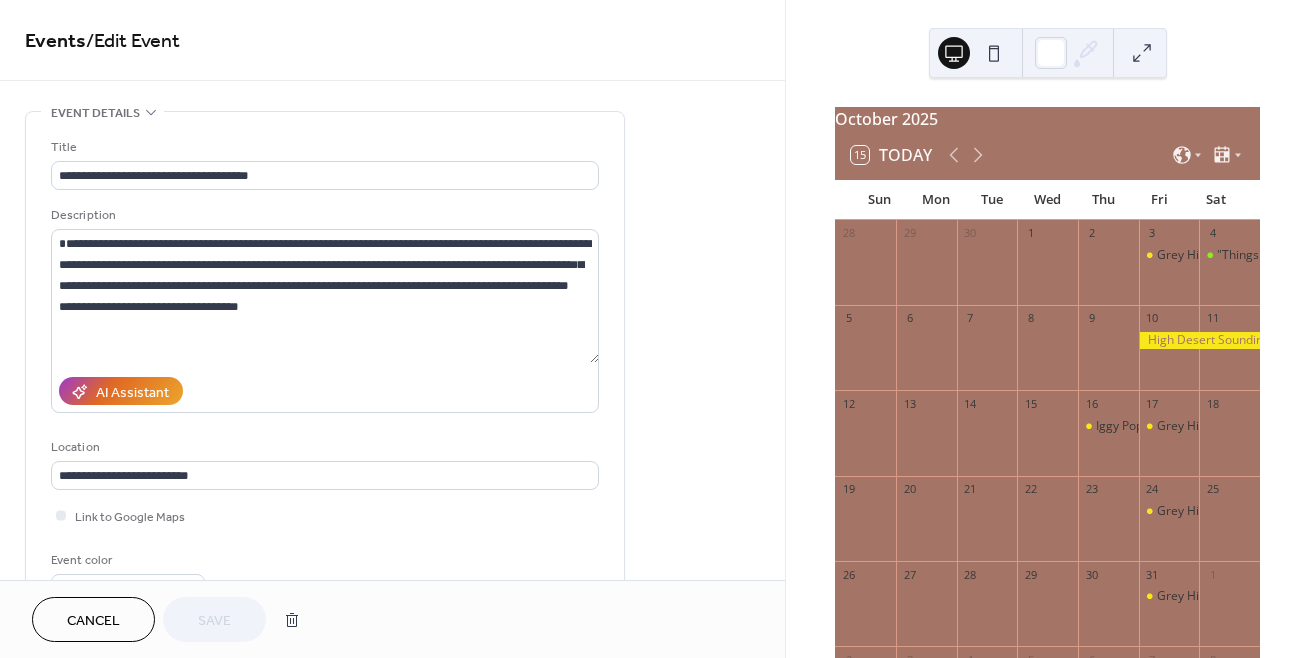 scroll, scrollTop: 540, scrollLeft: 0, axis: vertical 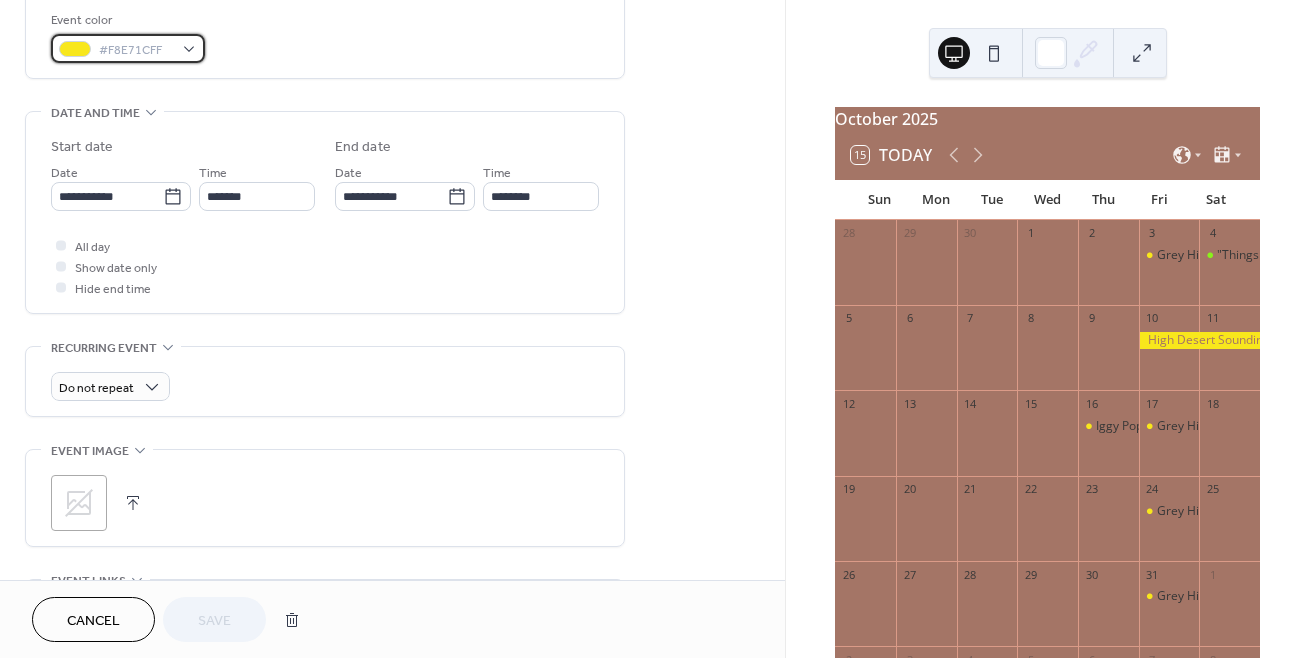 click on "#F8E71CFF" at bounding box center [128, 48] 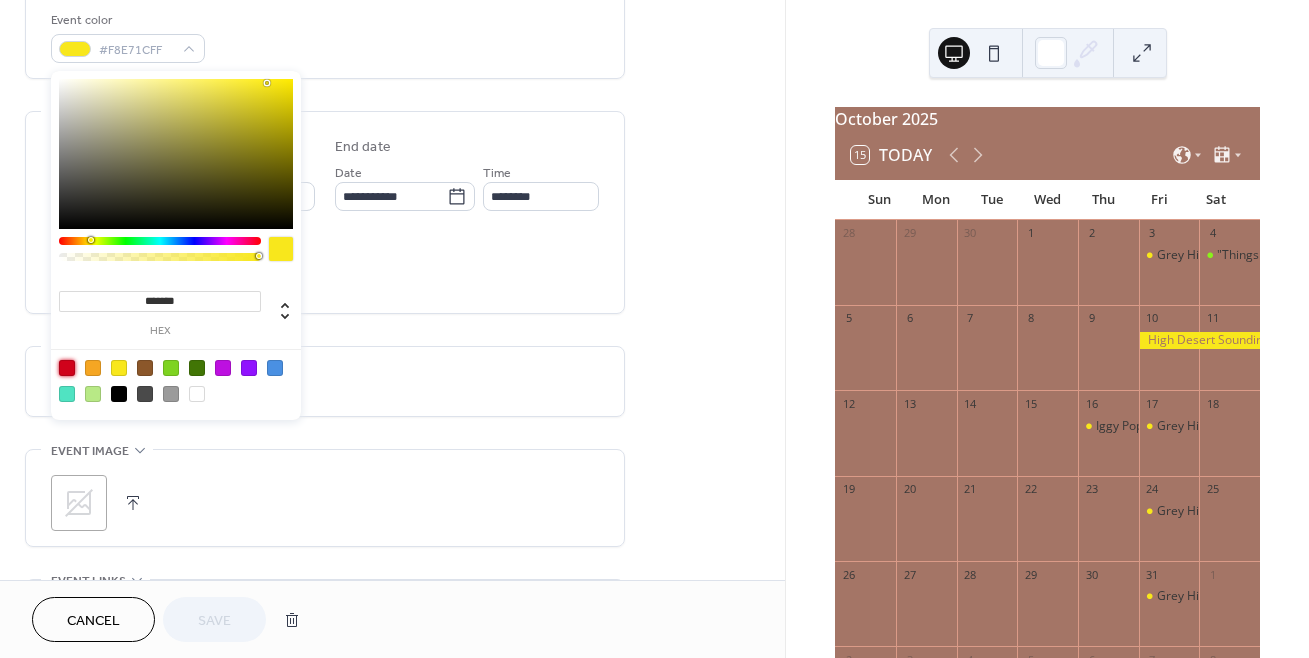 click at bounding box center [67, 368] 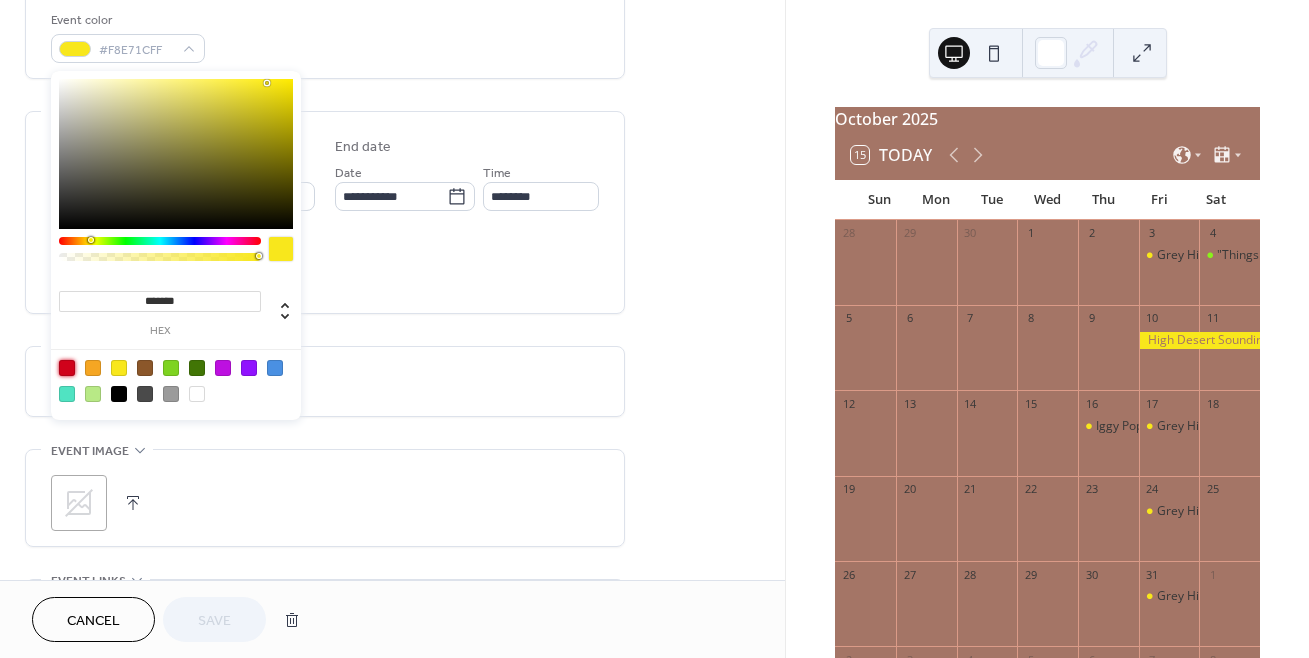 type on "*******" 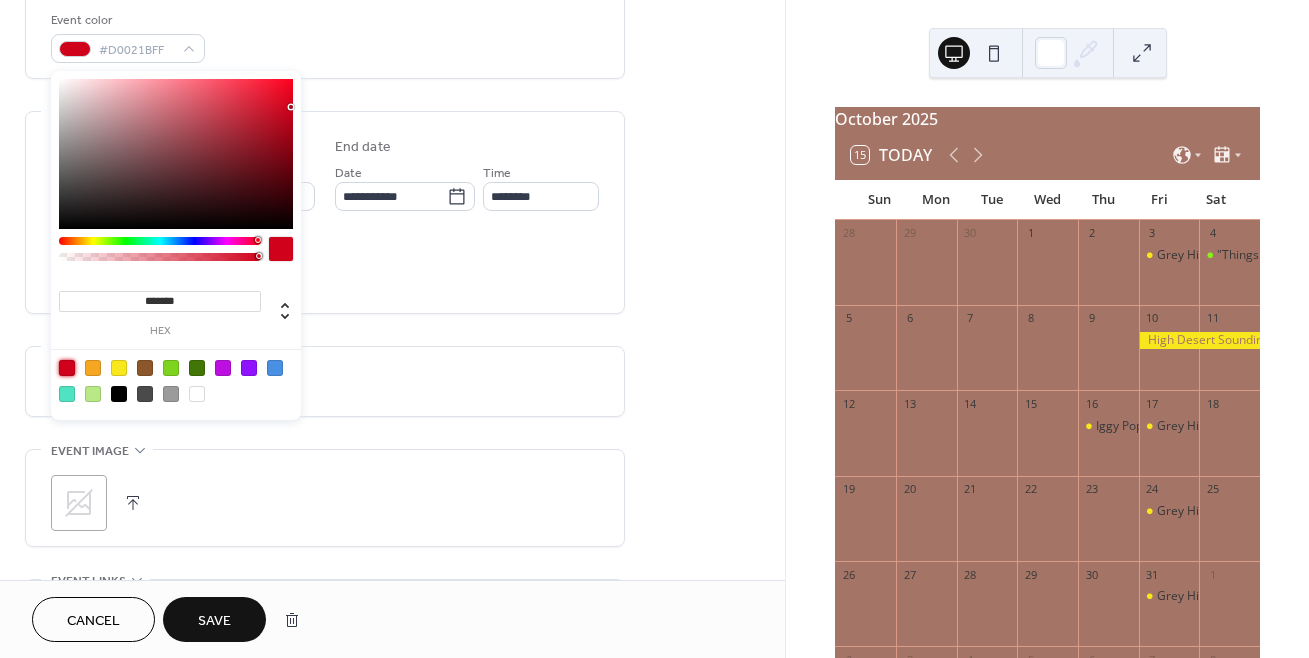 click on "Save" at bounding box center [214, 621] 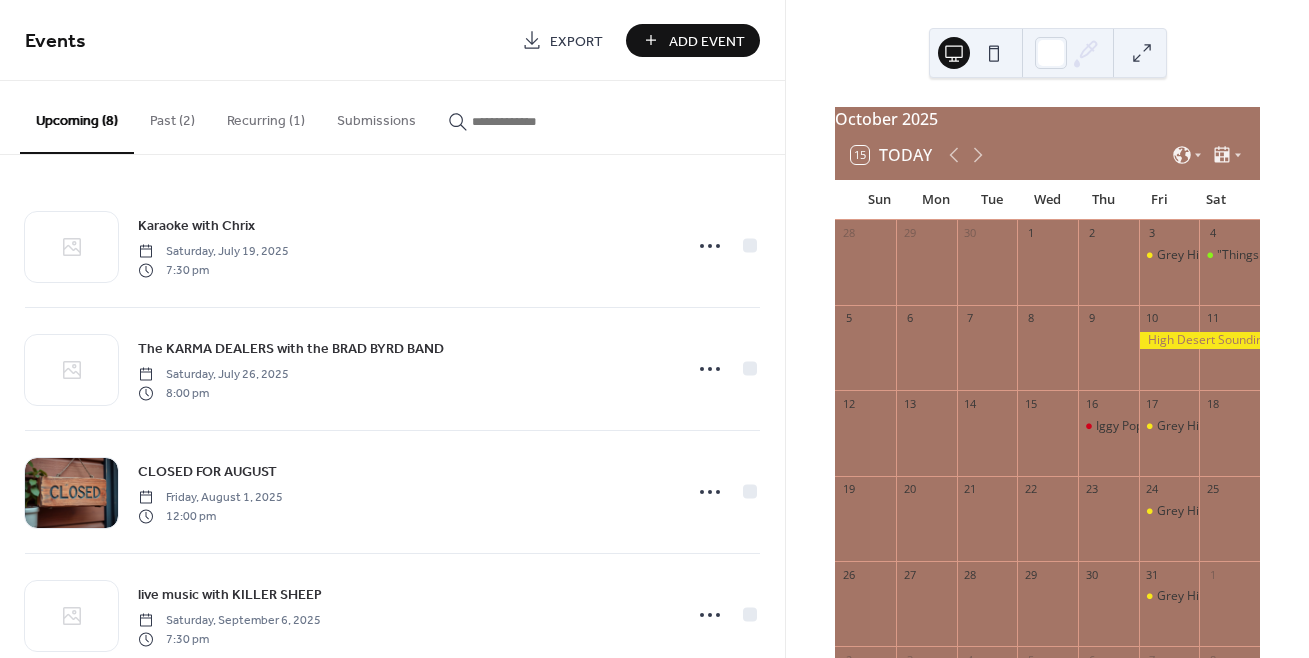 click at bounding box center (1199, 340) 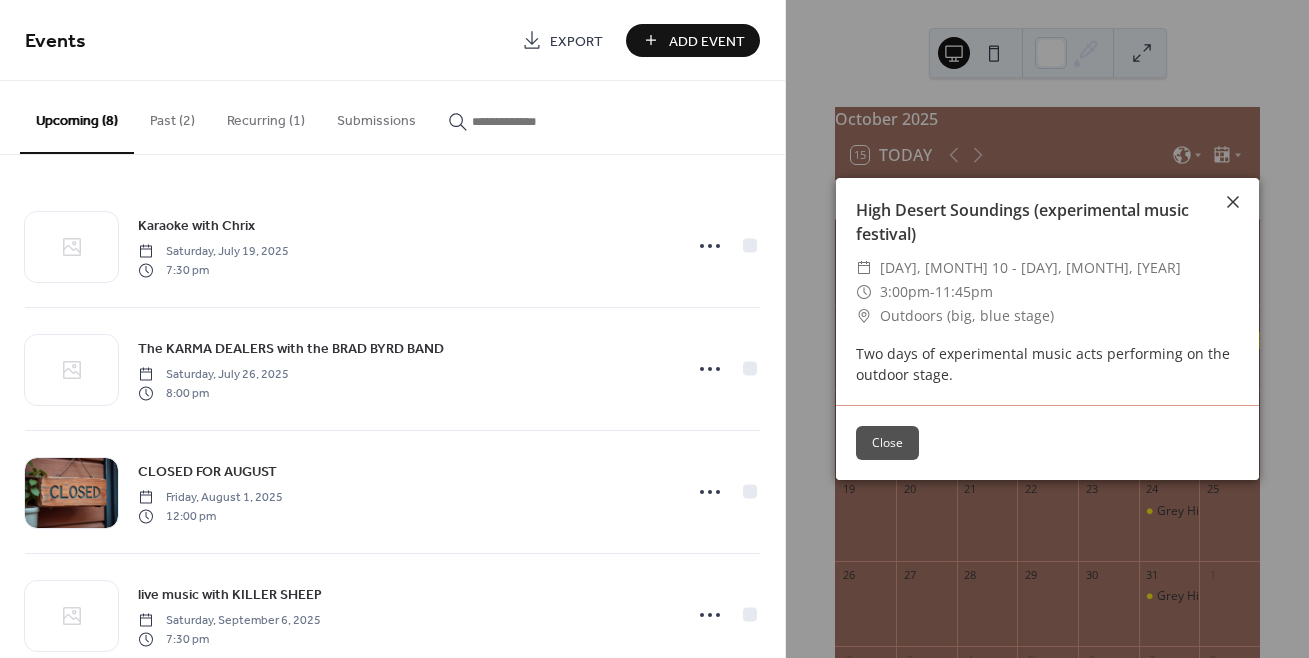 click 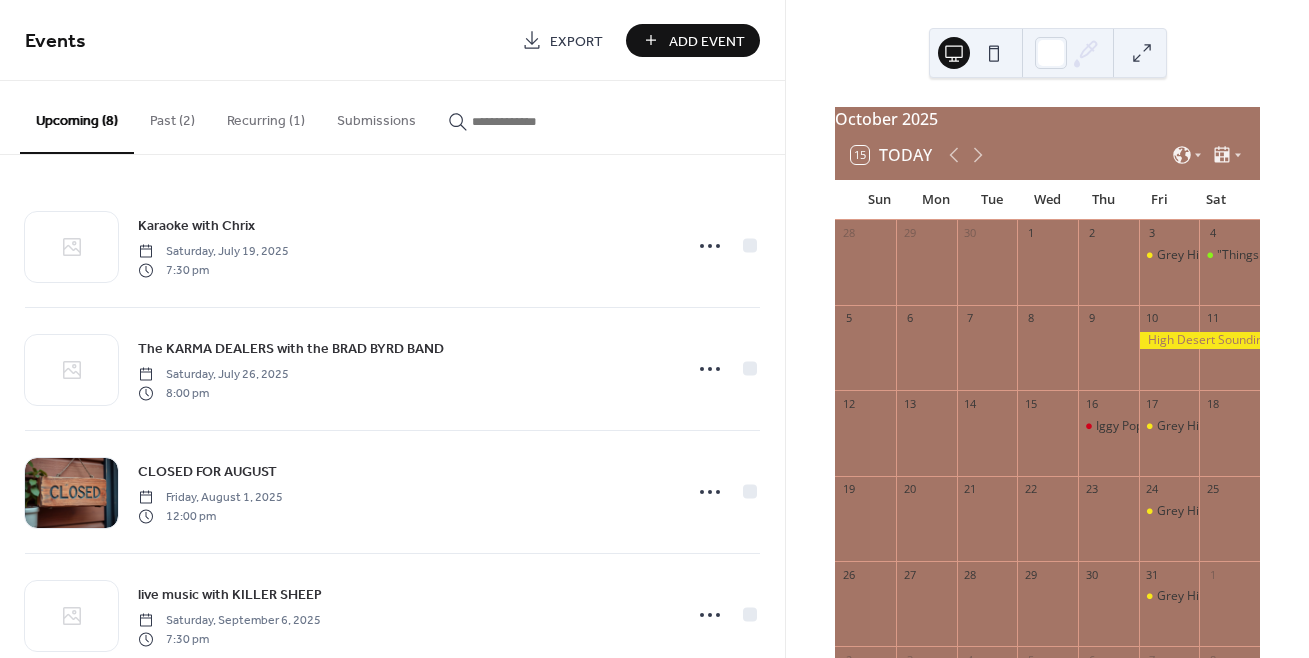click on "Karaoke with Chrix Saturday, [MONTH] 19, [YEAR] [TIME] The KARMA DEALERS with the BRAD BYRD BAND Saturday, [MONTH] 26, [YEAR] [TIME] CLOSED FOR [MONTH] Friday, [MONTH] 1, [YEAR] [TIME] live music with KILLER SHEEP Saturday, [MONTH] 6, [YEAR] [TIME] Live music with KING DREAM and MTN GRL Saturday, [MONTH] 27, [YEAR] [TIME] "Things That Go Bump In The Night (a Halloween variety show) Saturday, [MONTH] 4, [YEAR] [TIME] High Desert Soundings (experimental music festival) Friday, [MONTH] 10, [YEAR] [TIME] Iggy Pop tribute band "Metallic K.O."  Thursday, [MONTH] 16, [YEAR] [TIME]" at bounding box center [392, 406] 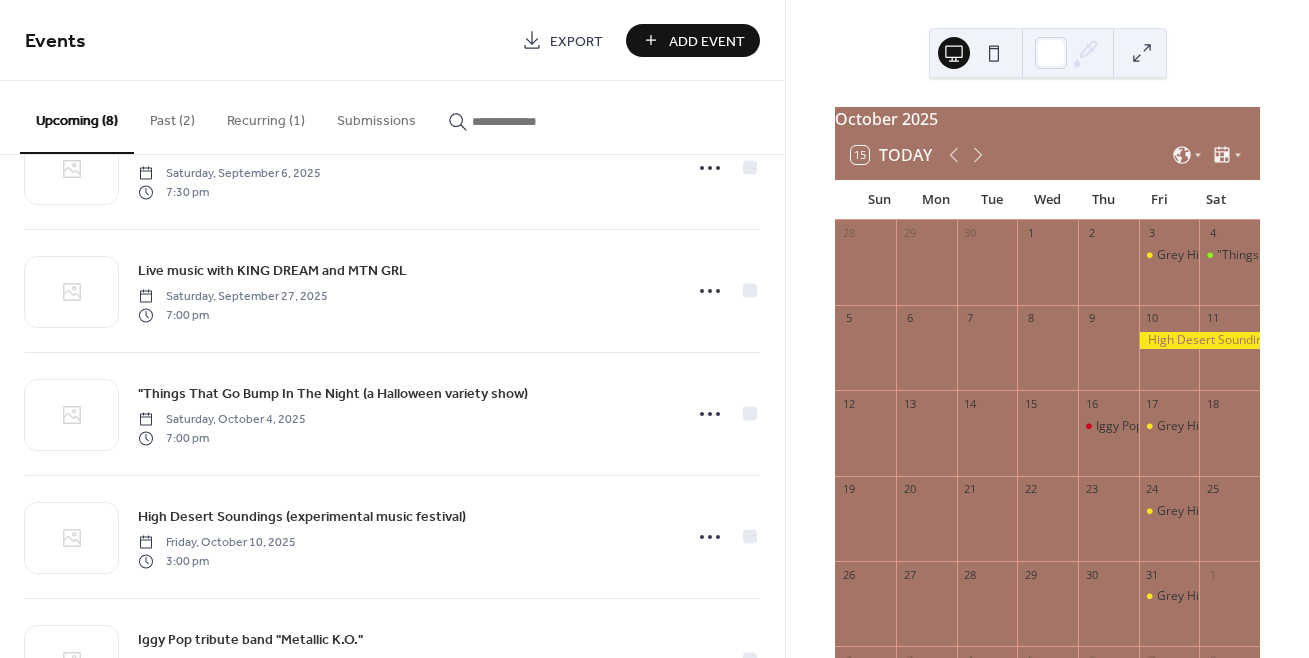 scroll, scrollTop: 449, scrollLeft: 0, axis: vertical 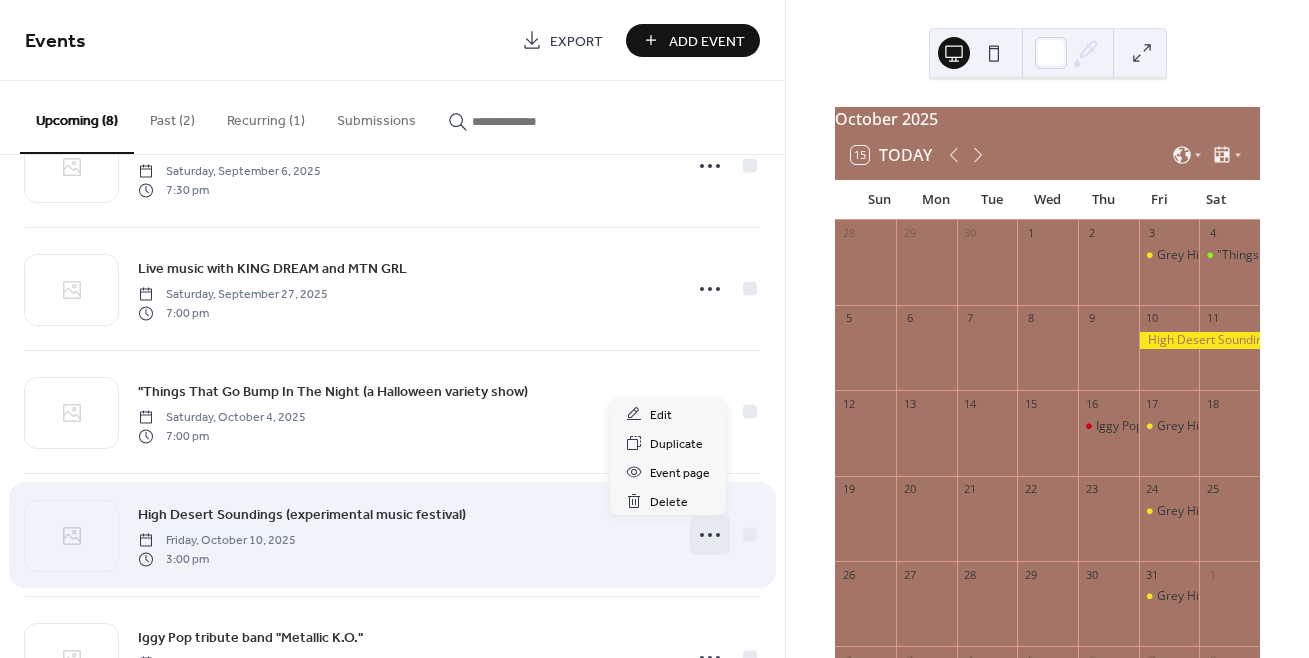 click 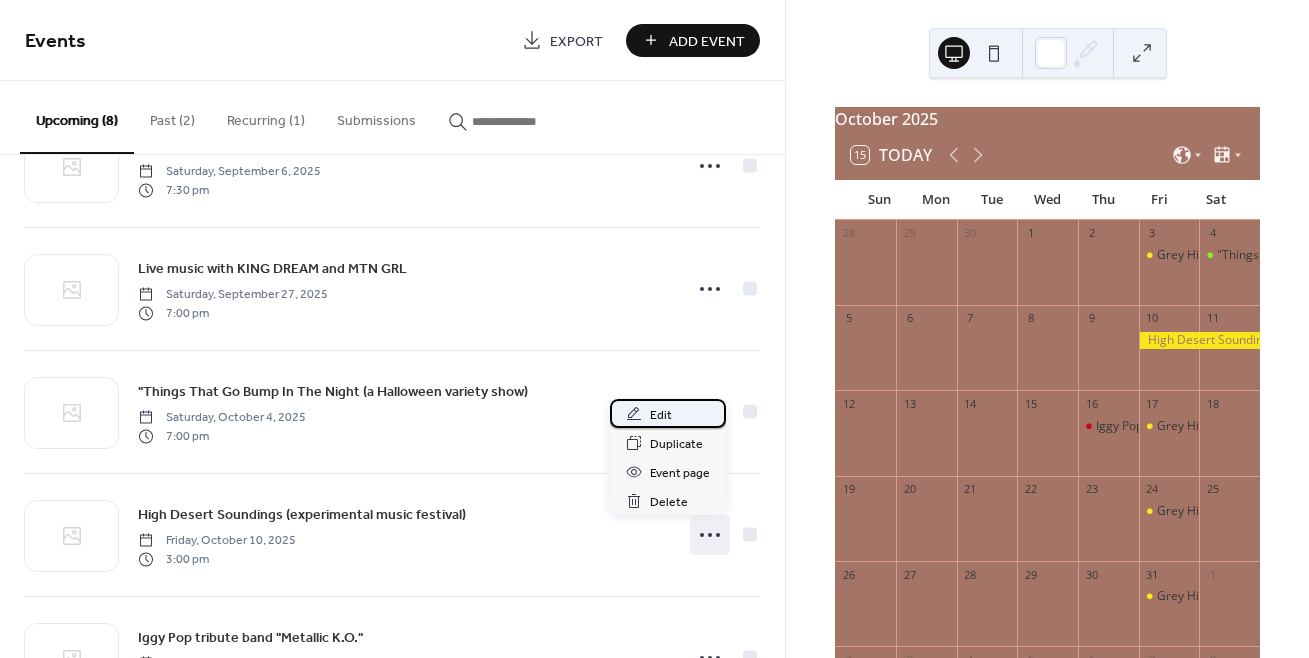 click on "Edit" at bounding box center (661, 415) 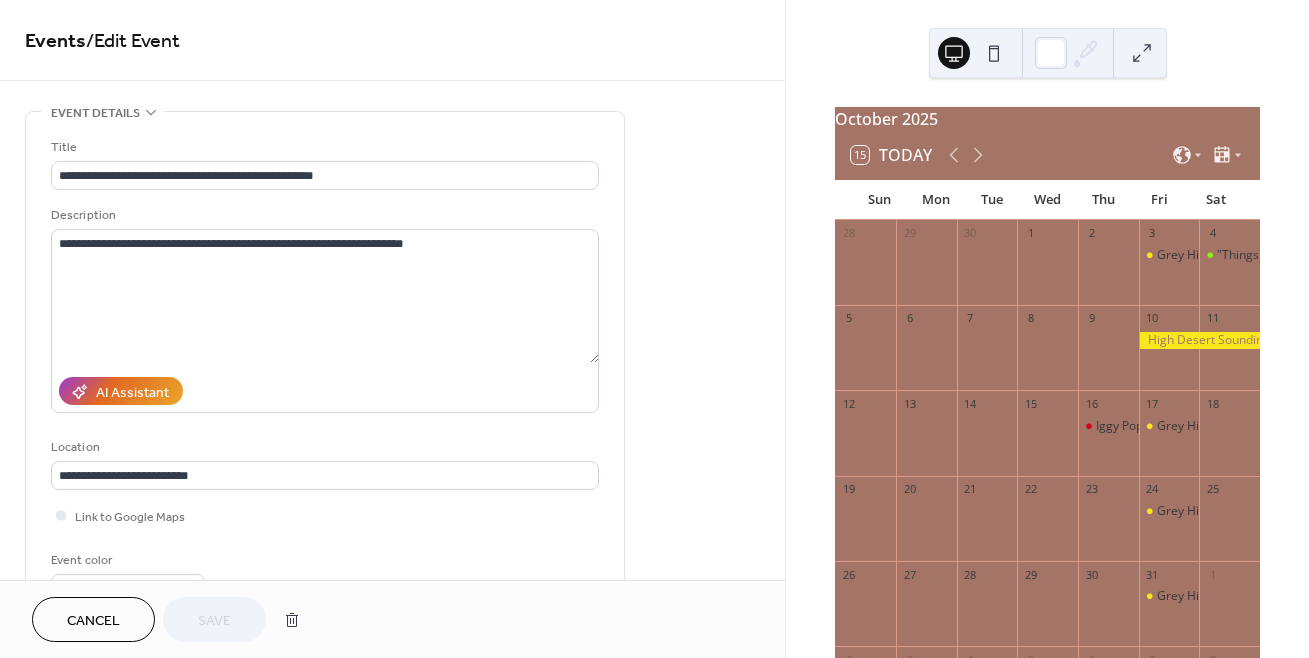 click on "**********" at bounding box center [392, 798] 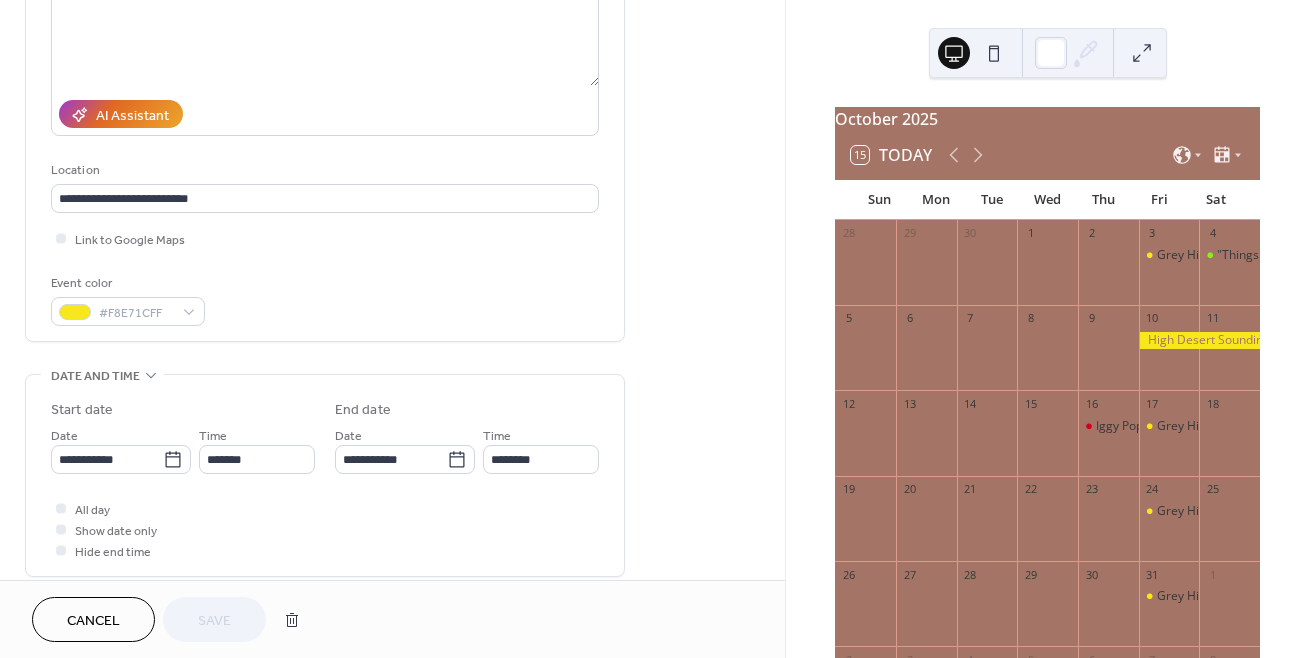 scroll, scrollTop: 271, scrollLeft: 0, axis: vertical 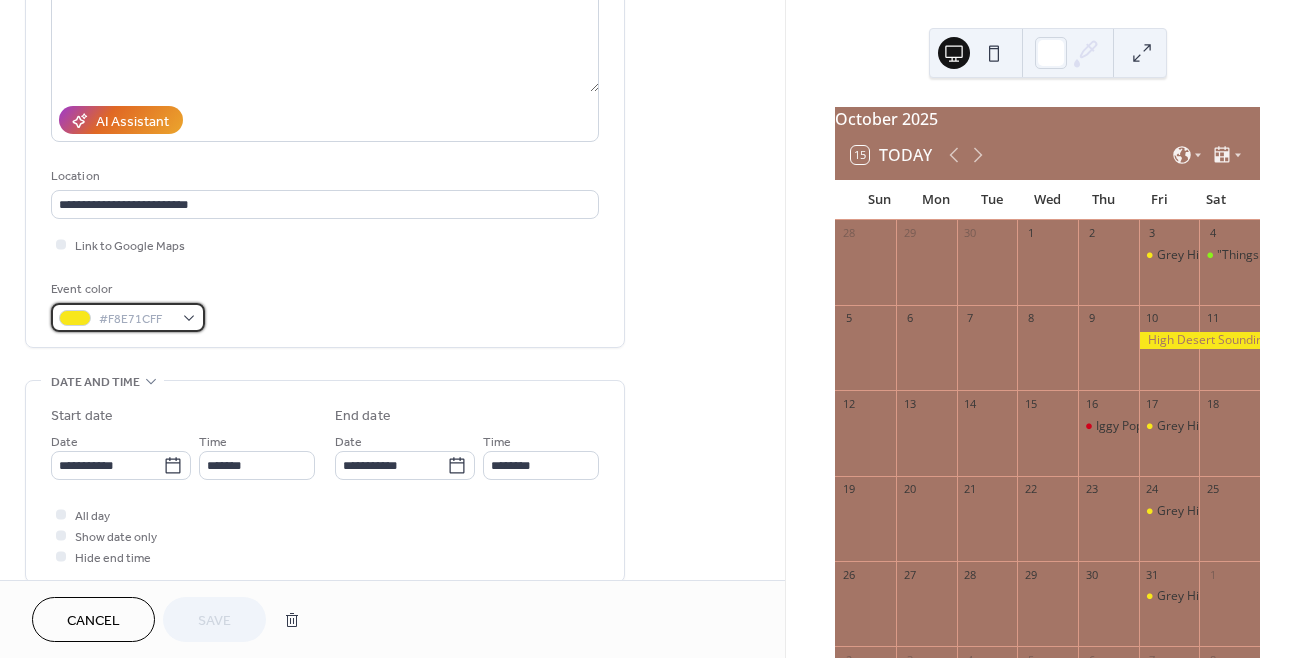 click on "#F8E71CFF" at bounding box center [128, 317] 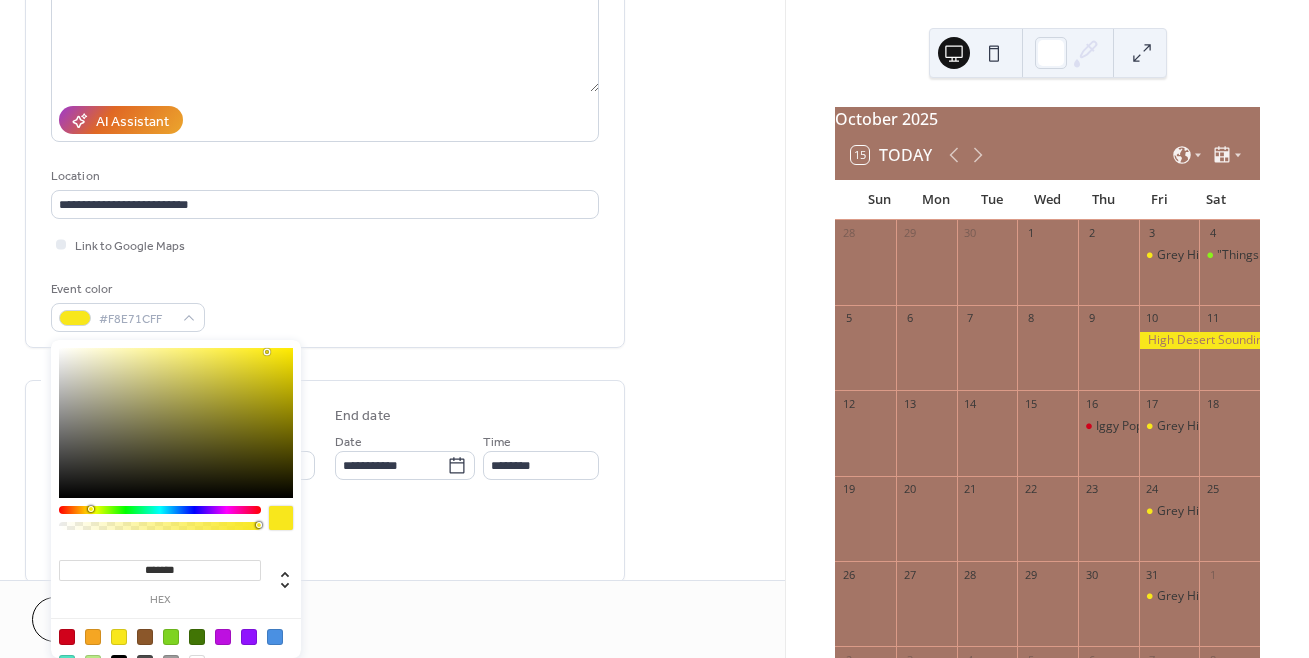 click at bounding box center [223, 637] 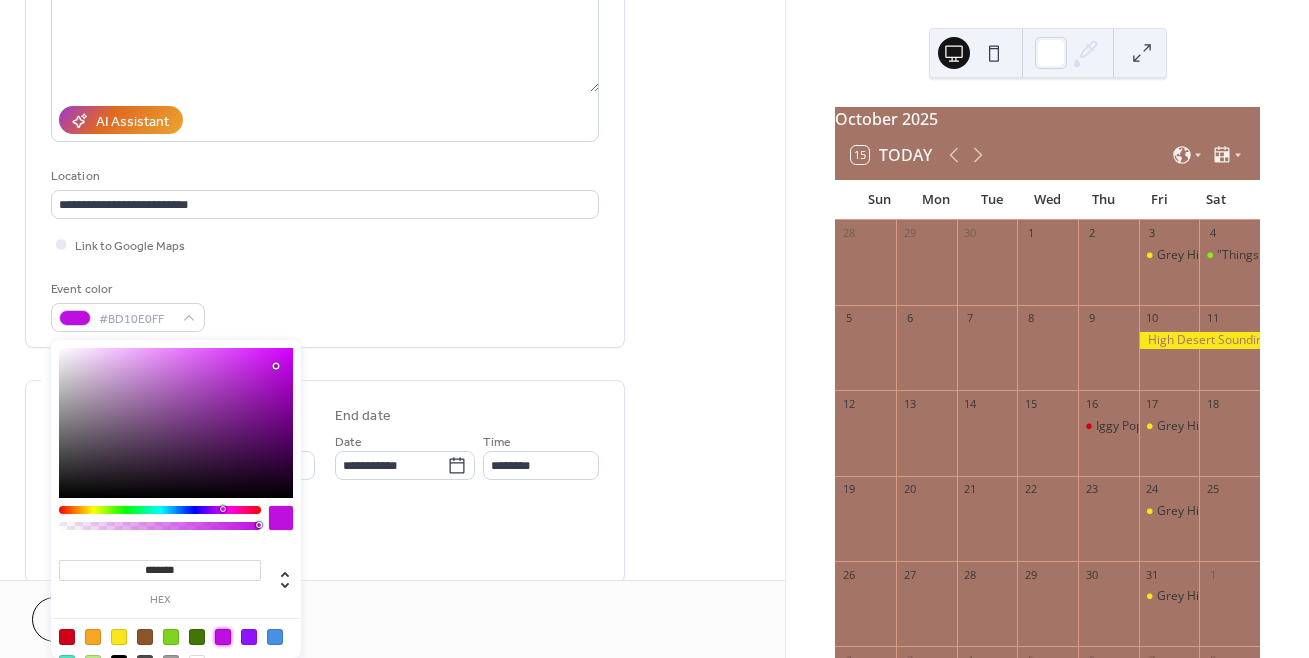 click at bounding box center (281, 518) 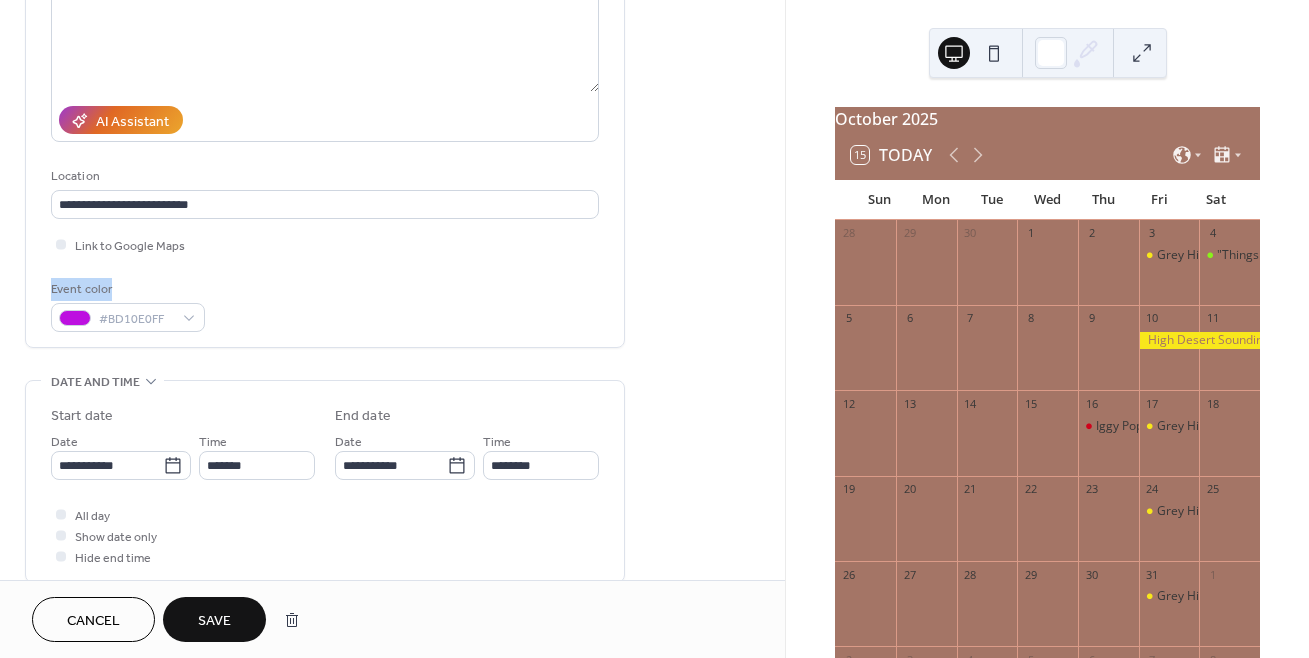 drag, startPoint x: 779, startPoint y: 260, endPoint x: 778, endPoint y: 272, distance: 12.0415945 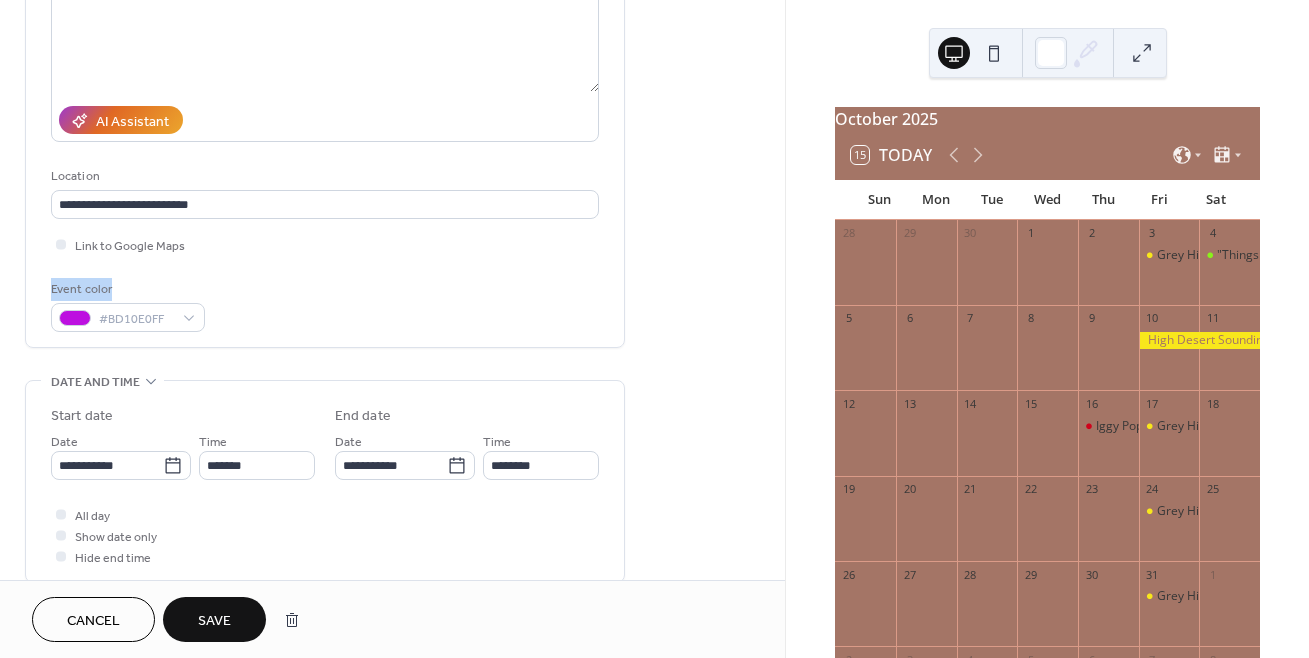 click on "**********" at bounding box center (392, 527) 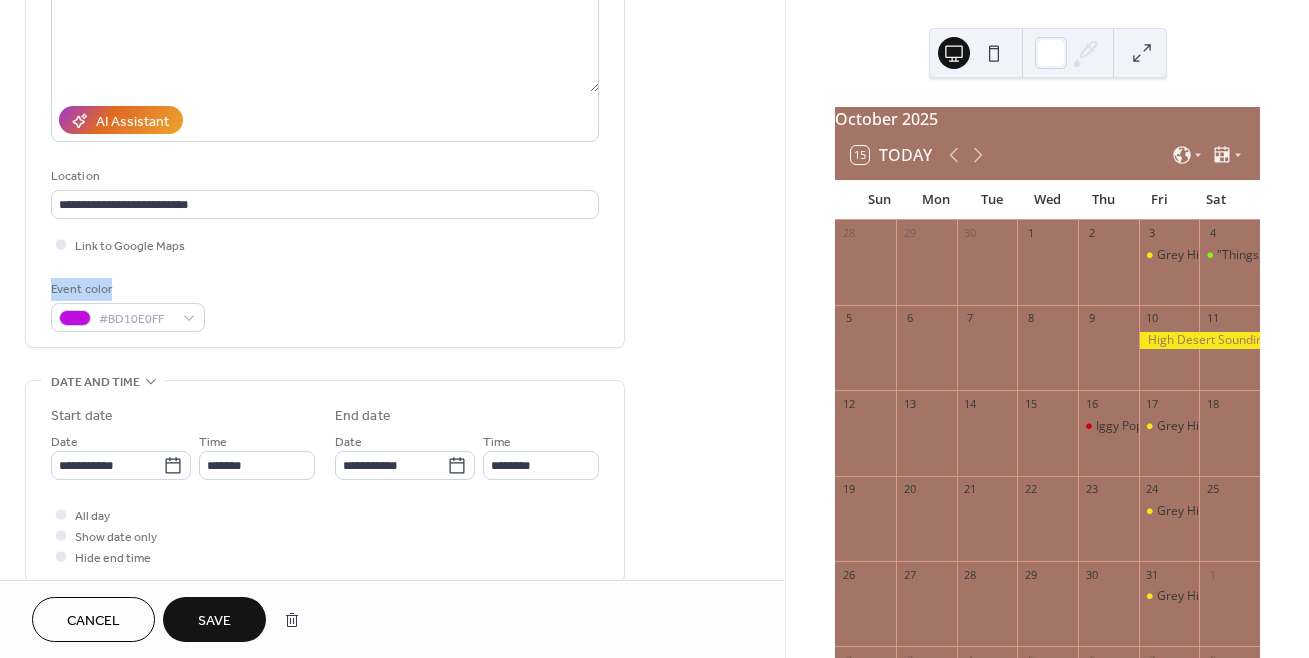 click on "Save" at bounding box center [214, 621] 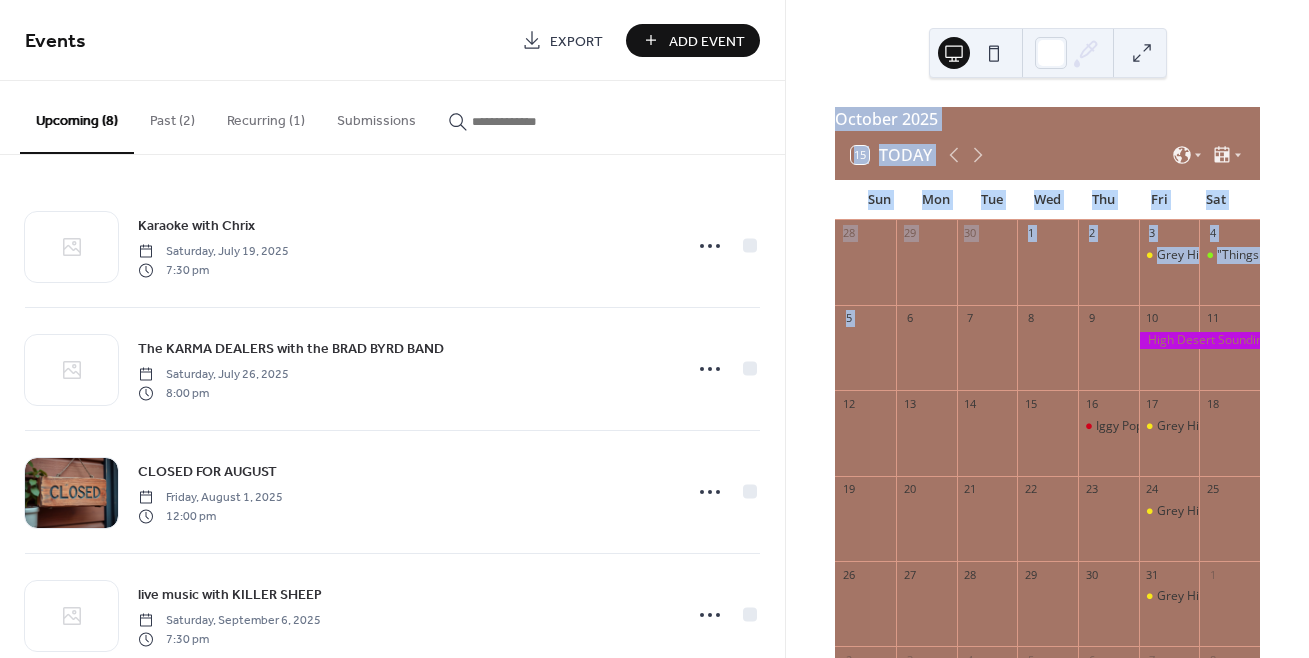 drag, startPoint x: 786, startPoint y: 336, endPoint x: 664, endPoint y: 668, distance: 353.7061 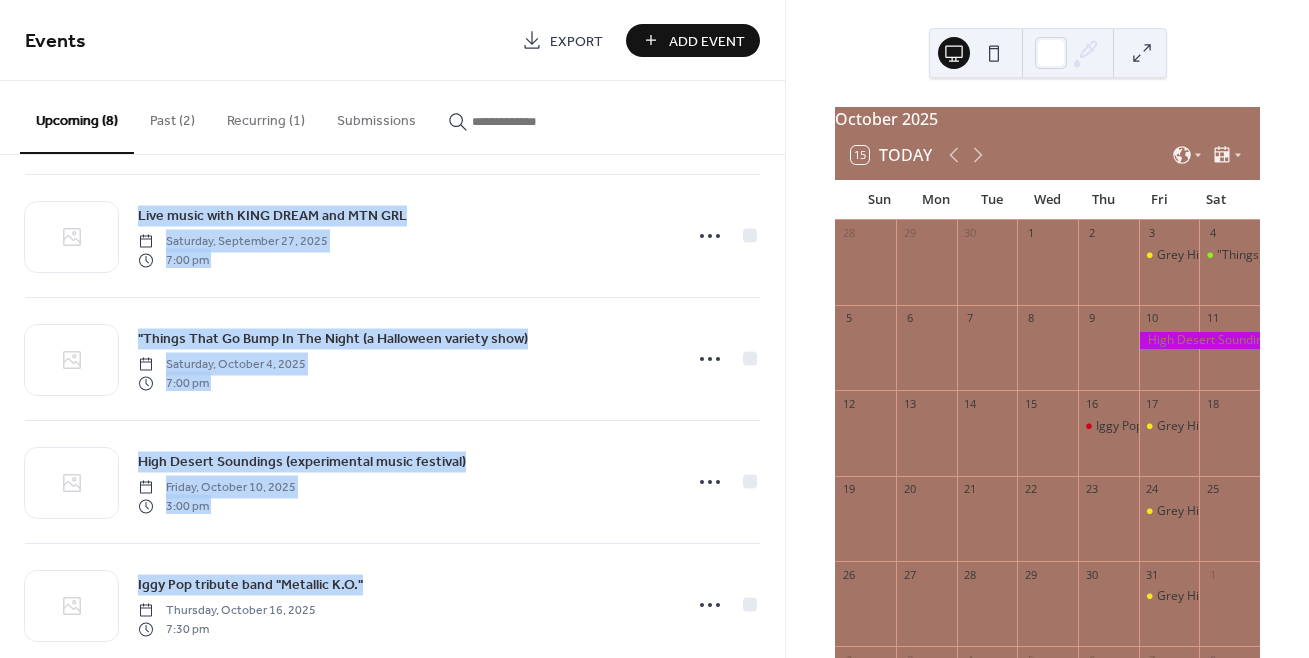 scroll, scrollTop: 540, scrollLeft: 0, axis: vertical 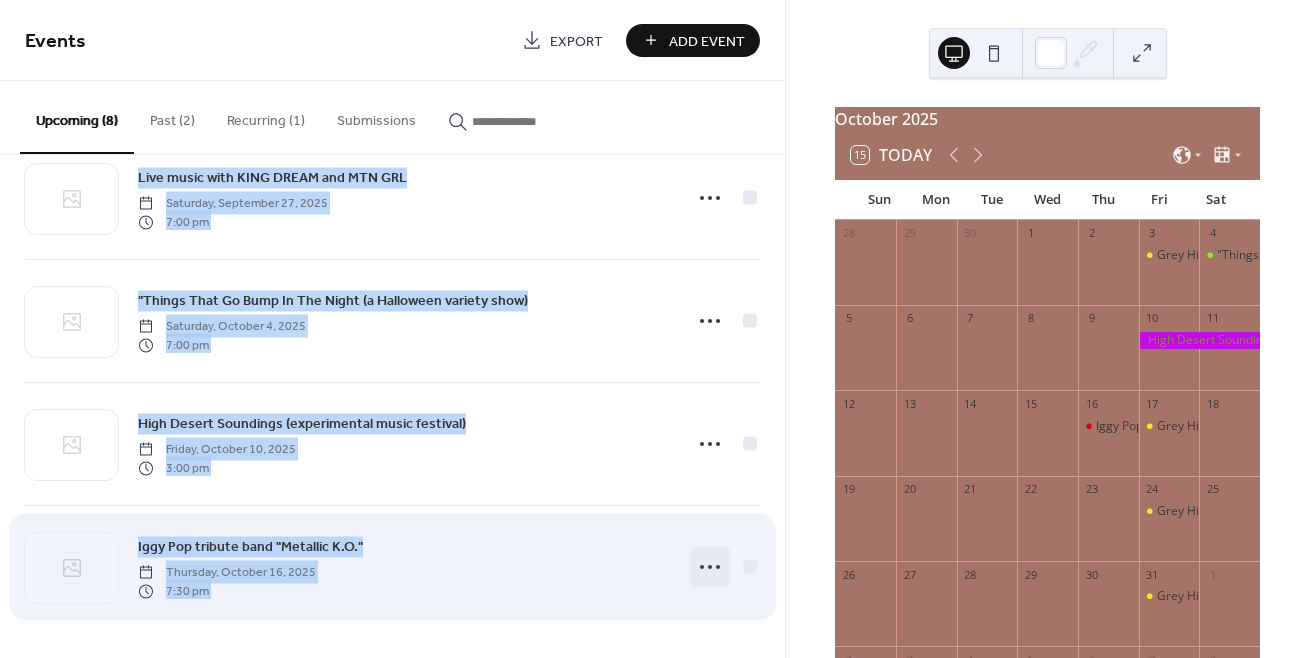 drag, startPoint x: 661, startPoint y: 596, endPoint x: 696, endPoint y: 581, distance: 38.078865 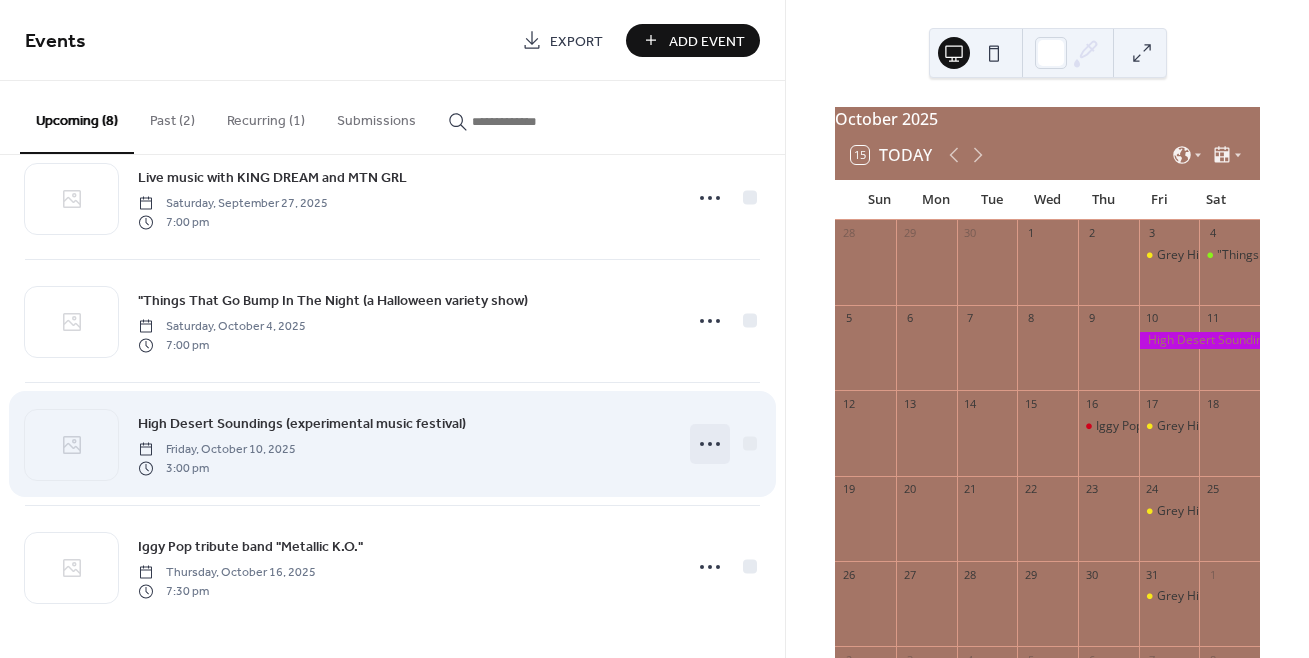 click 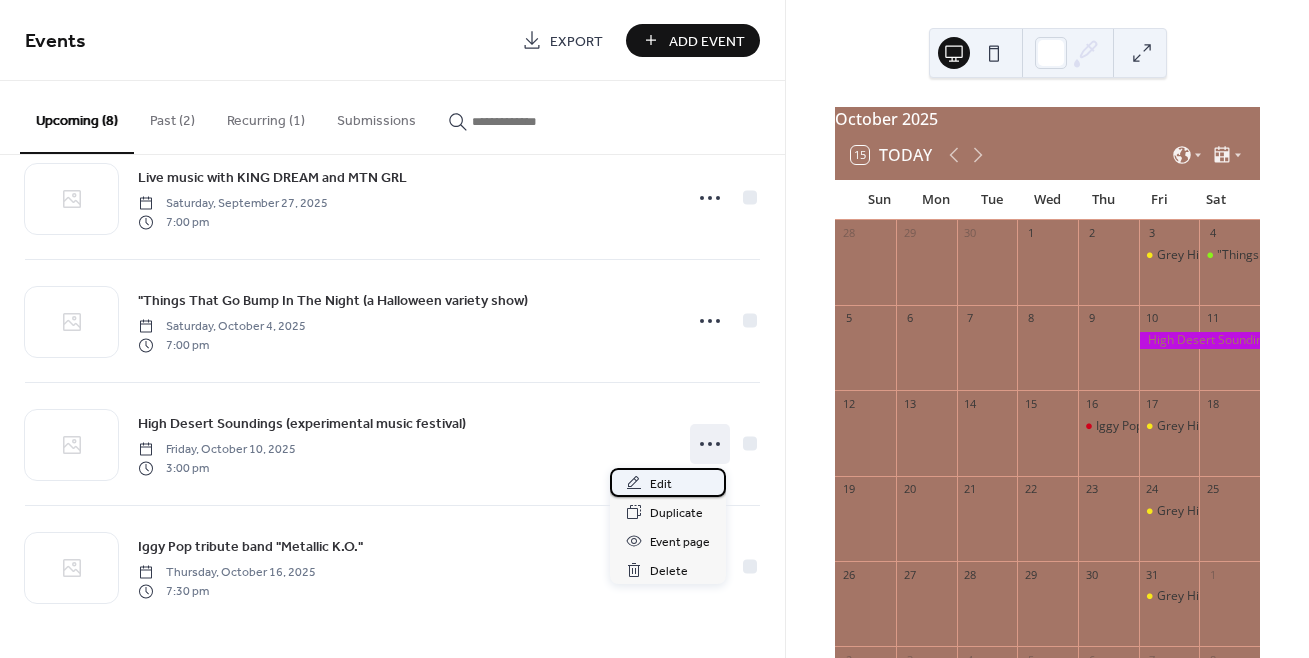 click on "Edit" at bounding box center (661, 484) 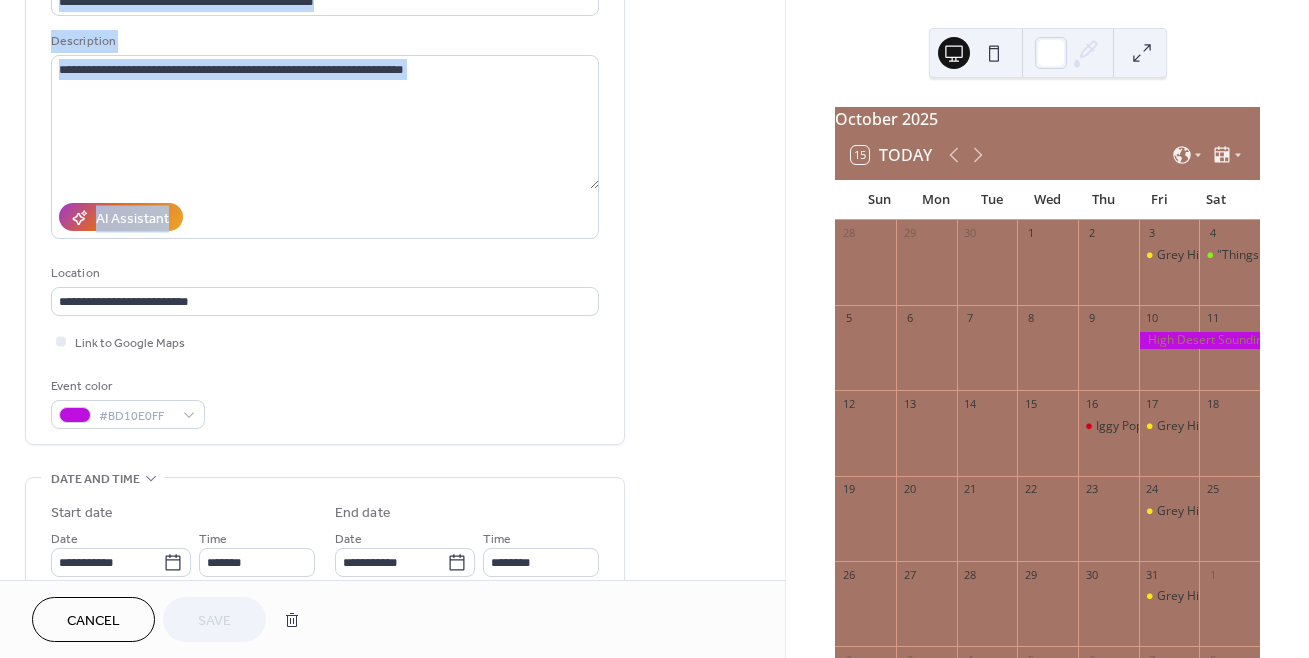 scroll, scrollTop: 138, scrollLeft: 0, axis: vertical 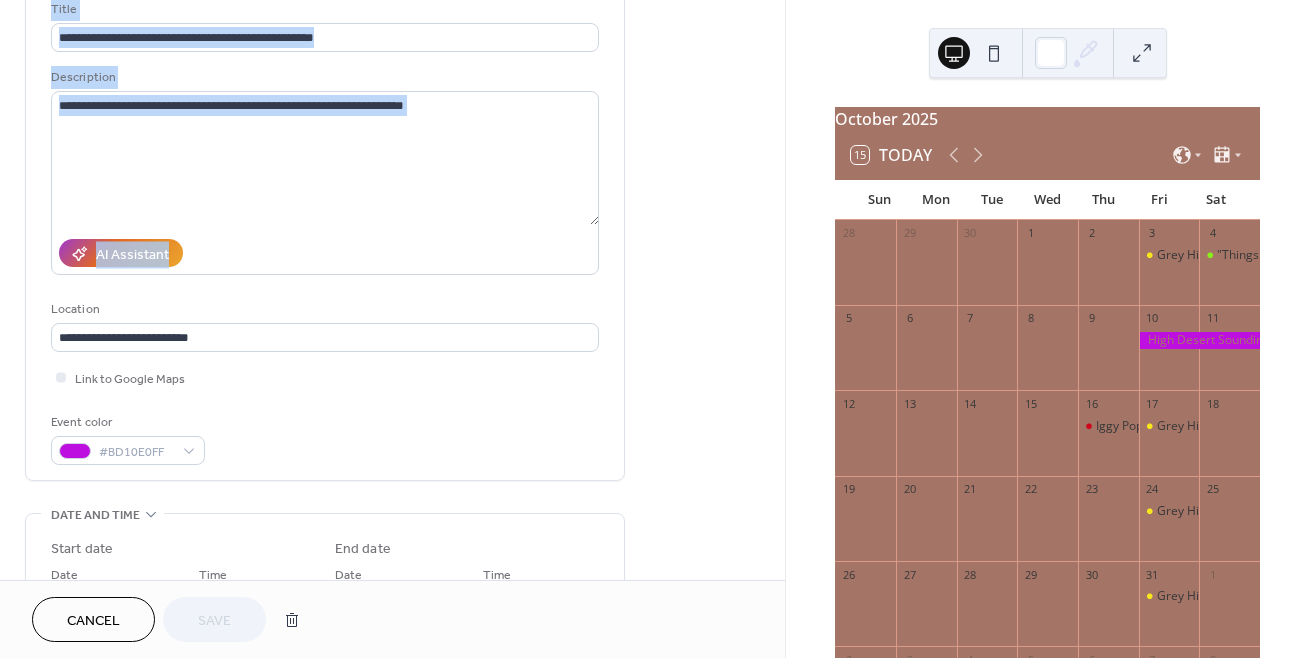 drag, startPoint x: 646, startPoint y: 318, endPoint x: 658, endPoint y: -10, distance: 328.21945 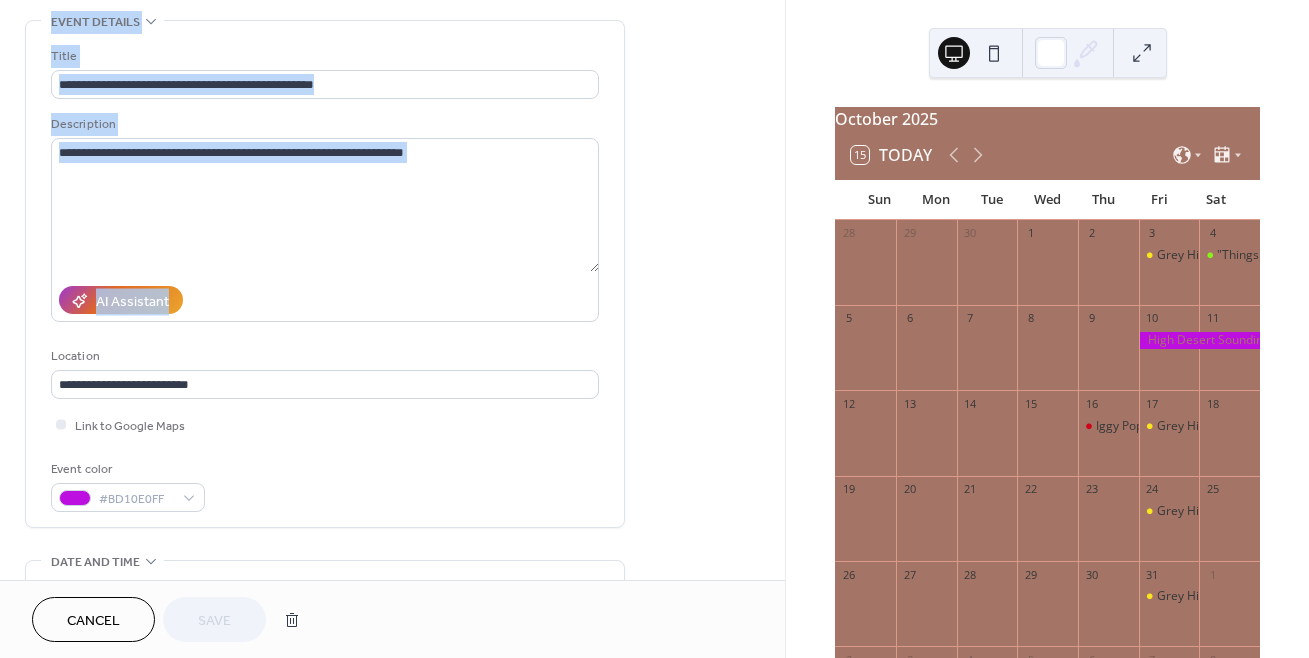 scroll, scrollTop: 61, scrollLeft: 0, axis: vertical 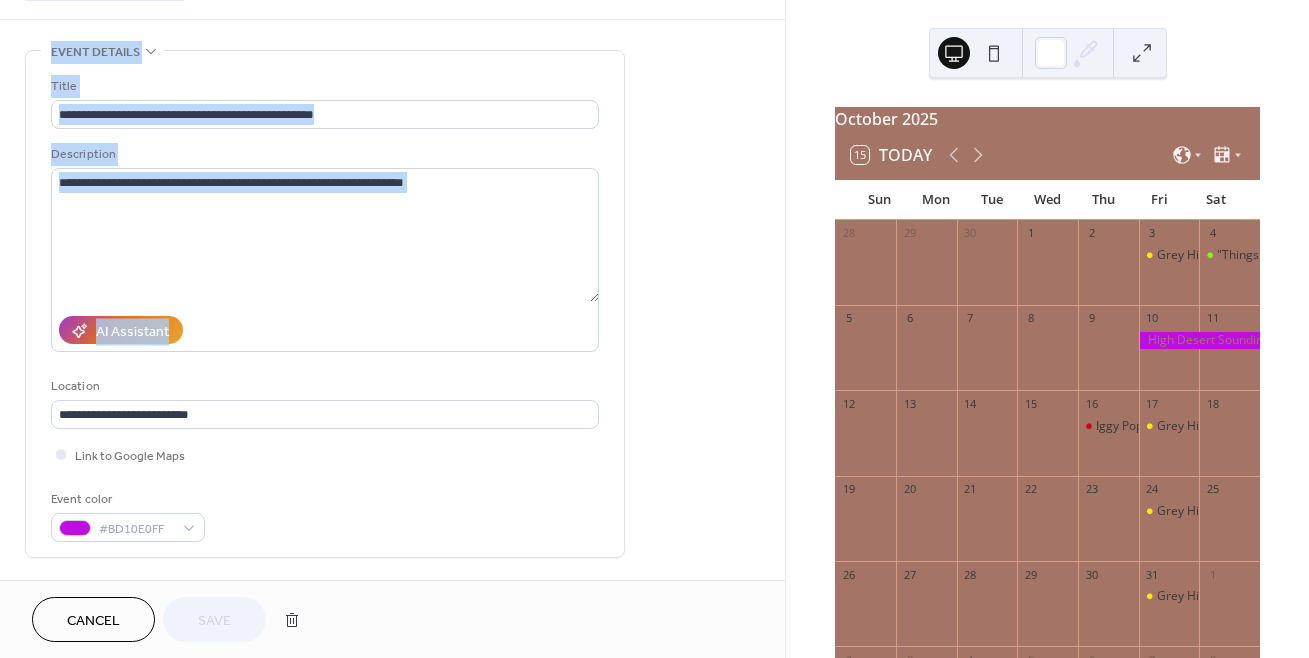 drag, startPoint x: 743, startPoint y: 174, endPoint x: 734, endPoint y: -10, distance: 184.21997 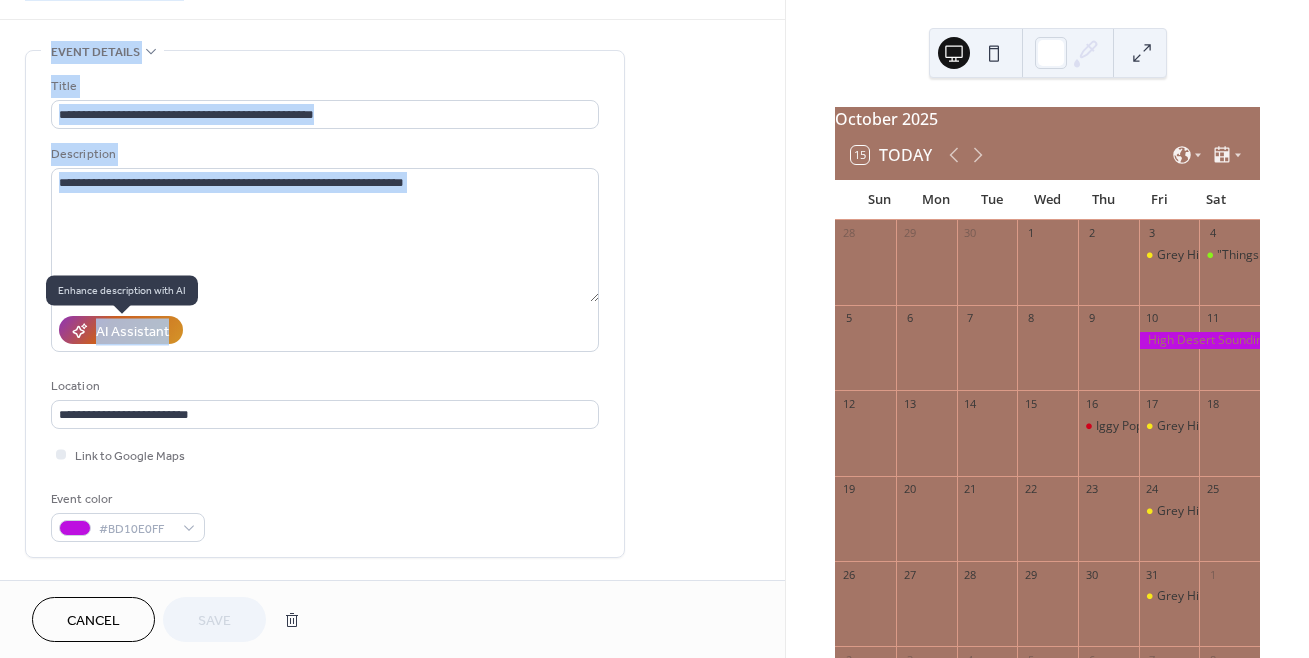 click on "AI Assistant" at bounding box center (132, 331) 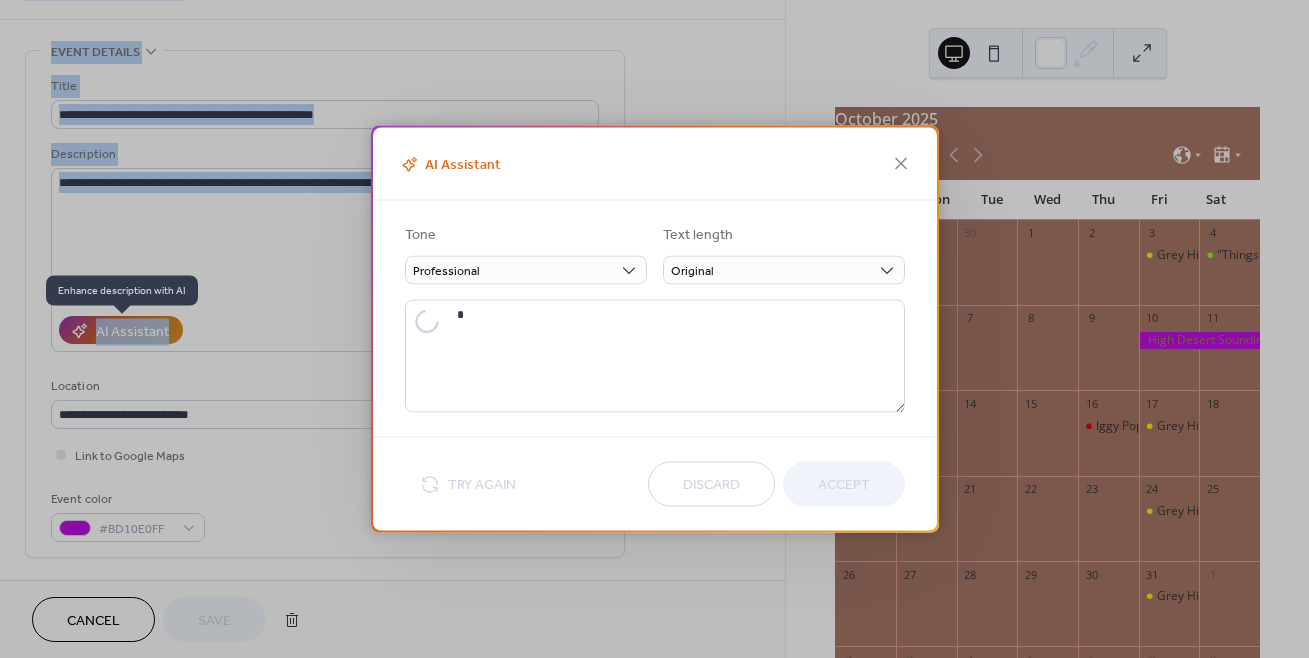 type on "**********" 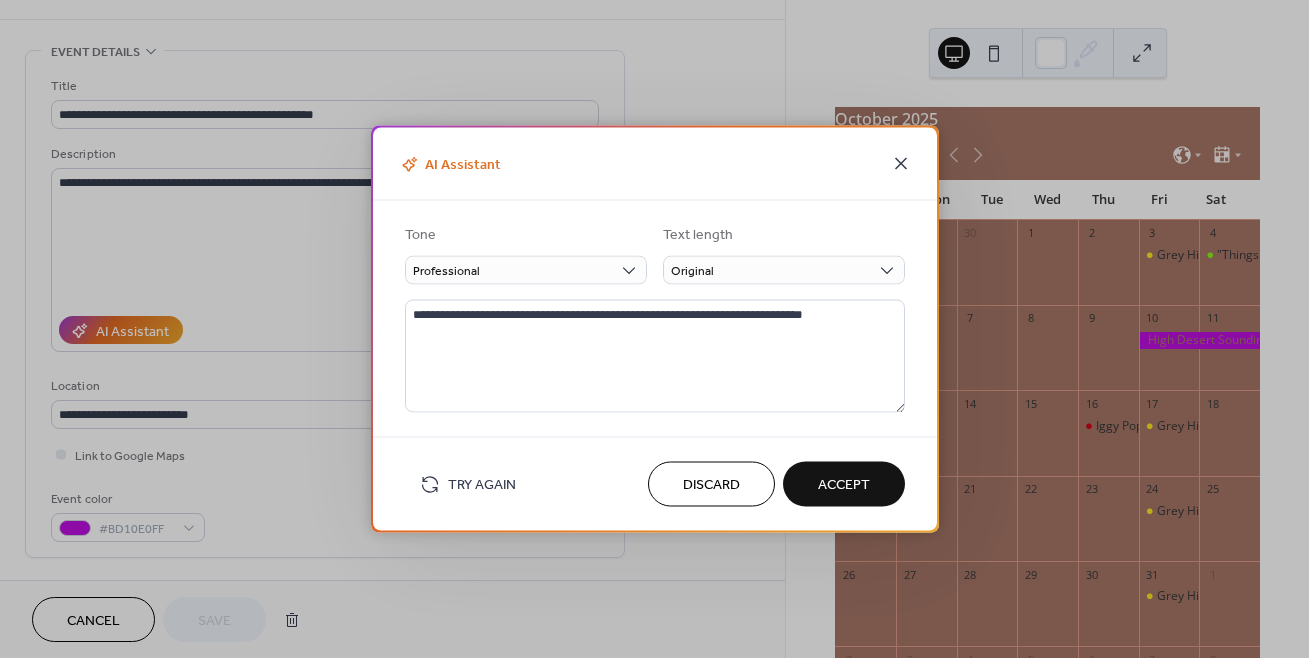 click 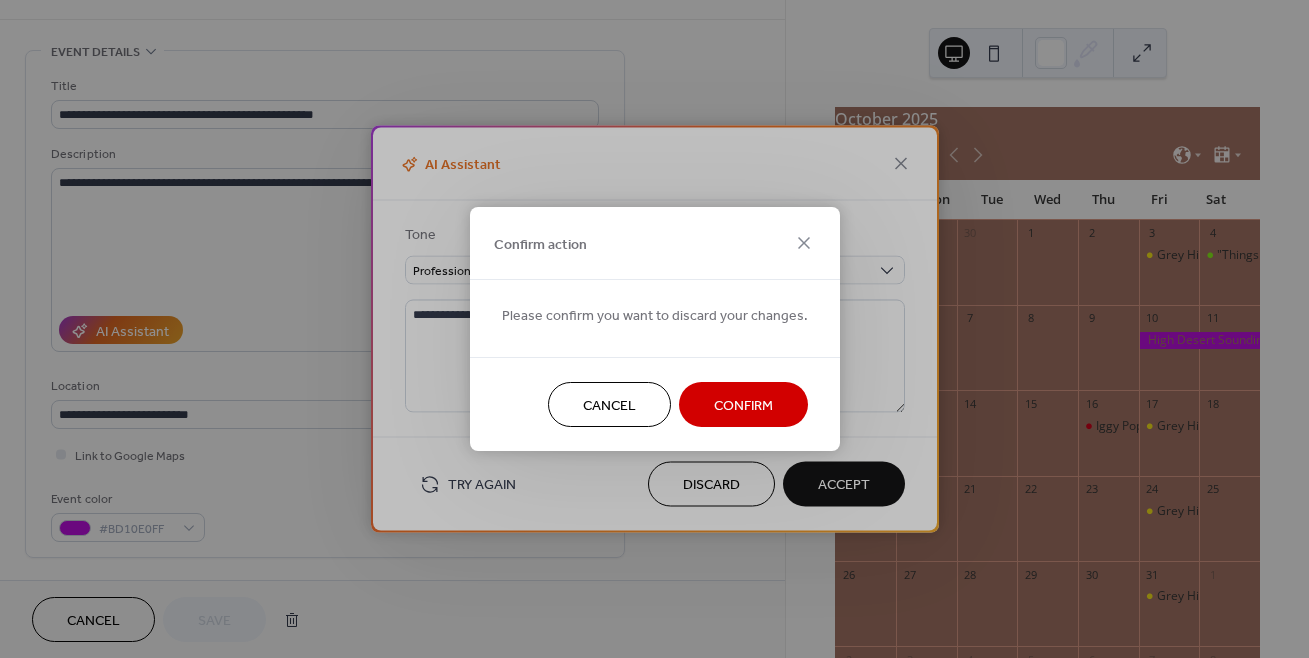 click on "Confirm" at bounding box center (743, 406) 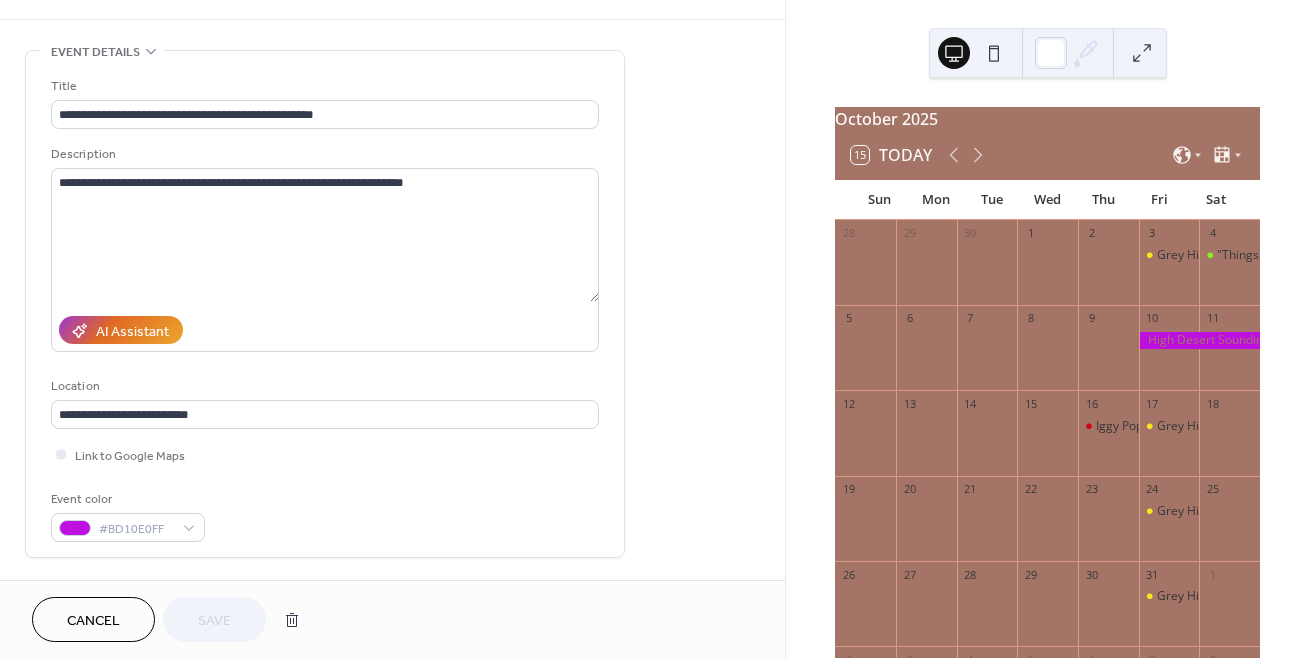 click at bounding box center (1199, 340) 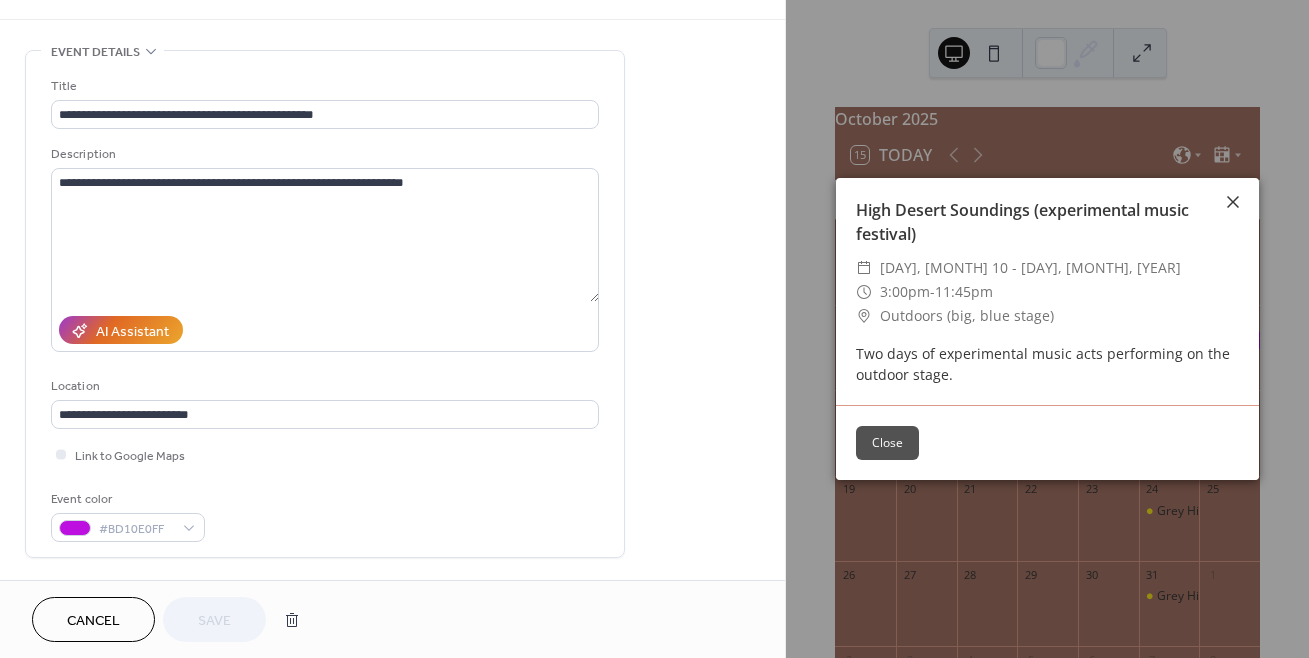 click 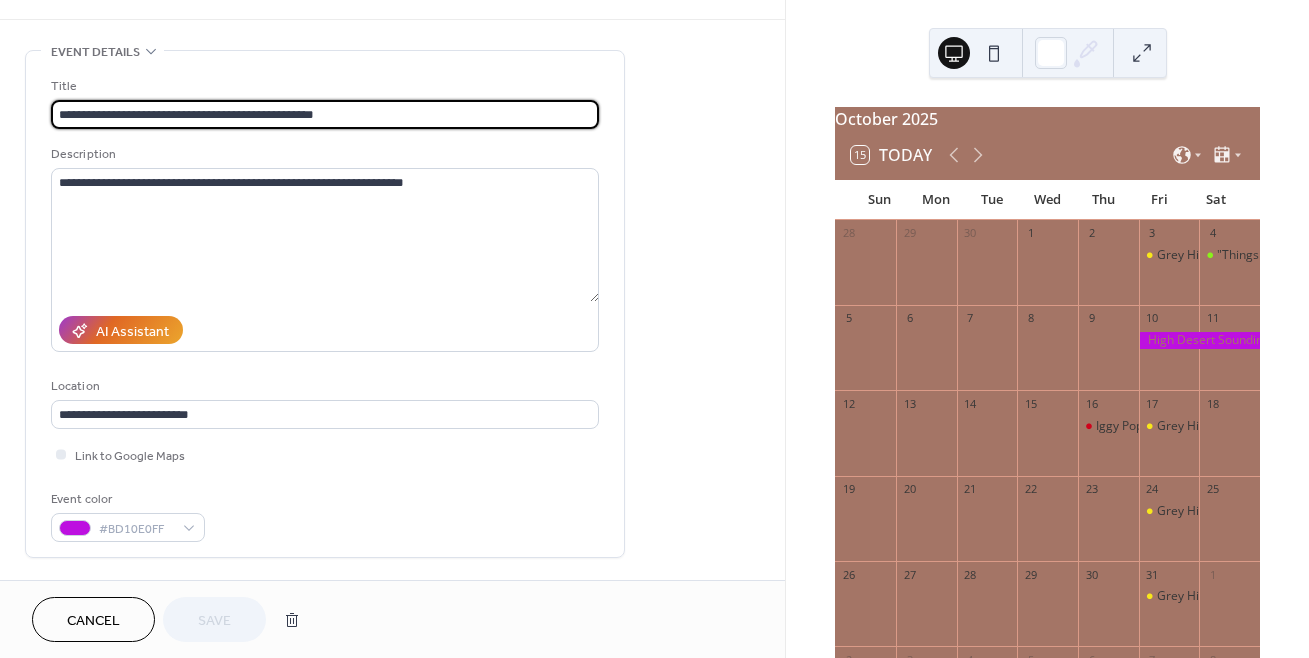 click on "**********" at bounding box center [325, 114] 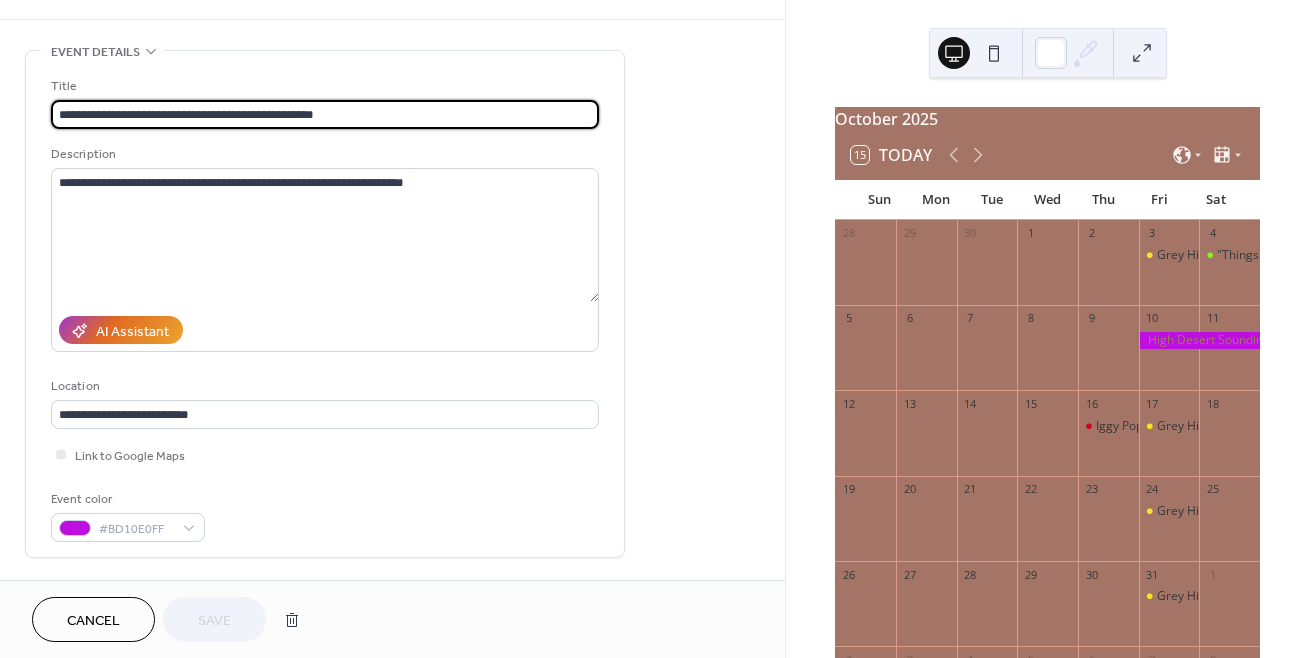 drag, startPoint x: 365, startPoint y: 124, endPoint x: -86, endPoint y: 124, distance: 451 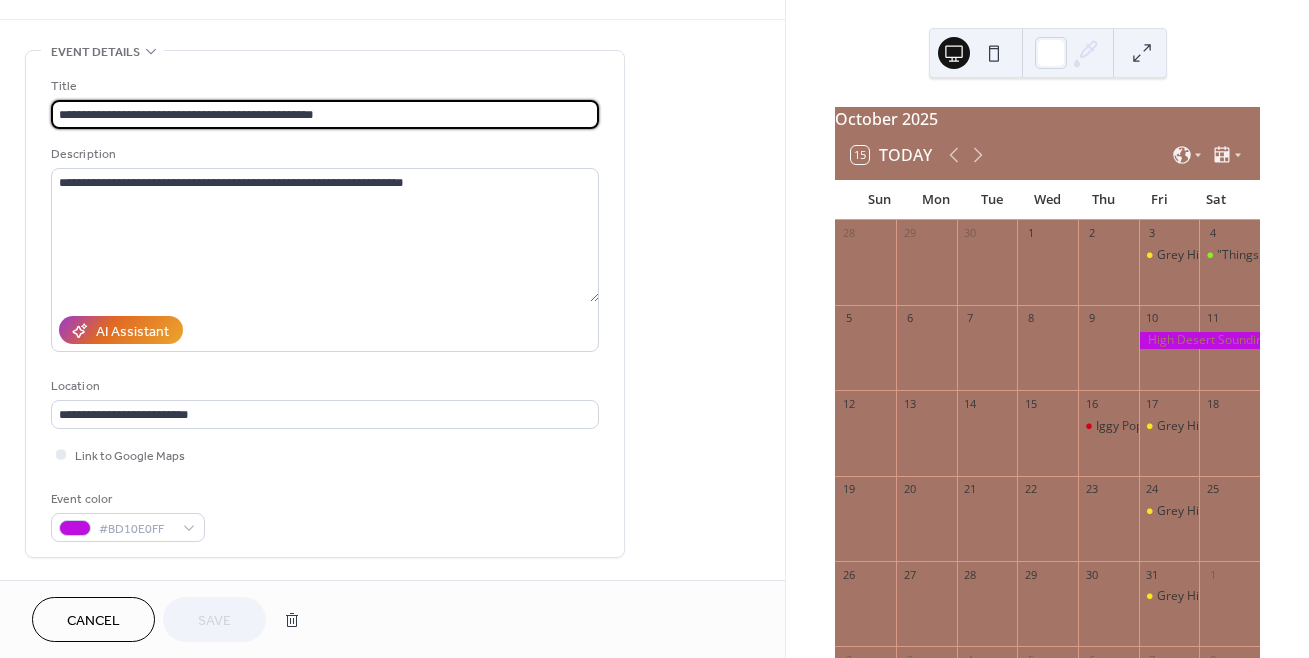 click on "**********" at bounding box center (654, 329) 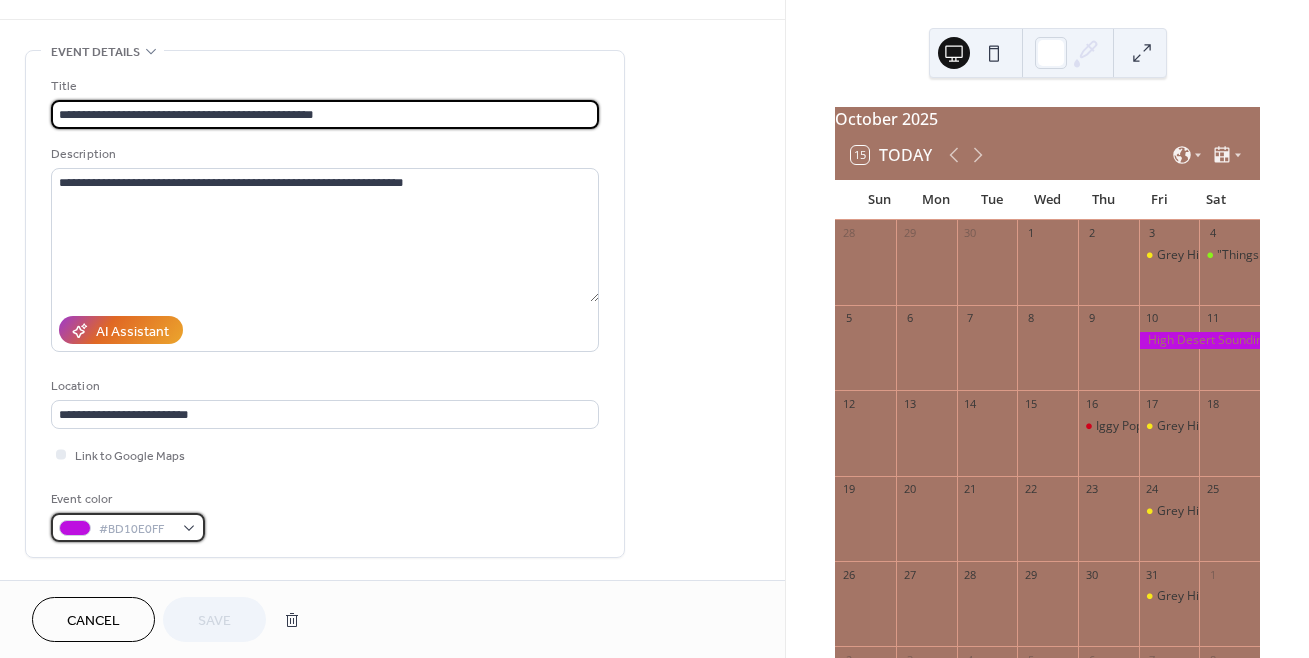 click on "#BD10E0FF" at bounding box center (128, 527) 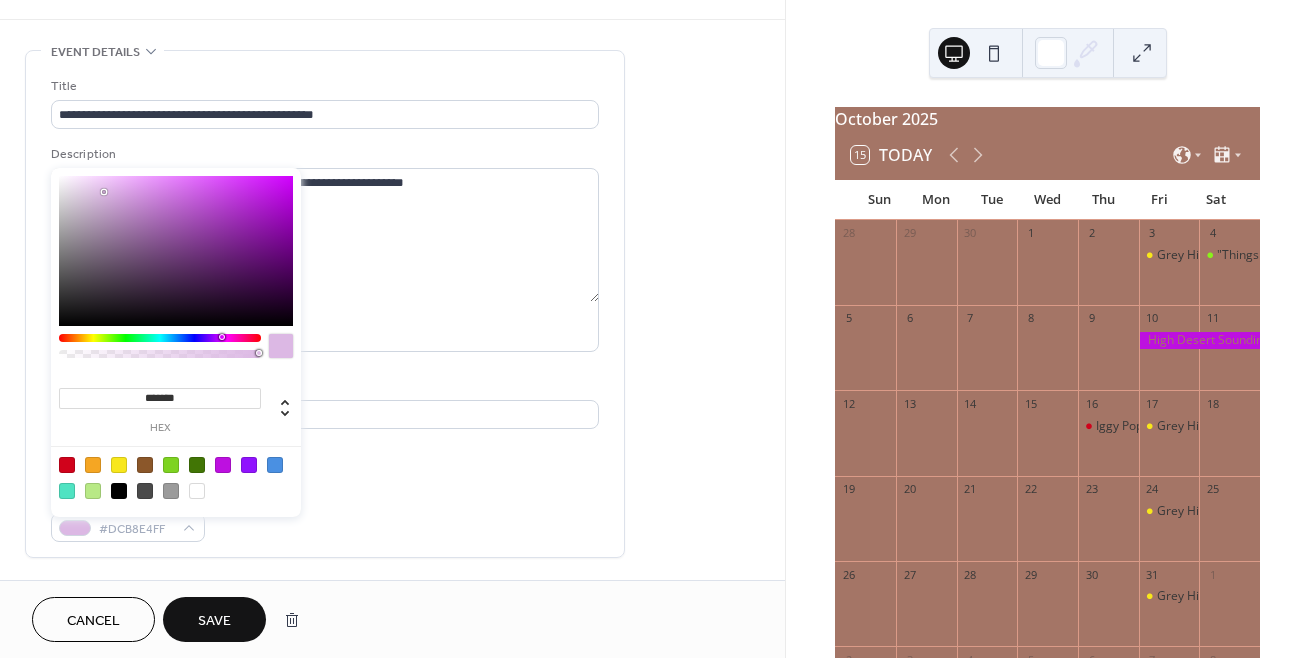 type on "*******" 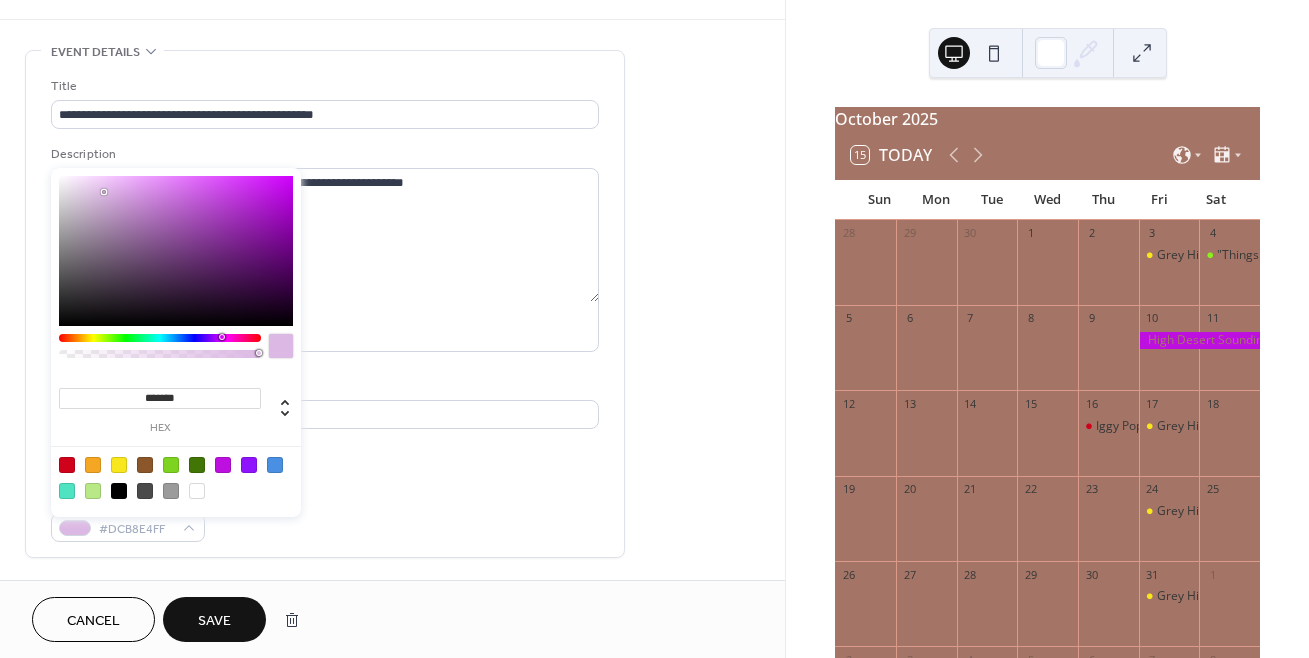 drag, startPoint x: 274, startPoint y: 194, endPoint x: 104, endPoint y: 193, distance: 170.00294 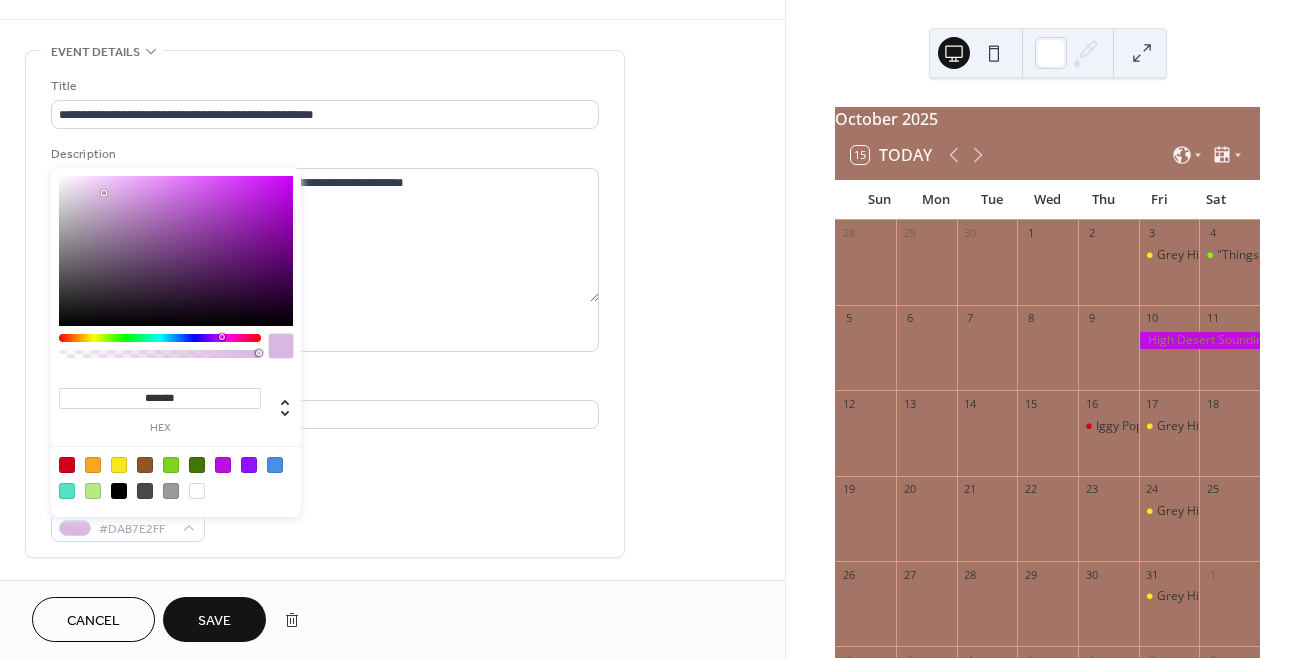 click on "Save" at bounding box center (214, 621) 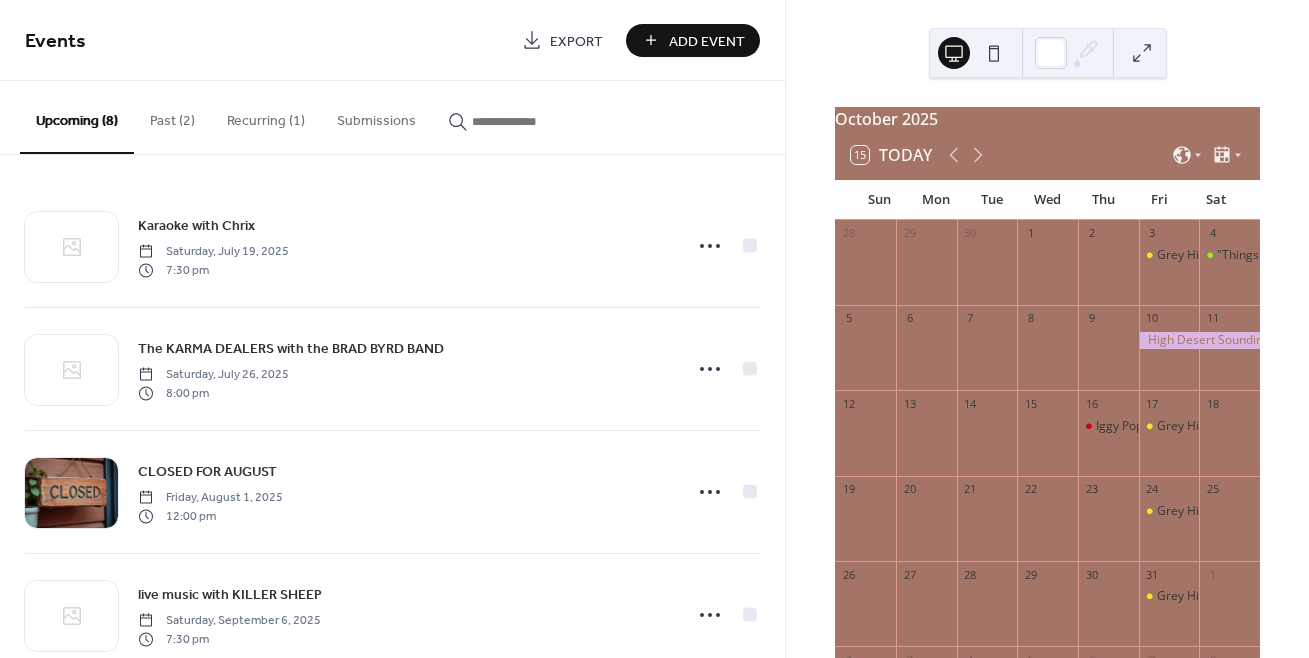click on "Add Event" at bounding box center [707, 41] 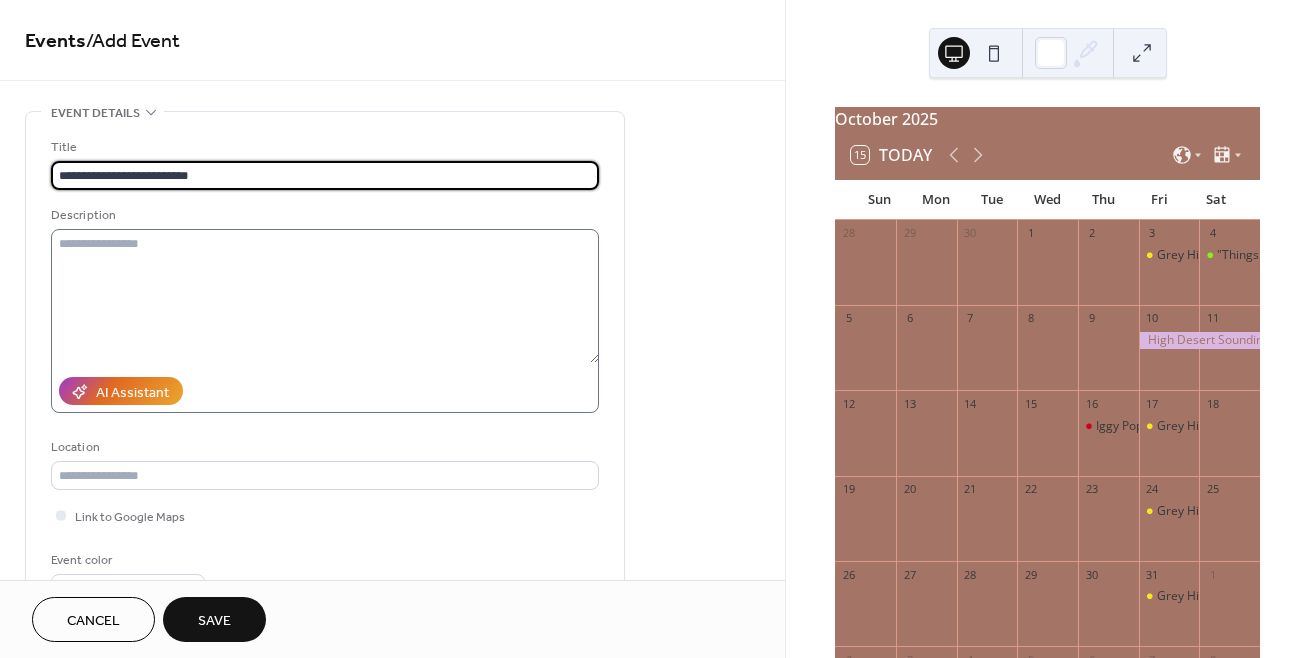 type on "**********" 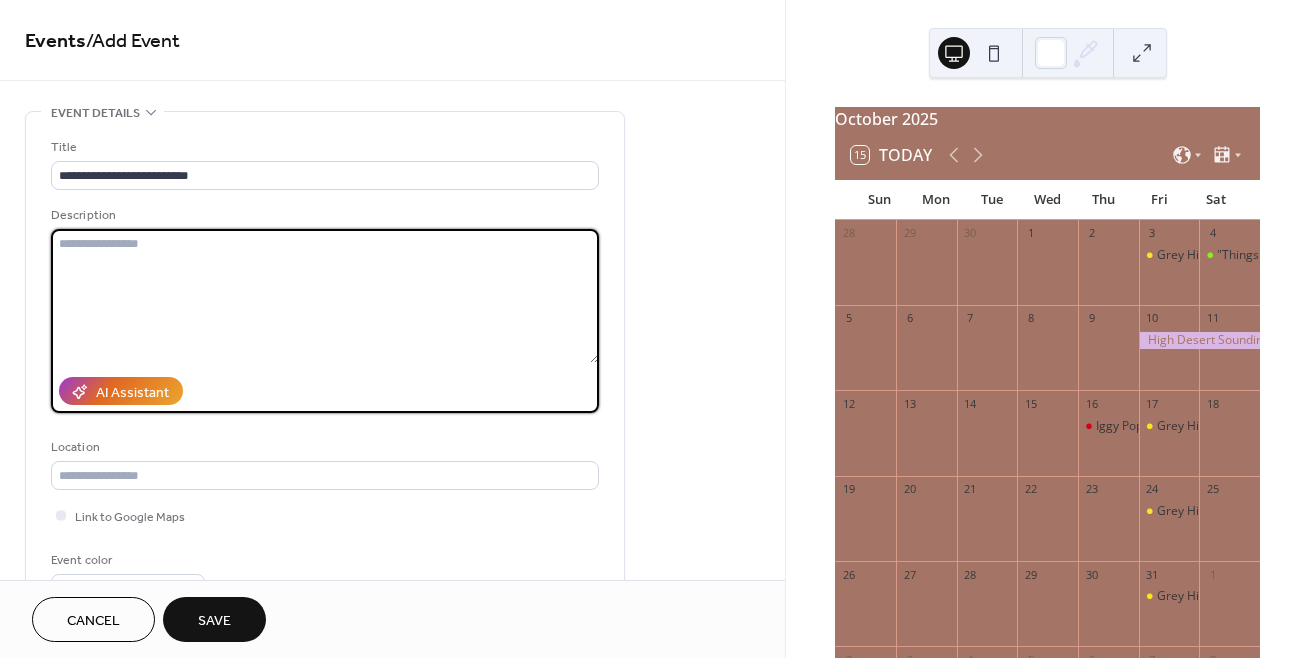 click at bounding box center [325, 296] 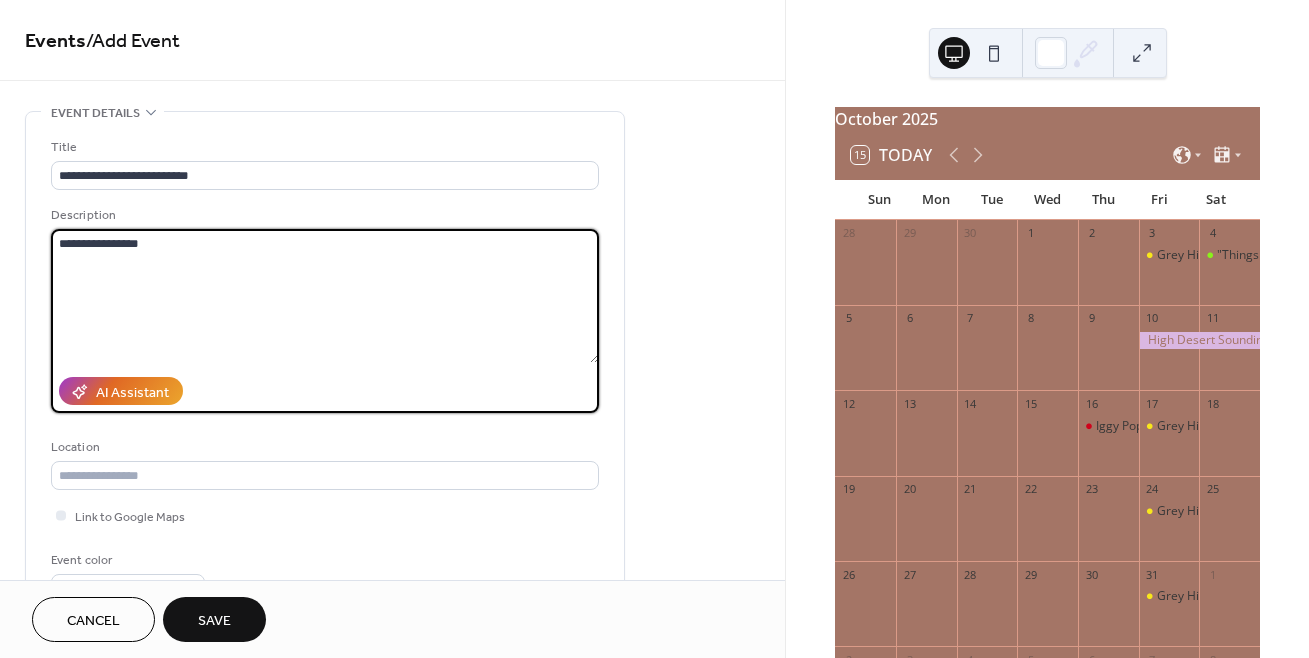 drag, startPoint x: 115, startPoint y: 246, endPoint x: 32, endPoint y: 246, distance: 83 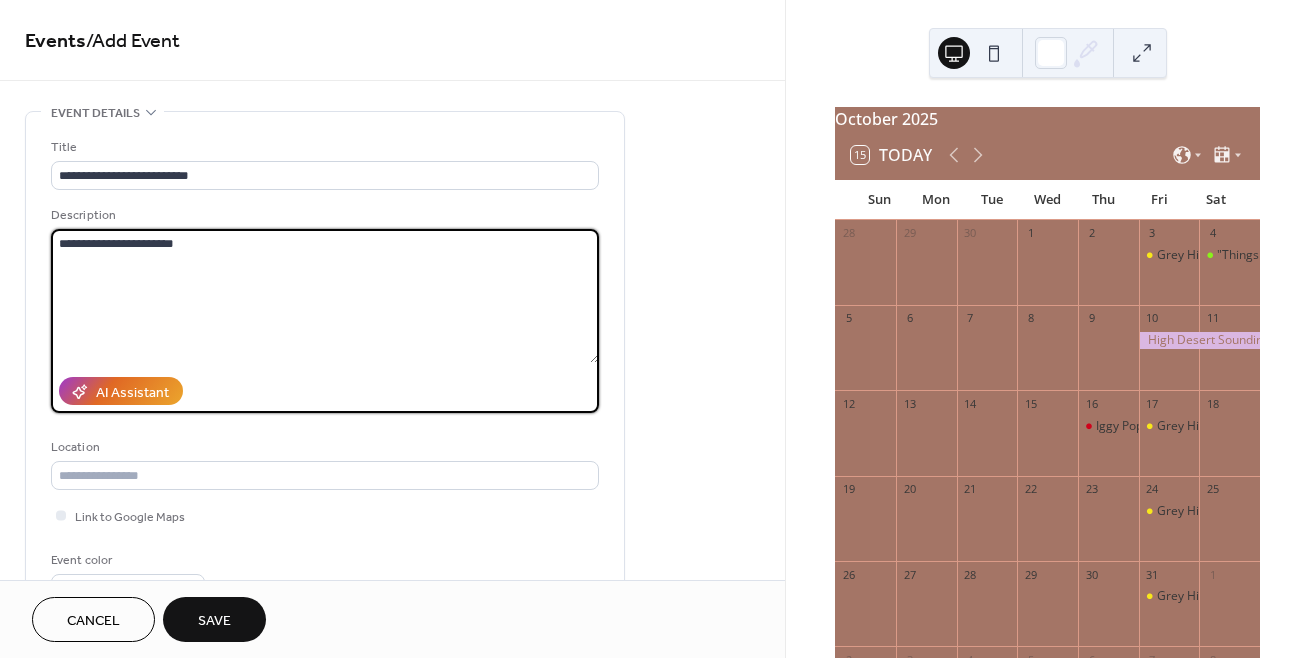 click on "**********" at bounding box center (325, 296) 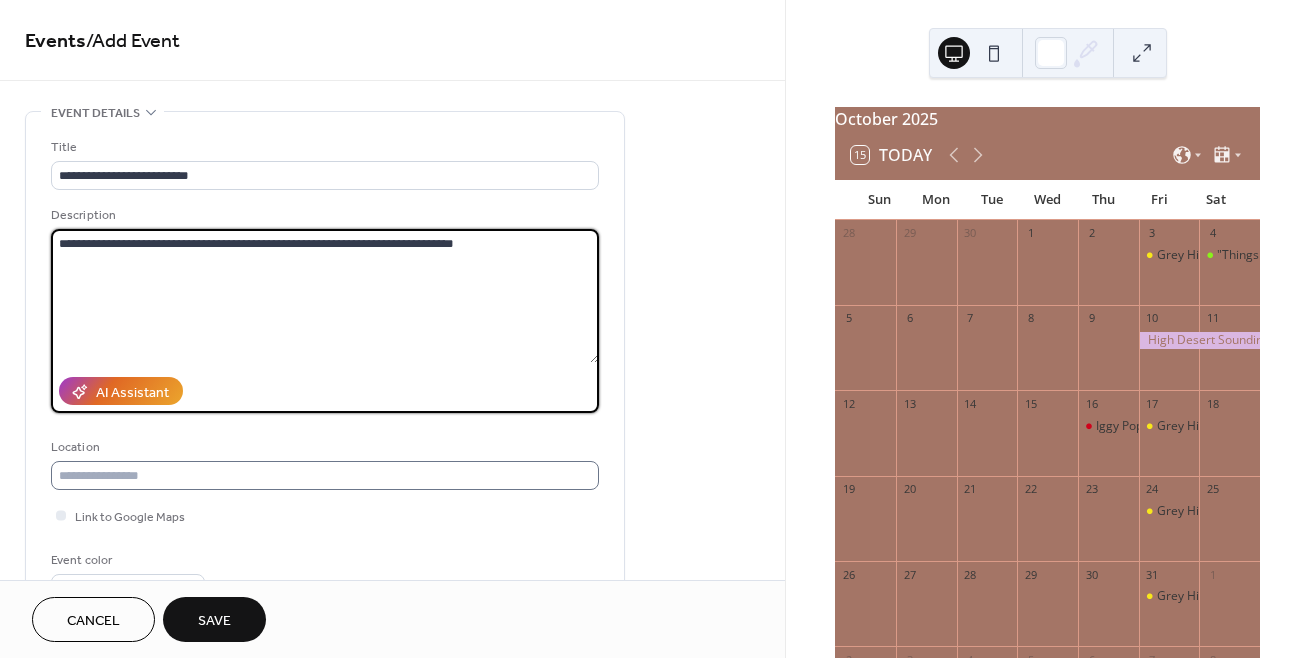 type on "**********" 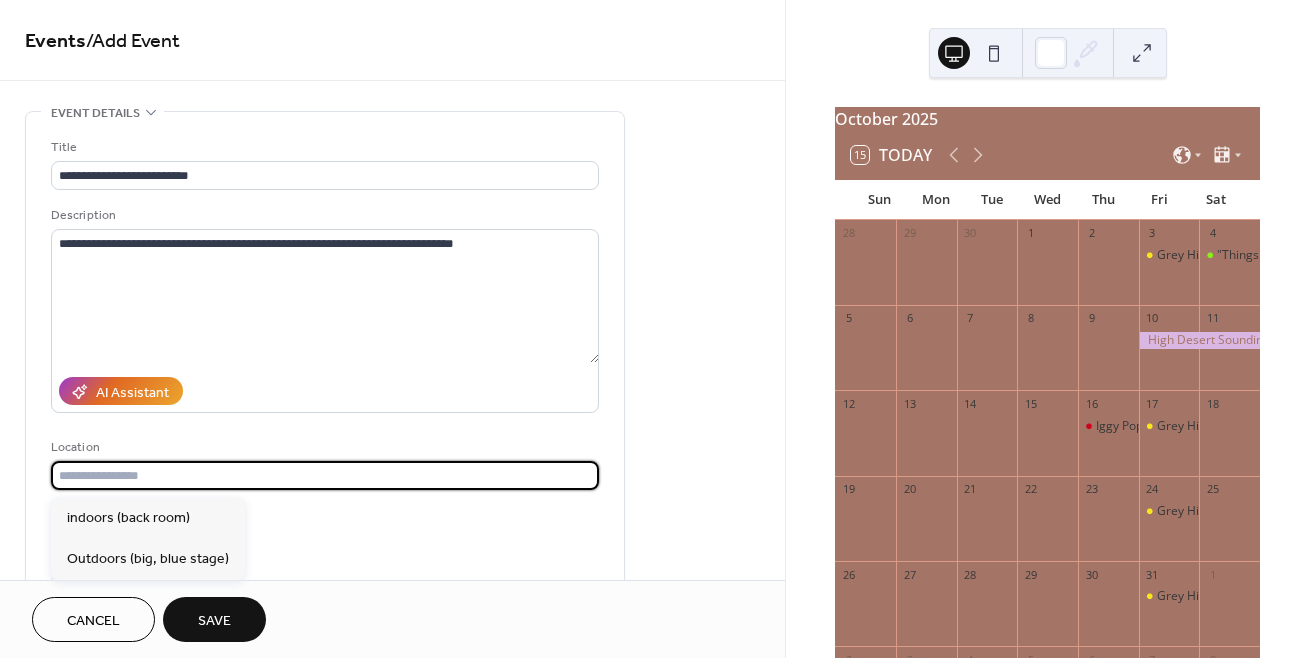 click at bounding box center (325, 475) 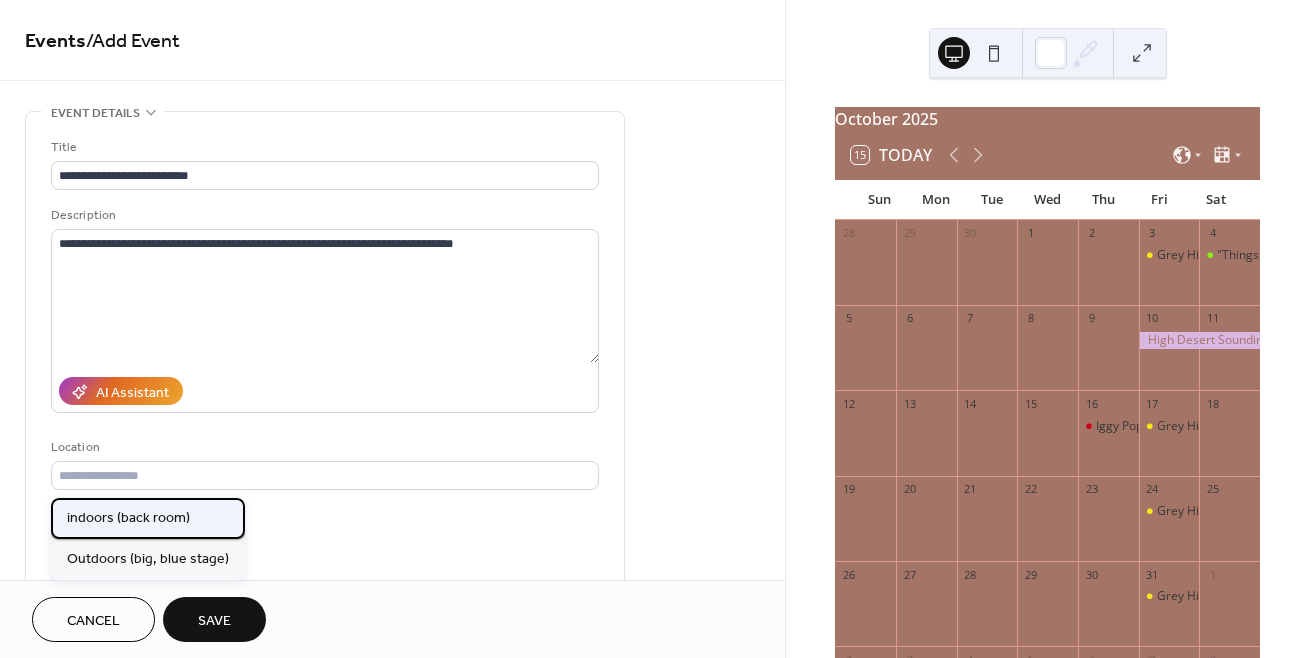 click on "indoors (back room)" at bounding box center [128, 518] 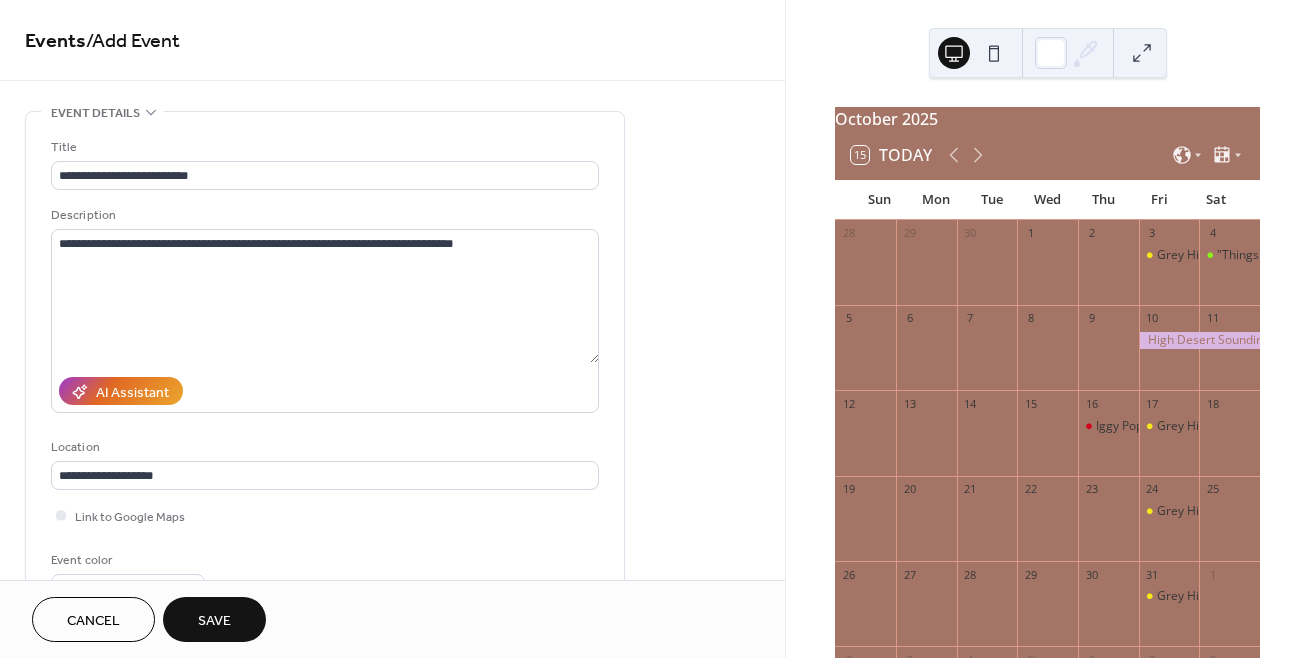 drag, startPoint x: 706, startPoint y: 83, endPoint x: 524, endPoint y: 81, distance: 182.01099 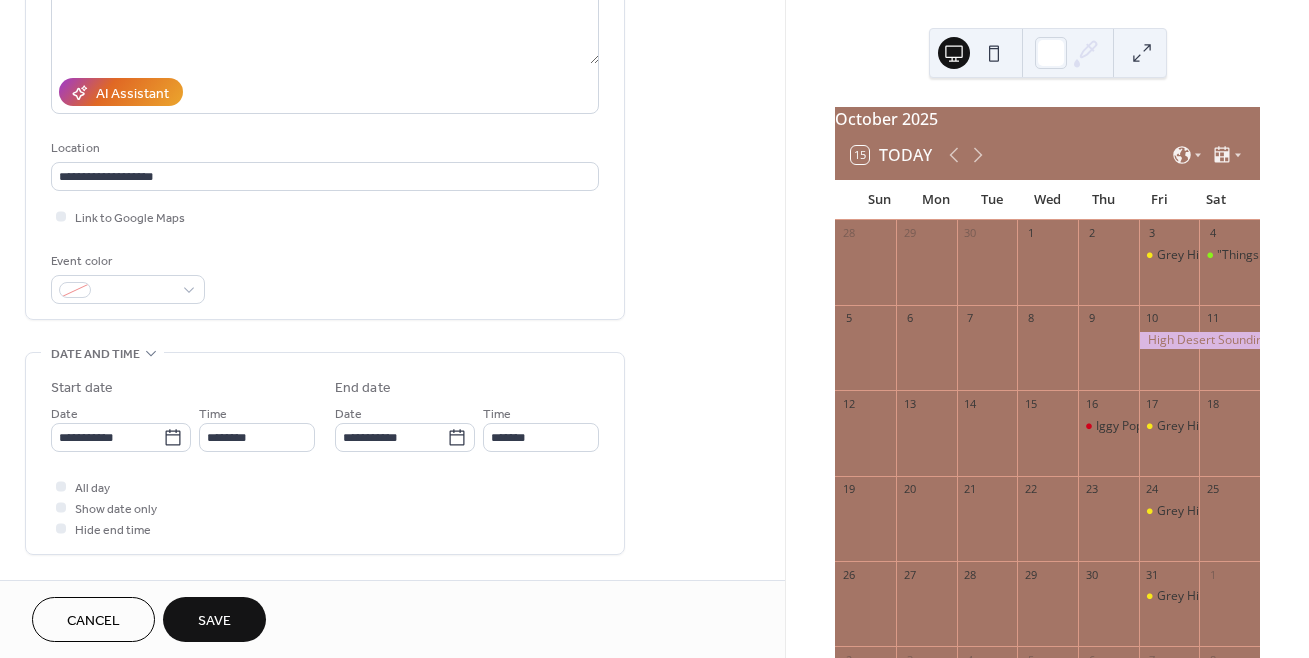scroll, scrollTop: 302, scrollLeft: 0, axis: vertical 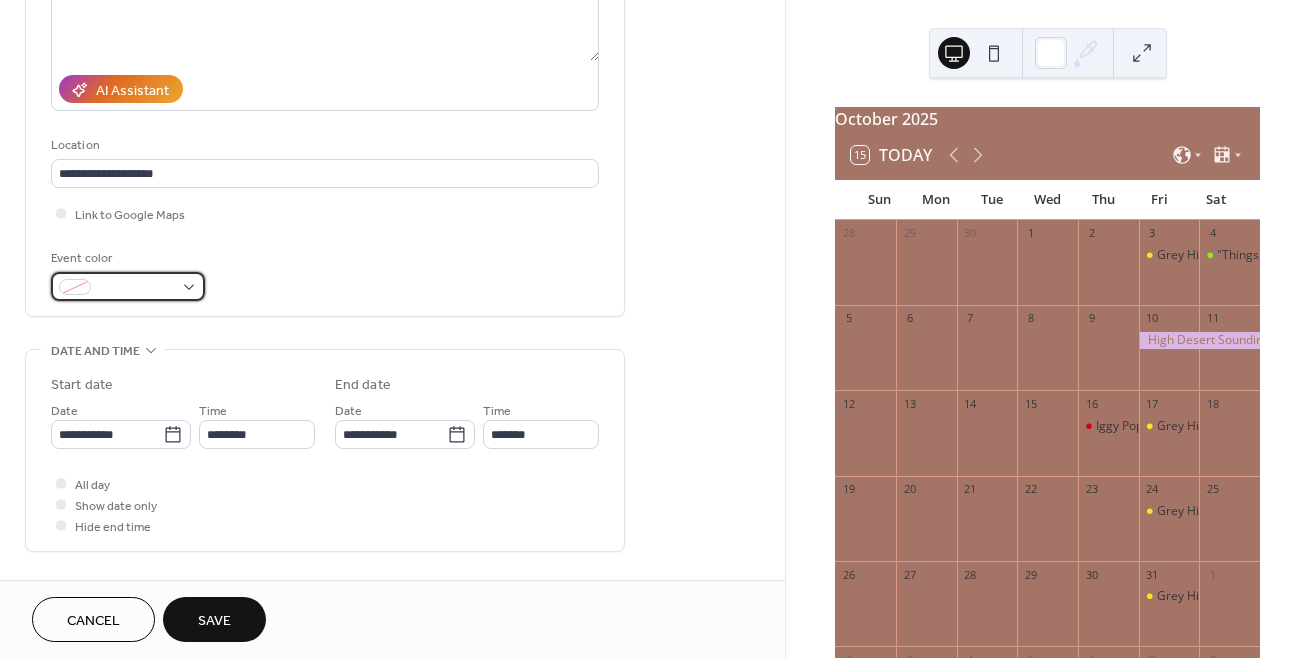 click at bounding box center [128, 286] 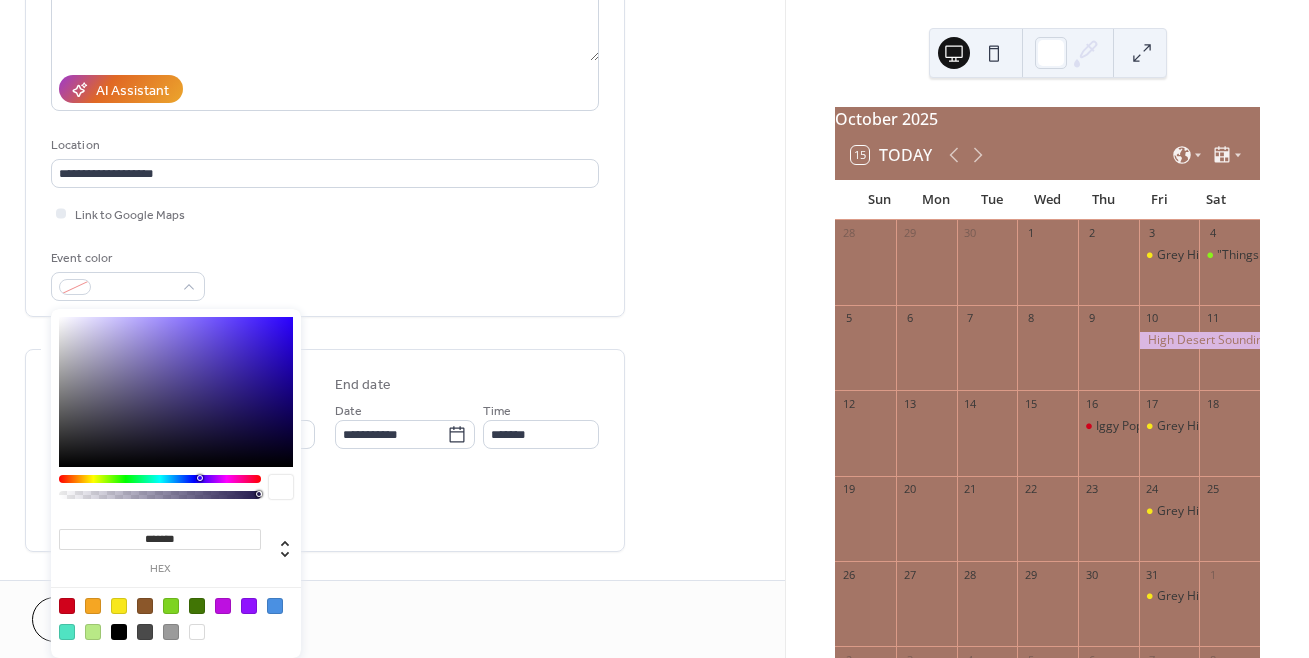 click at bounding box center [67, 606] 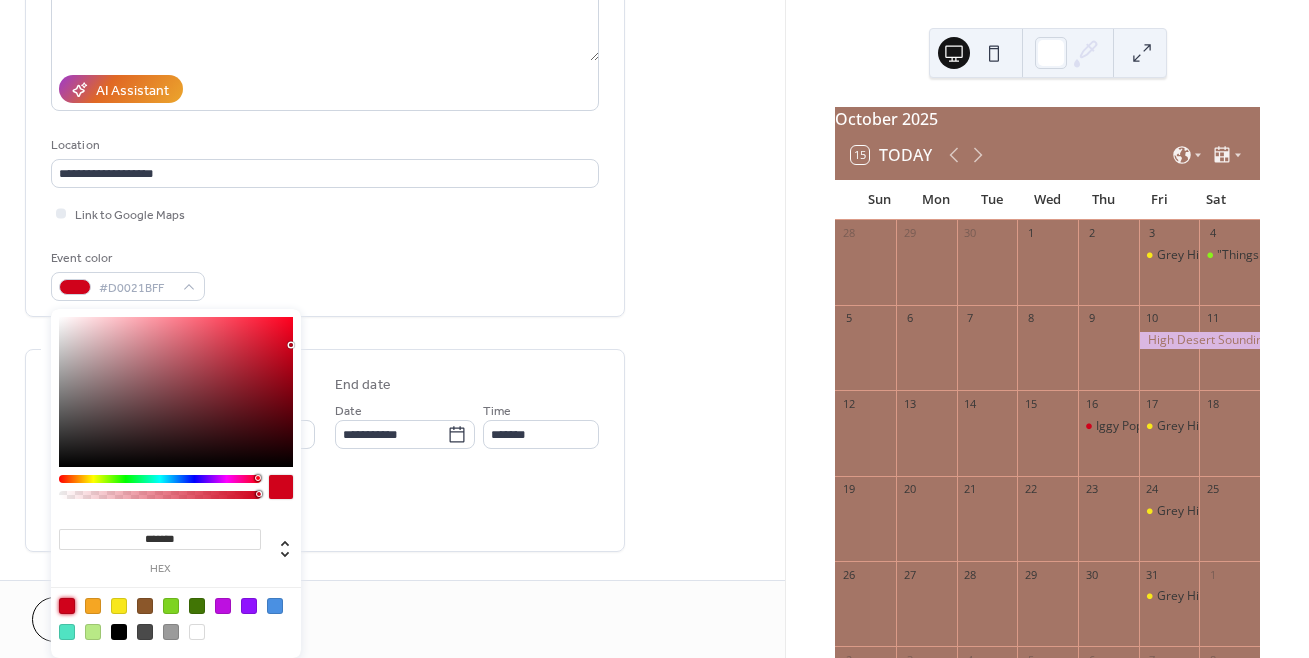 type on "*******" 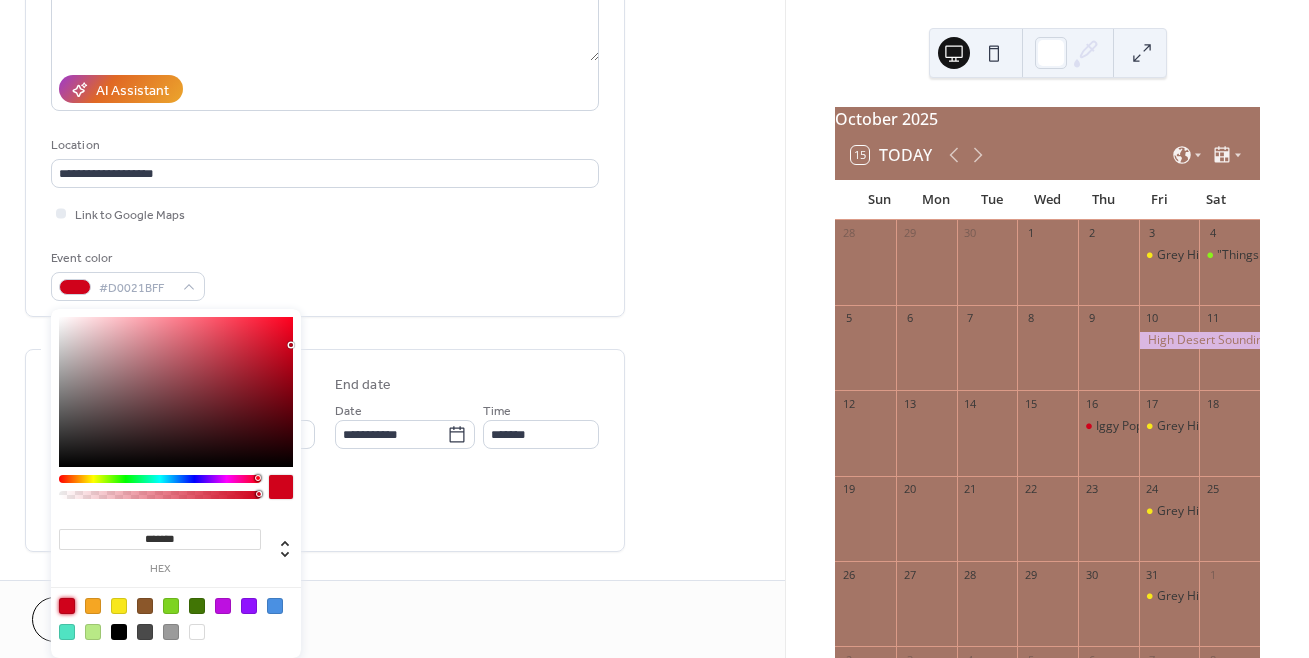 click on "October [YEAR] 15 Today Sun Mon Tue Wed Thu Fri Sat 28 29 30 1 2 3 Grey Hill's Open Mic  4 "Things That Go Bump In The Night (a Halloween variety show) 5 6 7 8 9 10 11 12 13 14 15 16 Iggy Pop tribute band "Metallic K.O."  17 Grey Hill's Open Mic  18 19 20 21 22 23 24 Grey Hill's Open Mic  25 26 27 28 29 30 31 Grey Hill's Open Mic  1 2 3 4 5 6 7 Grey Hill's Open Mic  8 Subscribe Powered by   EventsCalendar.co" at bounding box center (1047, 329) 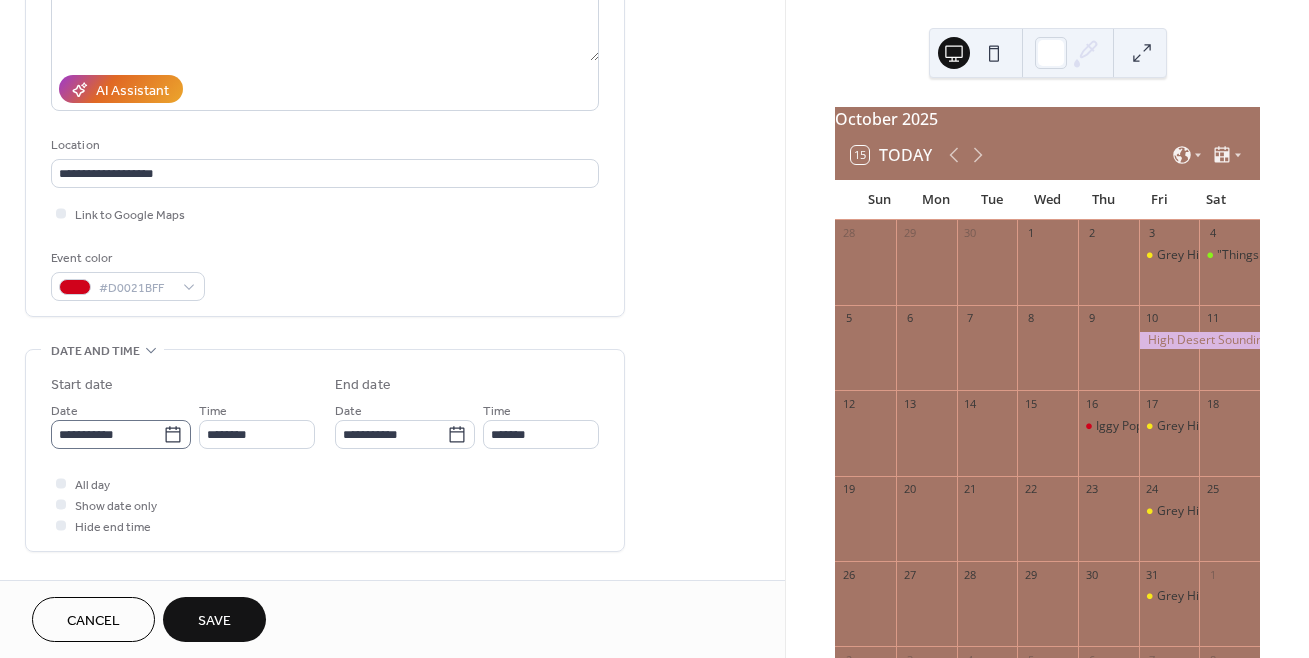 click 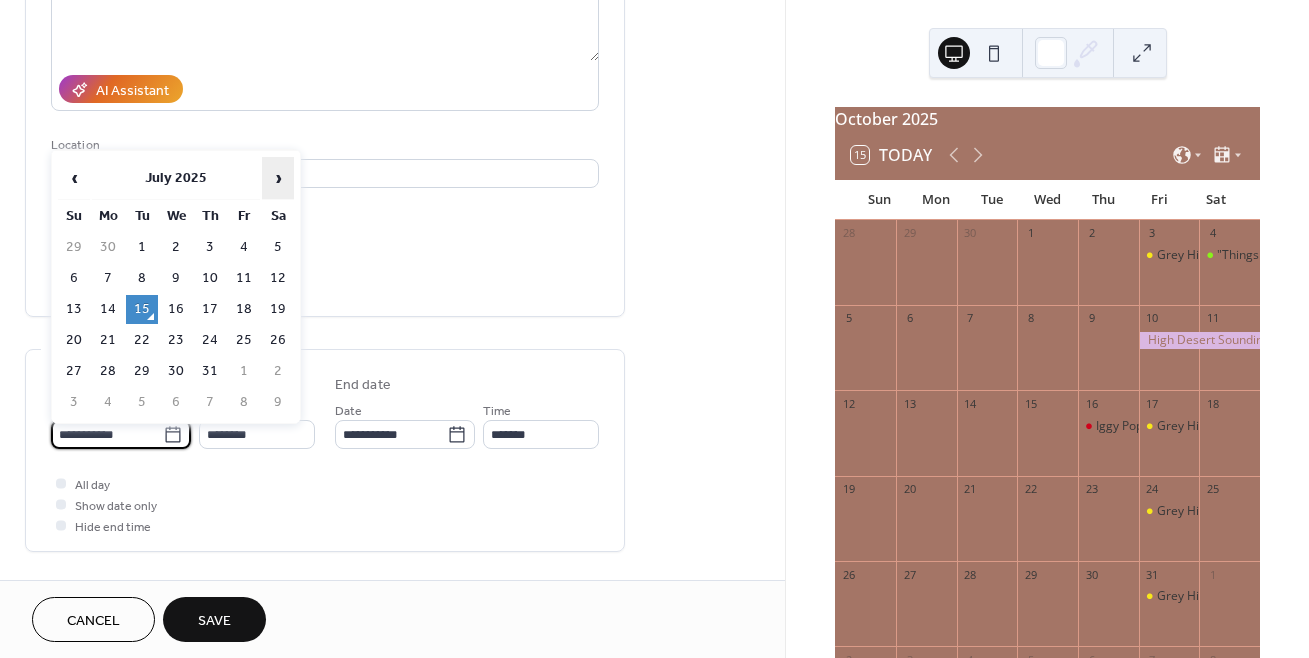 click on "›" at bounding box center [278, 178] 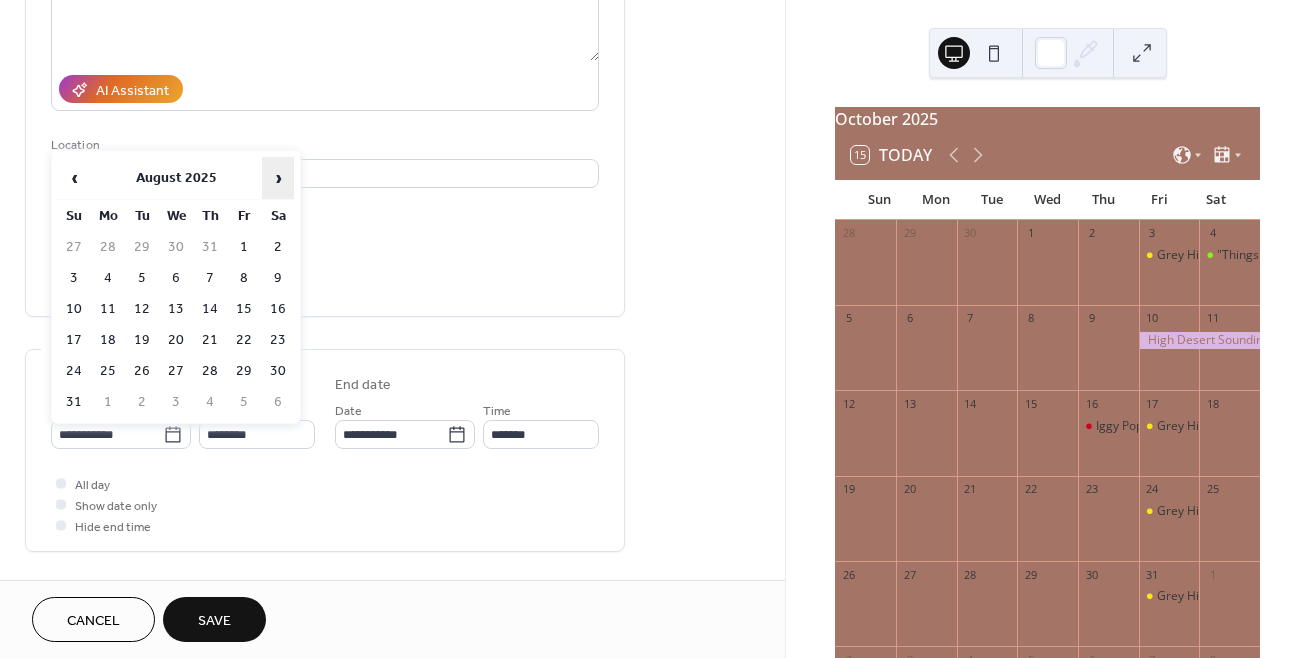 click on "›" at bounding box center (278, 178) 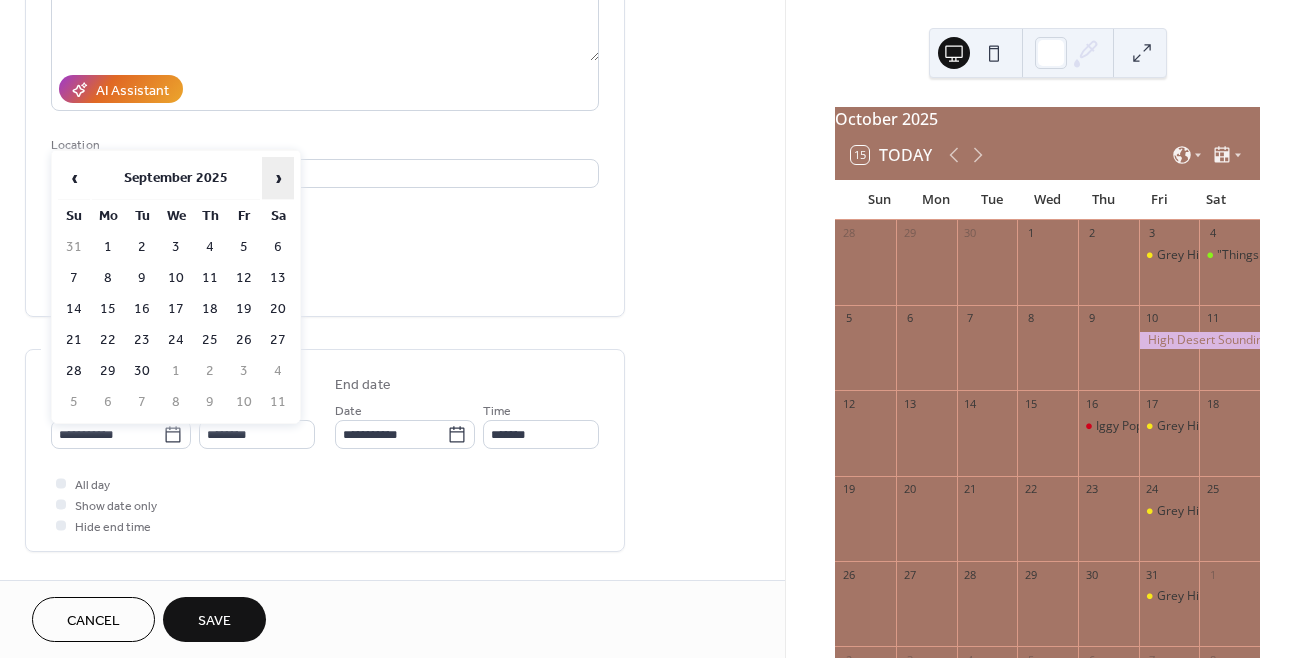 click on "›" at bounding box center [278, 178] 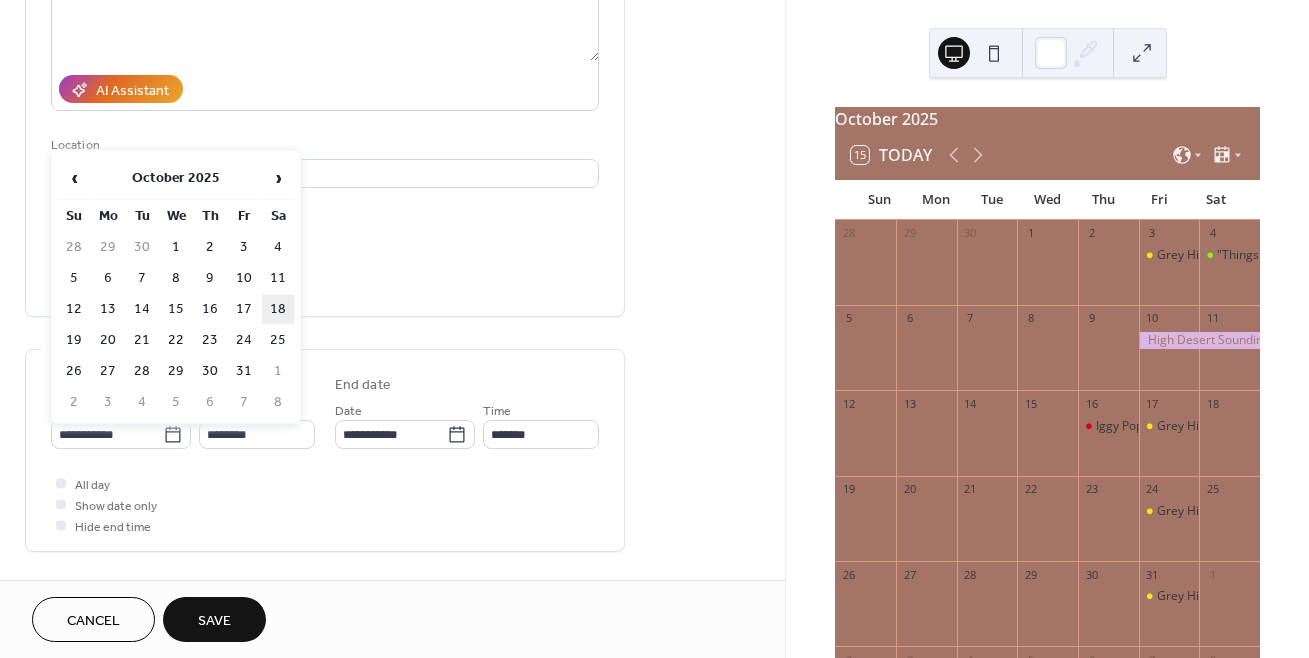 click on "18" at bounding box center (278, 309) 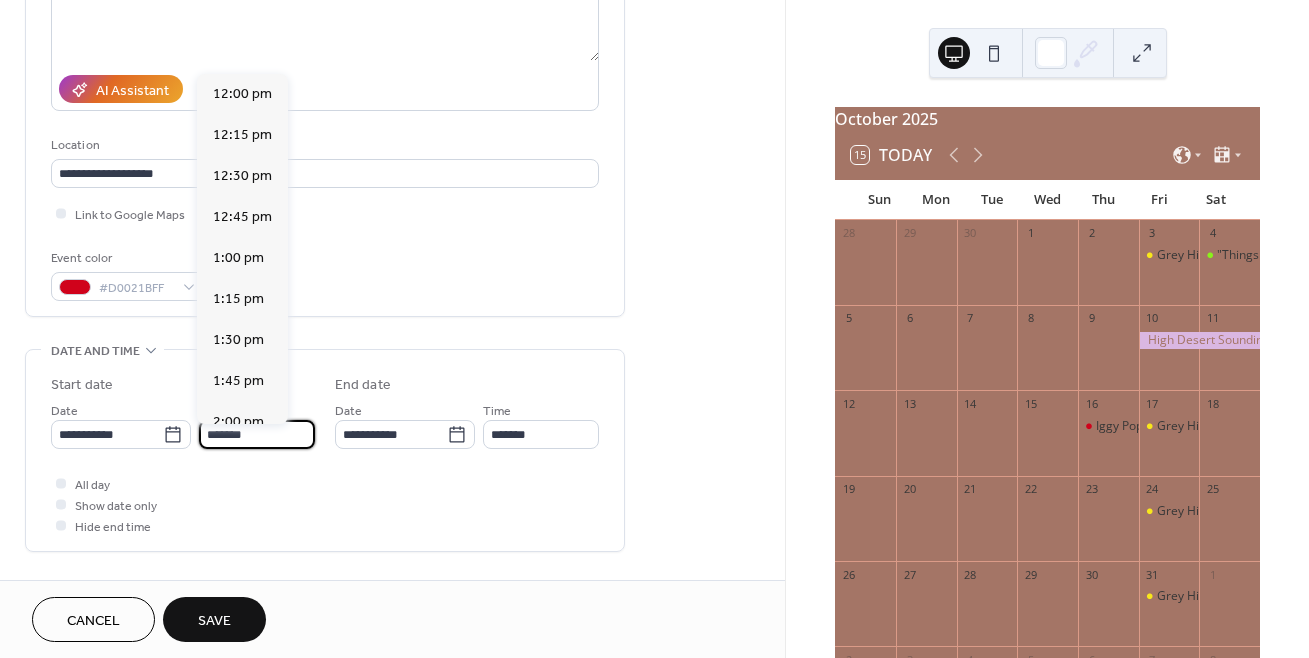 scroll, scrollTop: 3116, scrollLeft: 0, axis: vertical 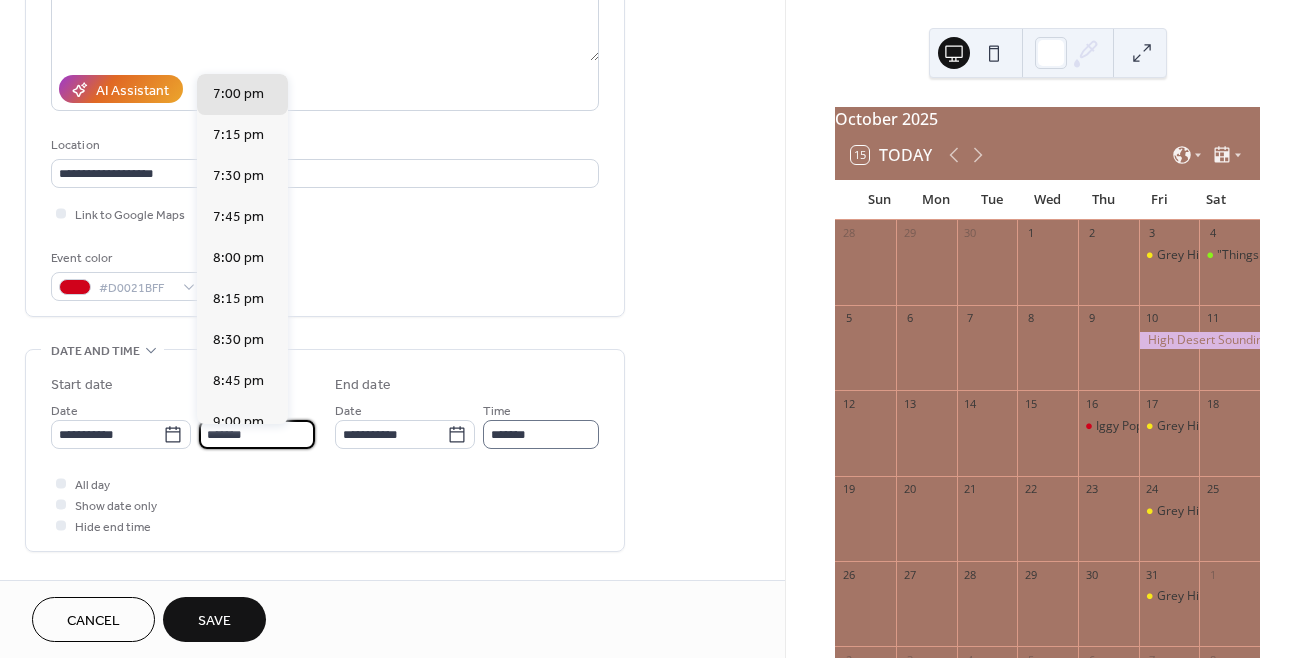 type on "*******" 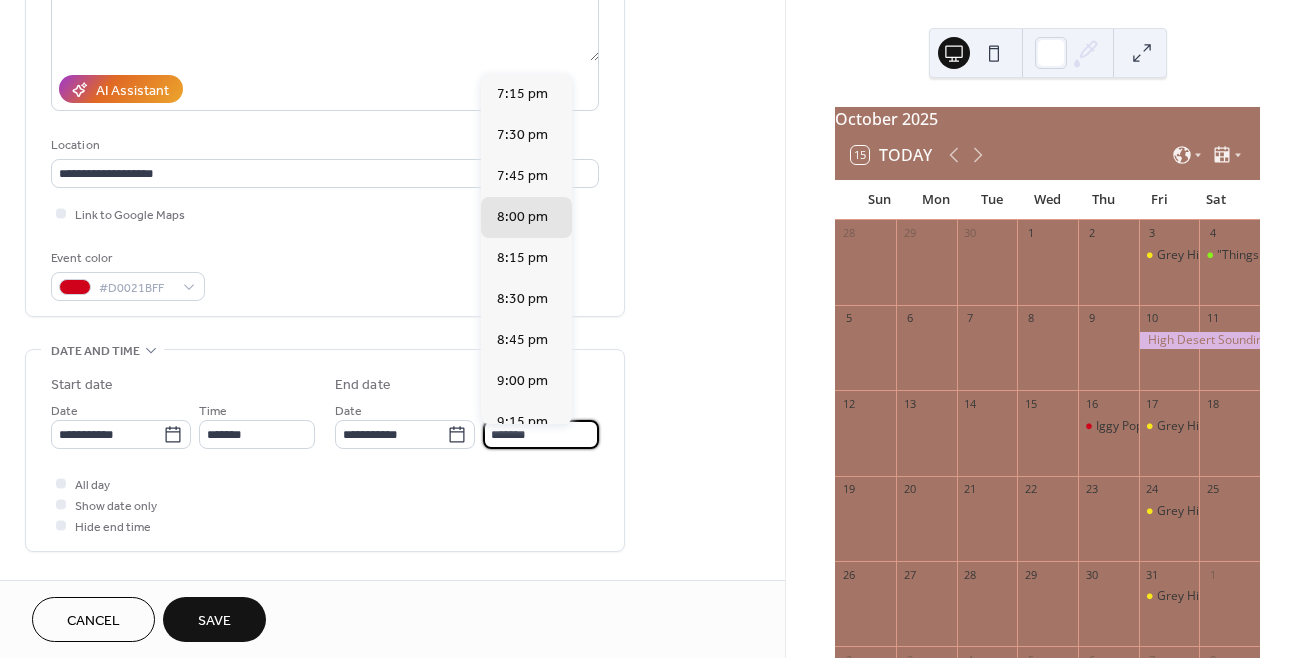 click on "*******" at bounding box center (541, 434) 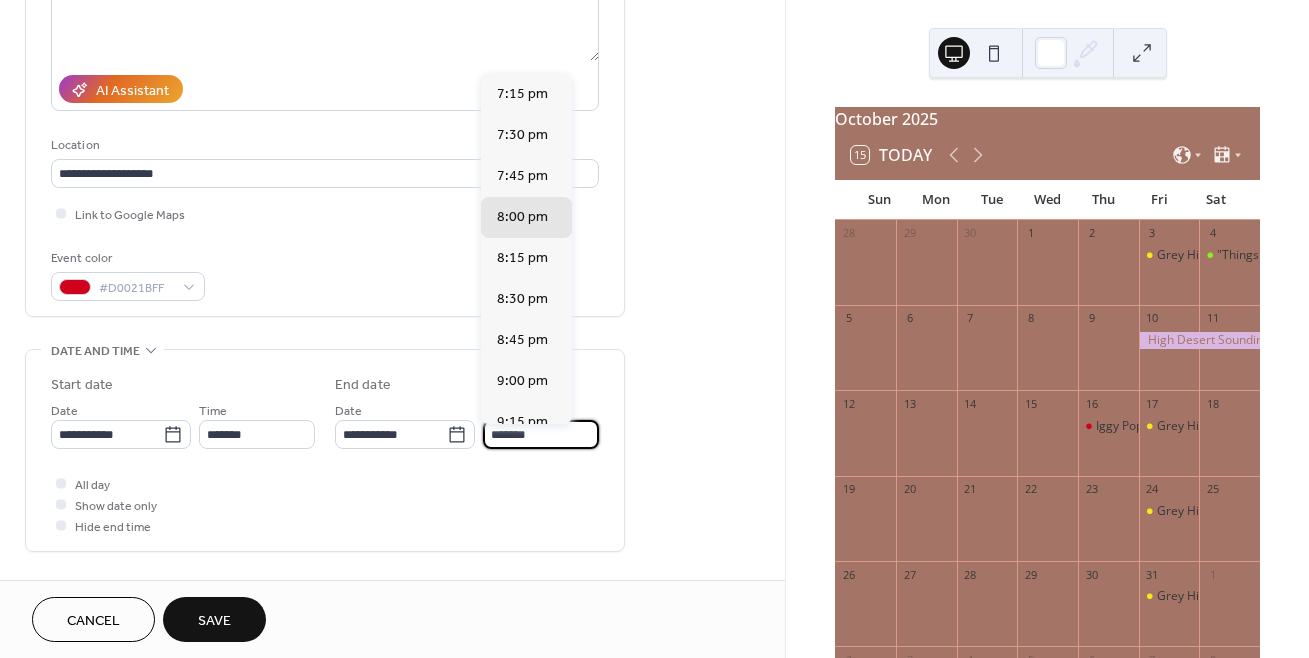 drag, startPoint x: 493, startPoint y: 441, endPoint x: 476, endPoint y: 442, distance: 17.029387 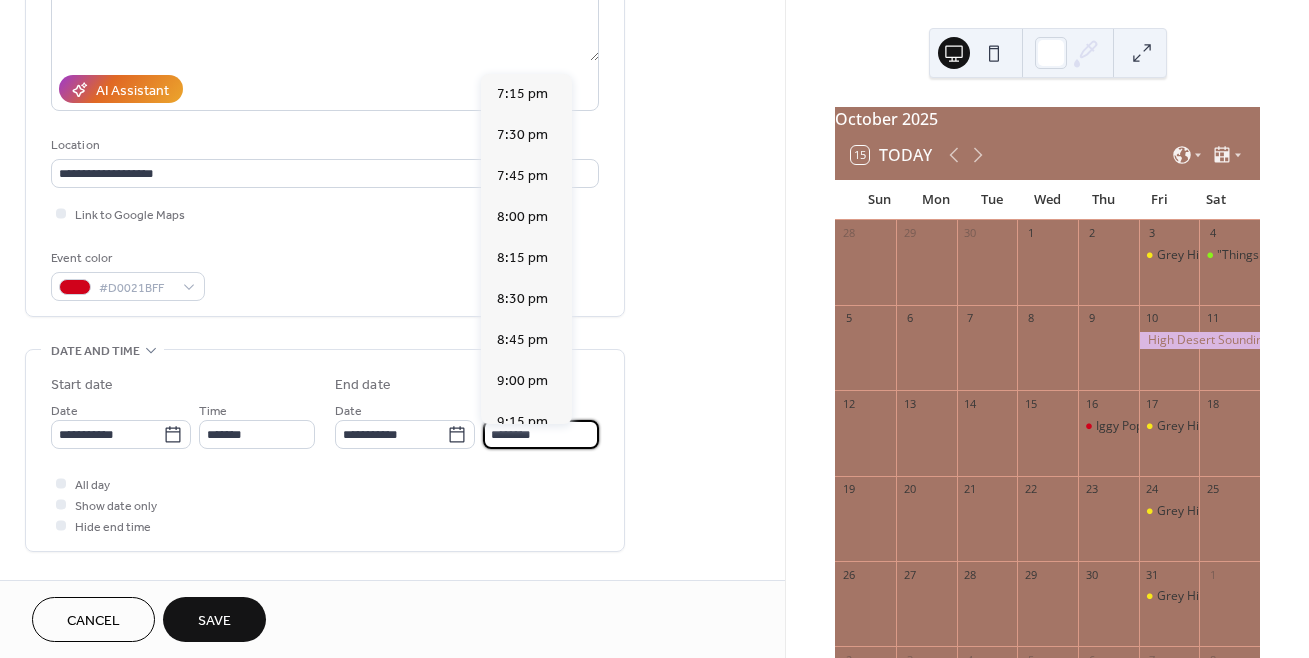scroll, scrollTop: 429, scrollLeft: 0, axis: vertical 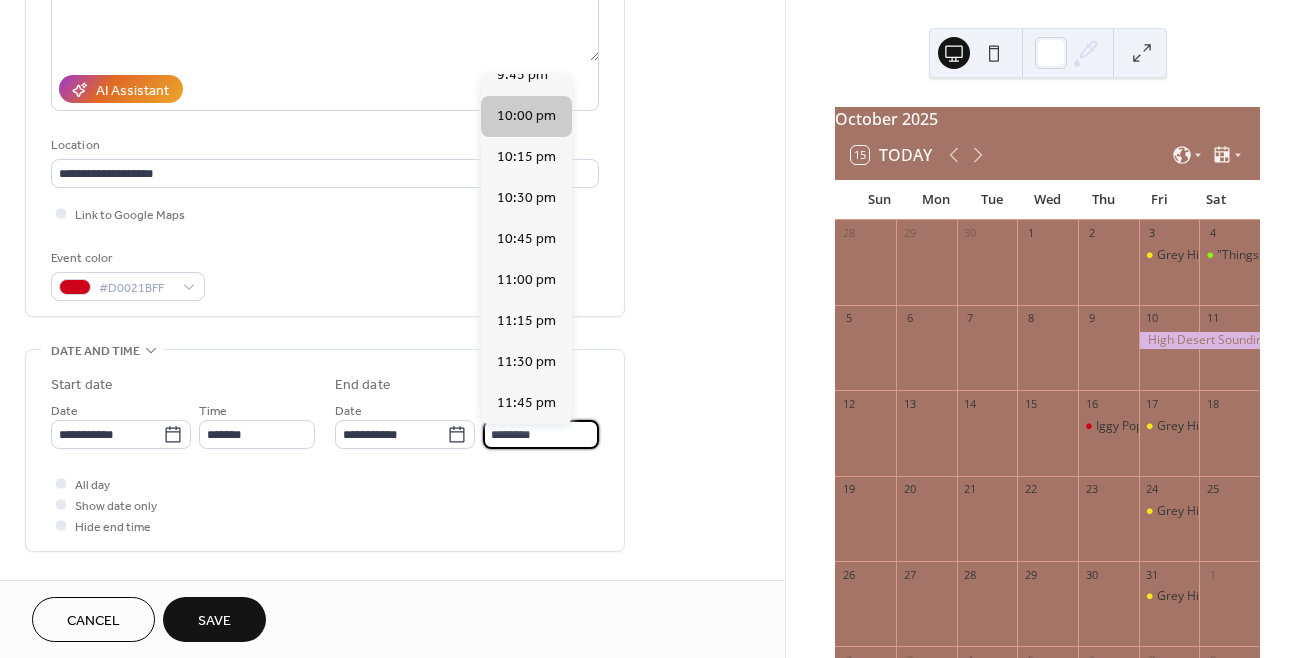 type on "********" 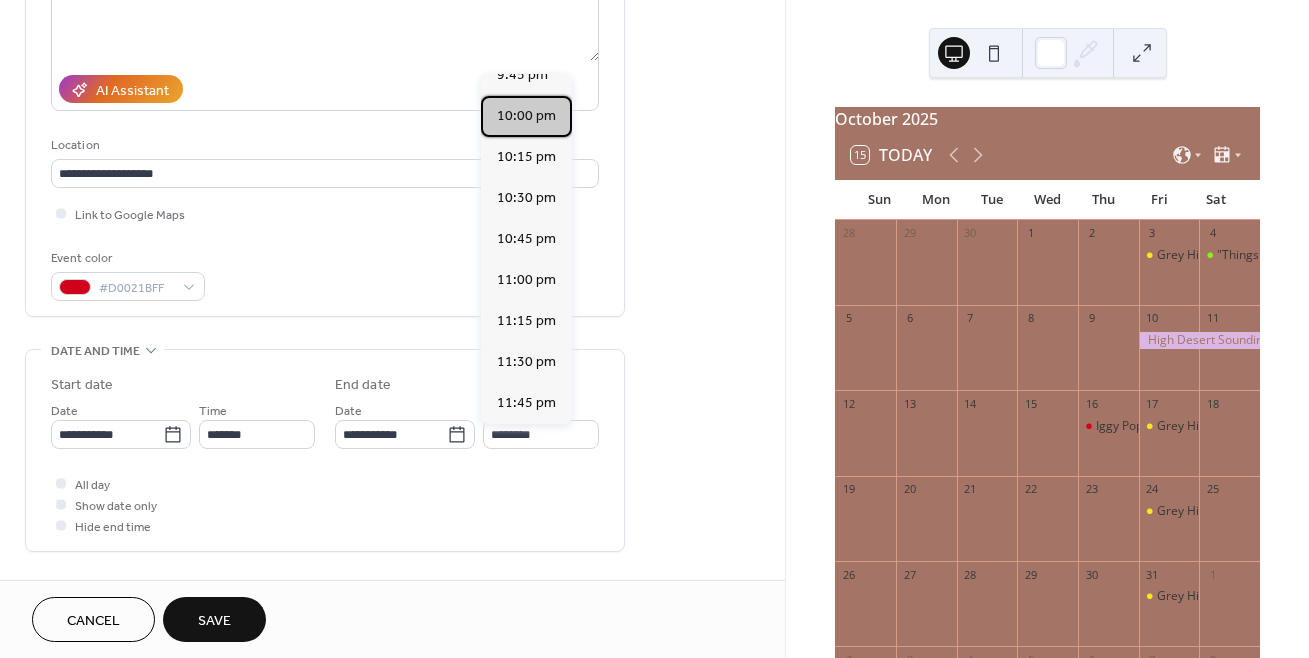 click on "10:00 pm" at bounding box center [526, 116] 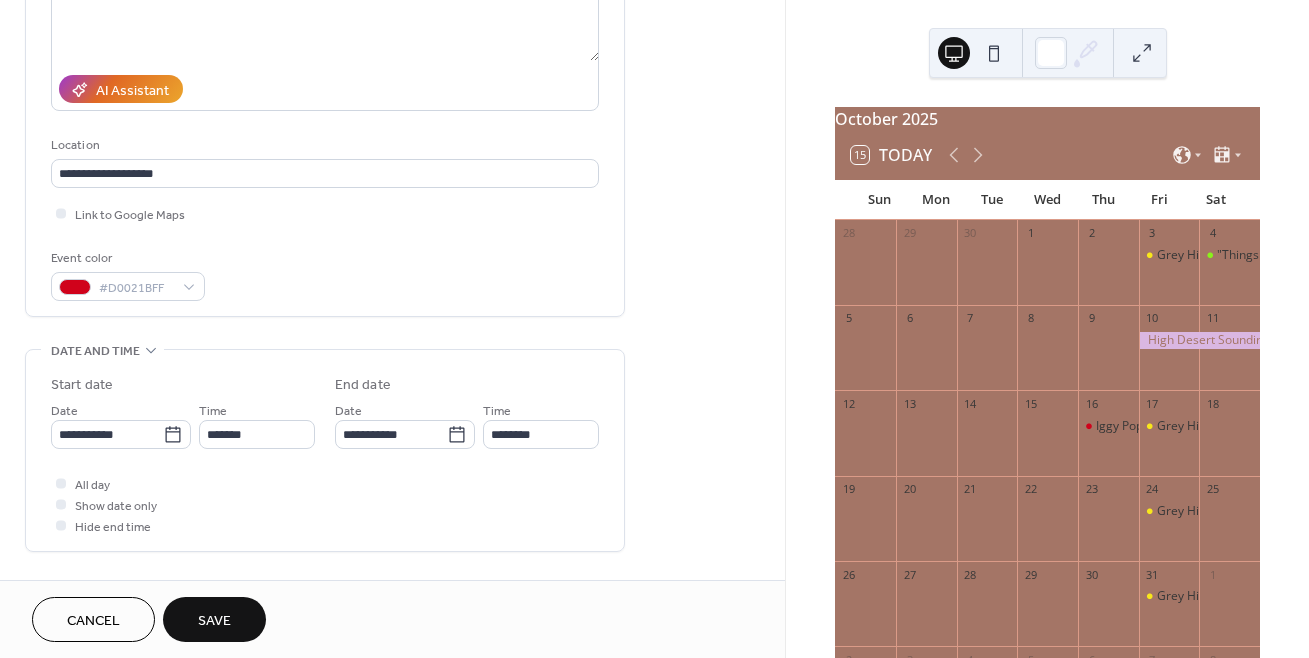 click on "Save" at bounding box center [214, 621] 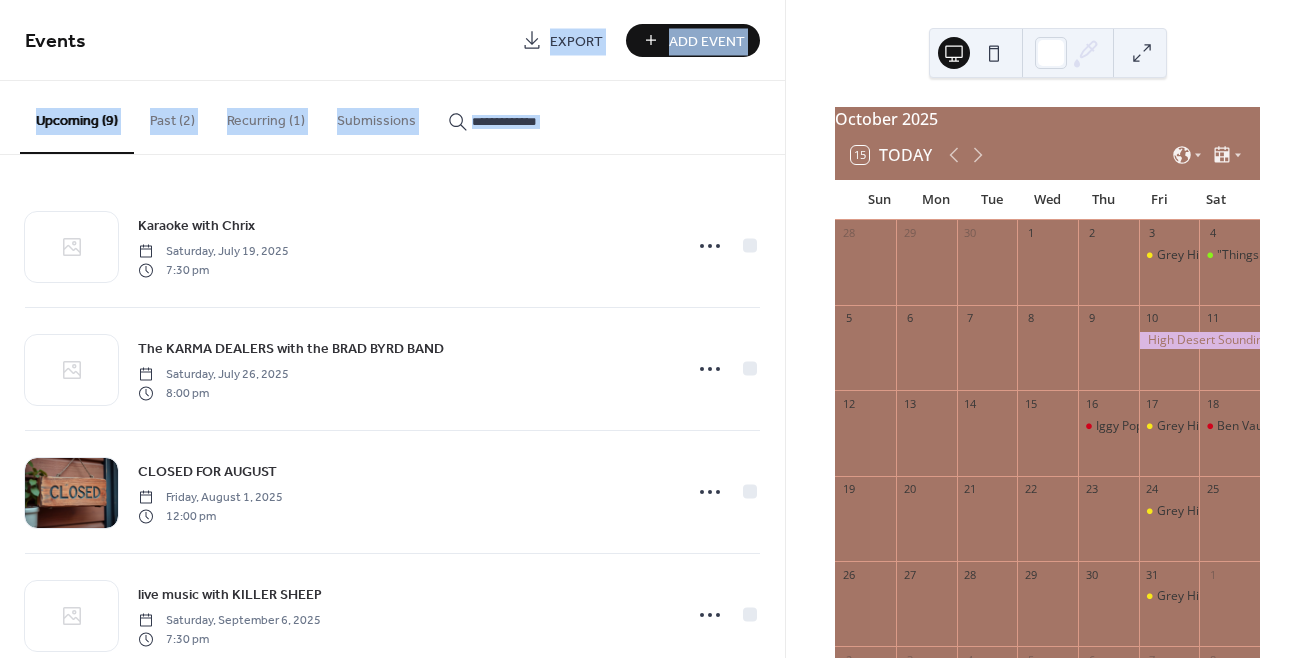 drag, startPoint x: 455, startPoint y: 29, endPoint x: 271, endPoint y: 87, distance: 192.92485 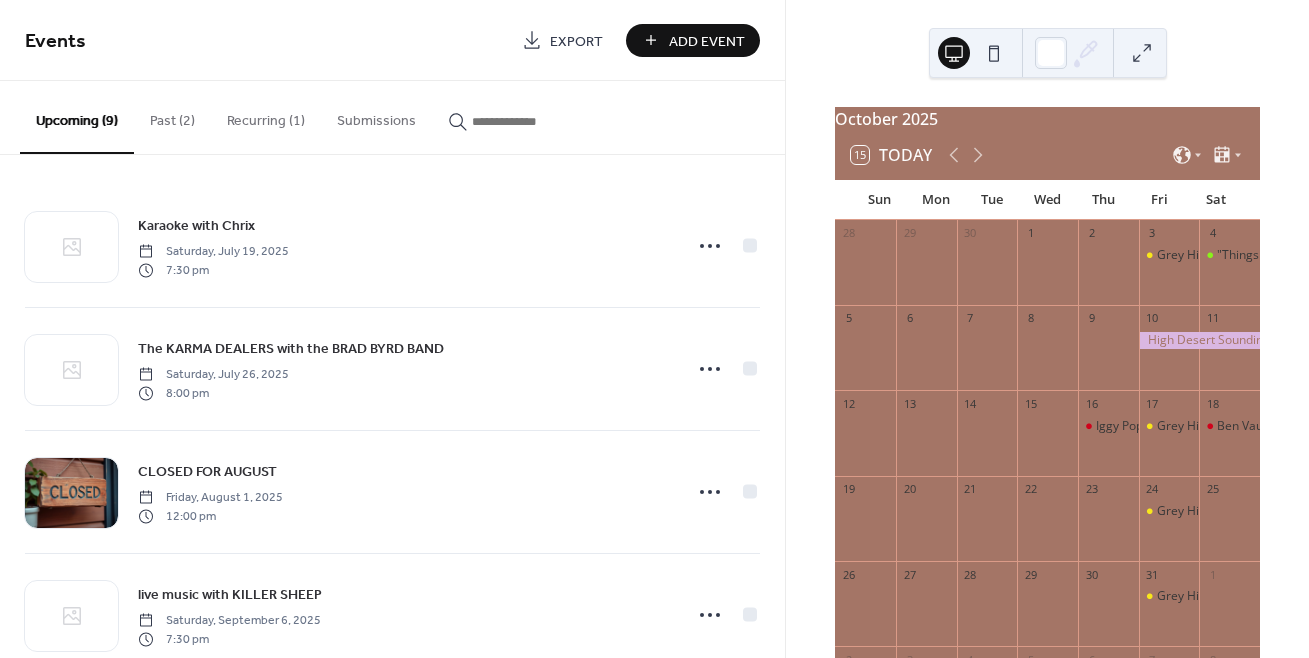 click on "Events" at bounding box center (55, 41) 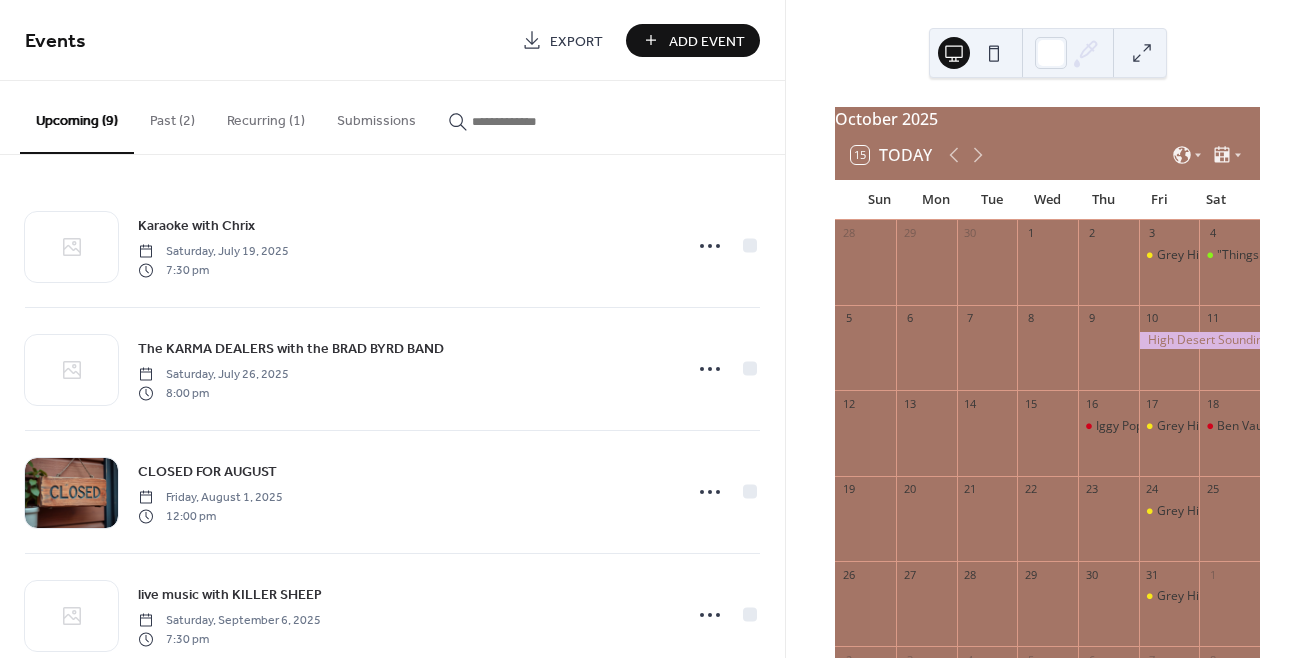 click at bounding box center [1142, 53] 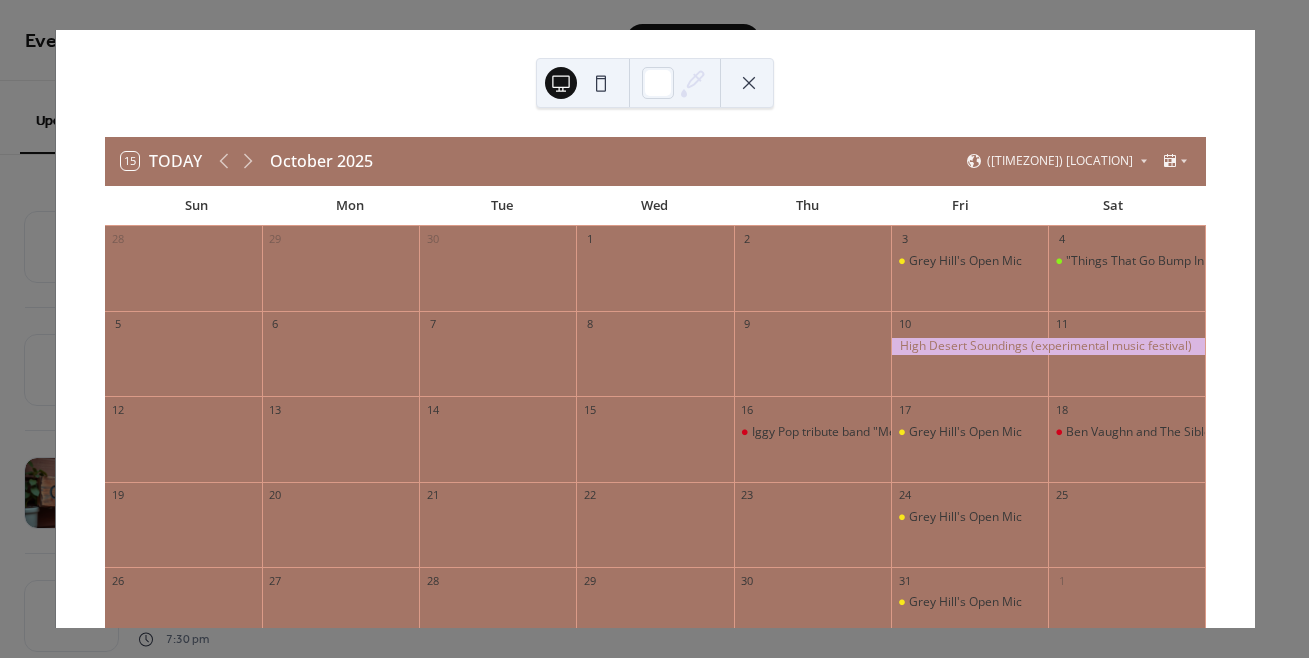 click on "[DAY] Today October [YEAR] ([TIMEZONE]) [LOCATION] Sun Mon Tue Wed Thu Fri Sat 28 29 30 1 2 3 Grey Hill's Open Mic  4 "Things That Go Bump In The Night (a Halloween variety show) 5 6 7 8 9 10 11 12 13 14 15 16 Iggy Pop tribute band "Metallic K.O."  17 Grey Hill's Open Mic  18 Ben Vaughn and The Sibleys 19 20 21 22 23 24 Grey Hill's Open Mic  25 26 27 28 29 30 31 Grey Hill's Open Mic  1 2 3 4 5 6 7 Grey Hill's Open Mic  8 Subscribe Powered by   EventsCalendar.co" at bounding box center (655, 329) 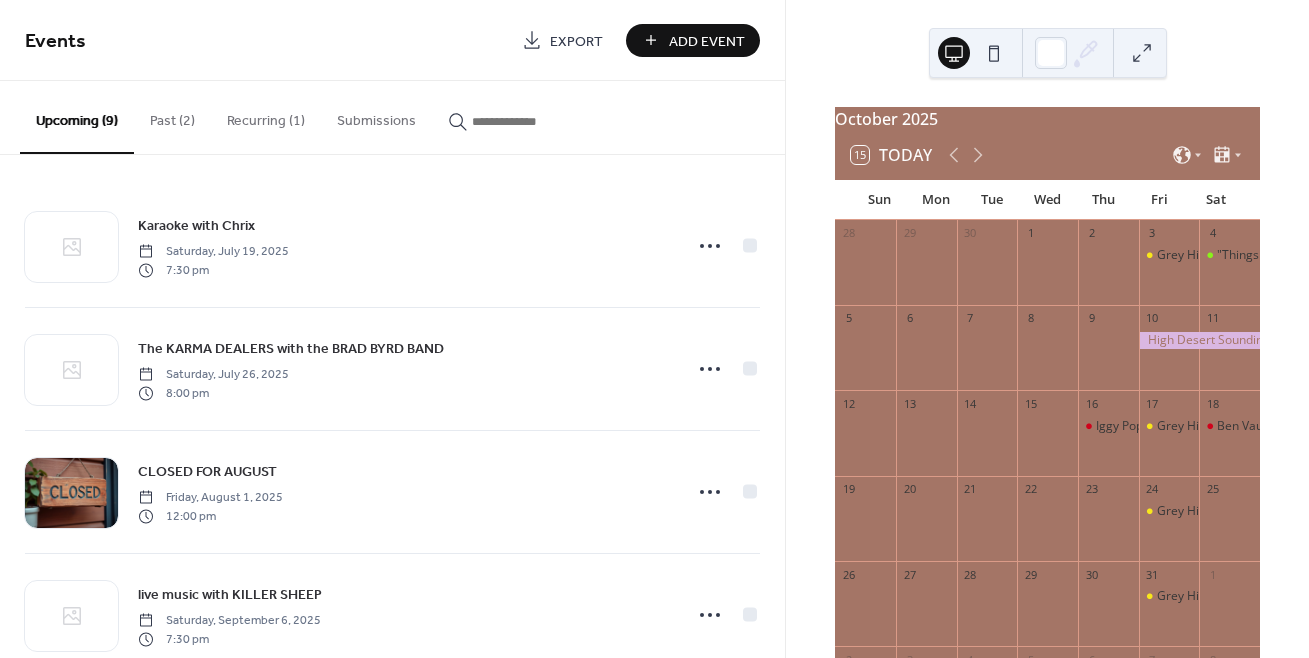 click on "Events Export Add Event" at bounding box center (392, 40) 